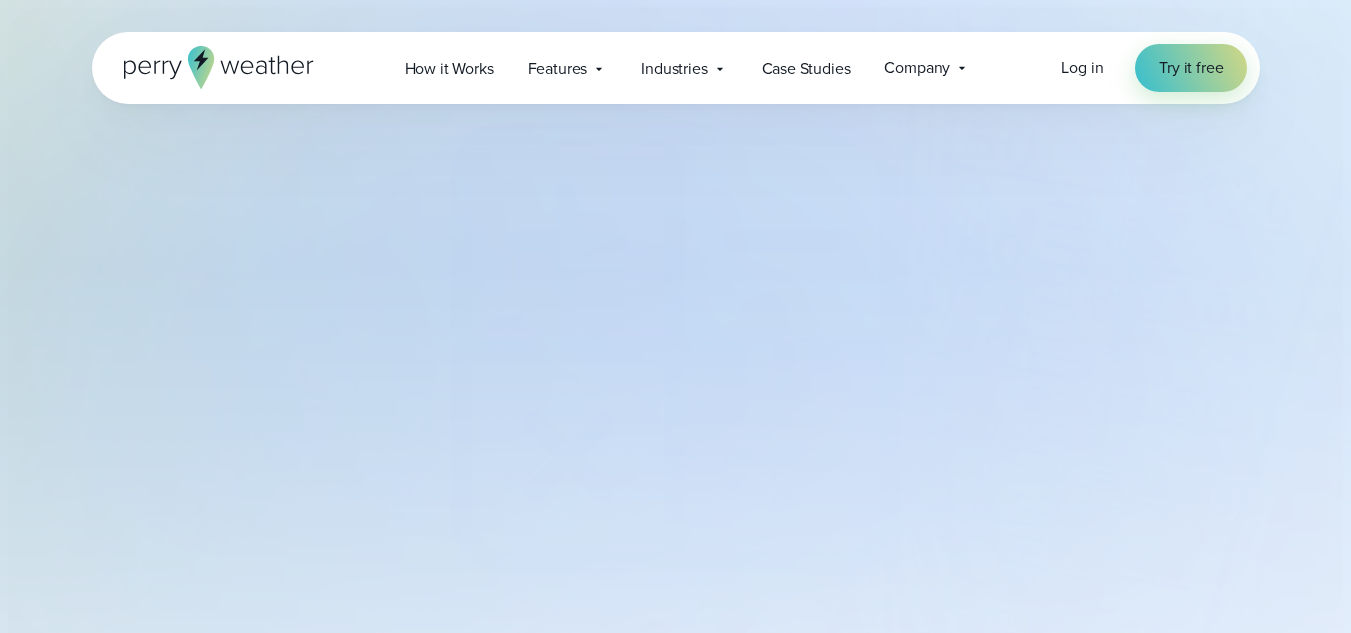 select on "***" 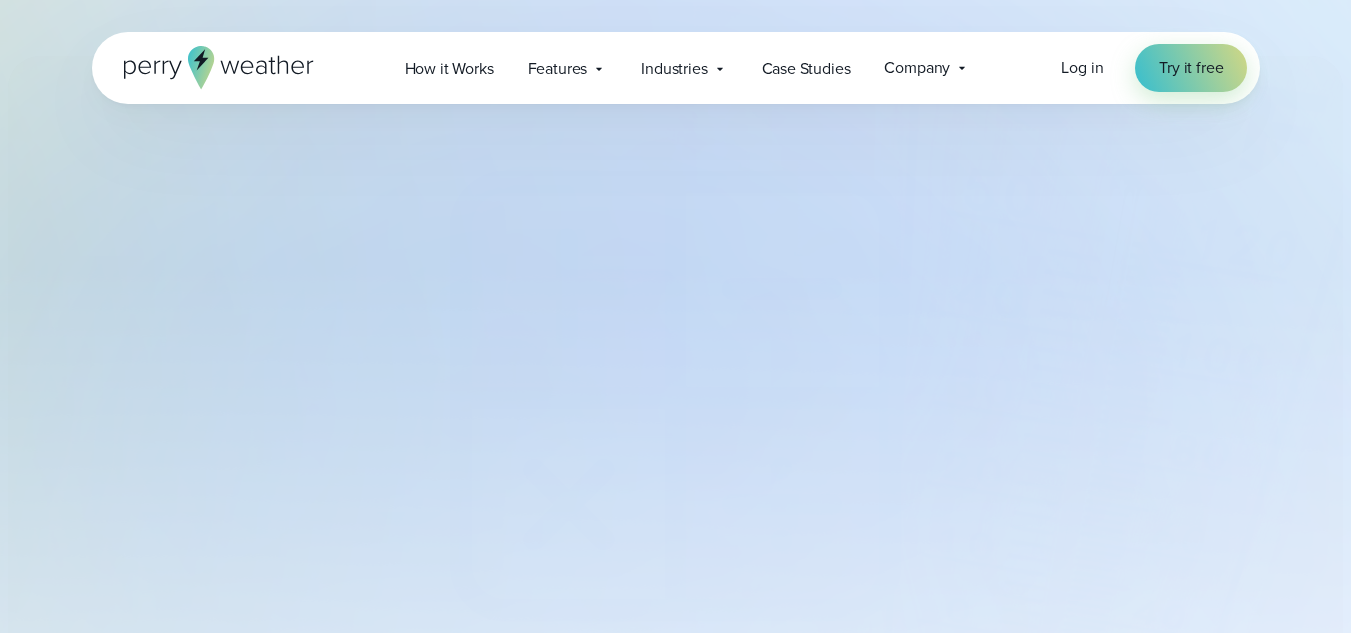 scroll, scrollTop: 0, scrollLeft: 0, axis: both 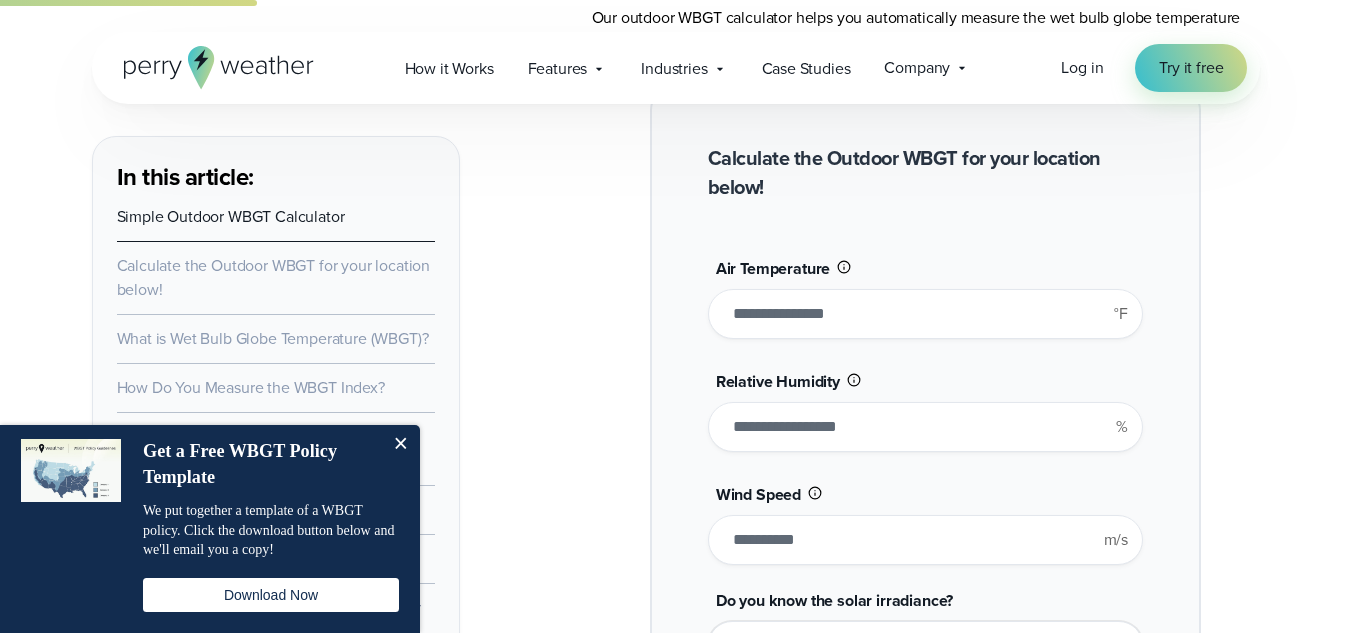 drag, startPoint x: 756, startPoint y: 317, endPoint x: 727, endPoint y: 324, distance: 29.832869 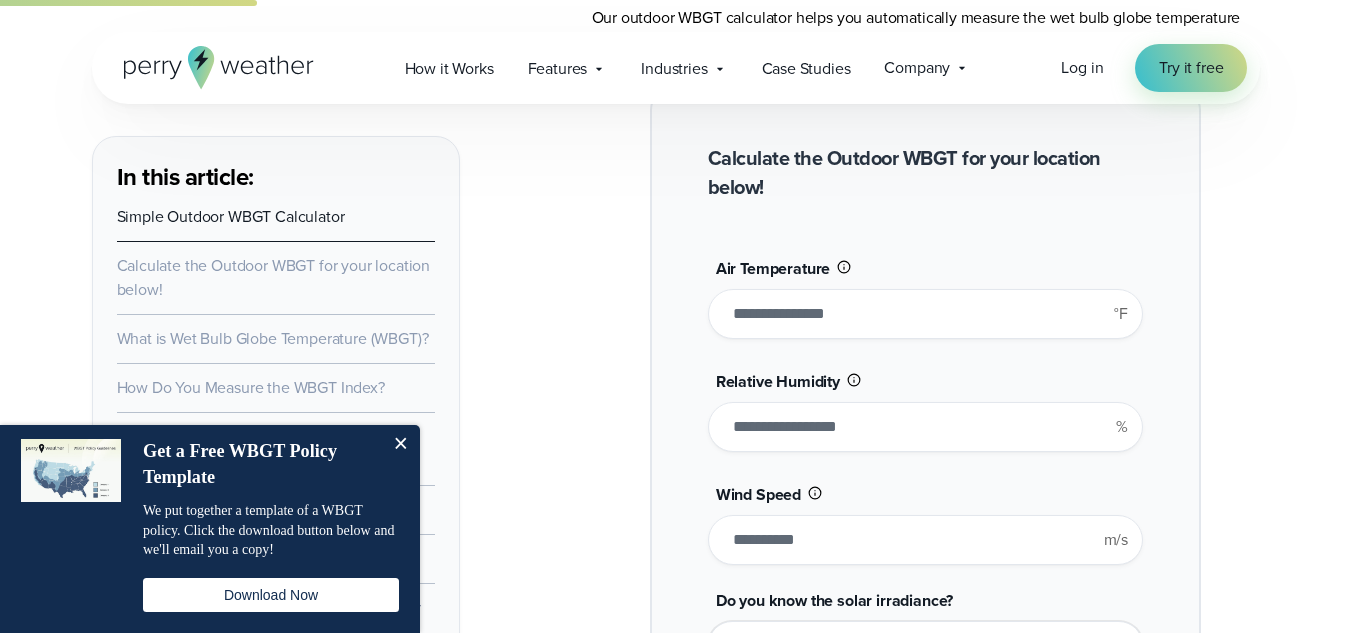 click on "**" at bounding box center [925, 314] 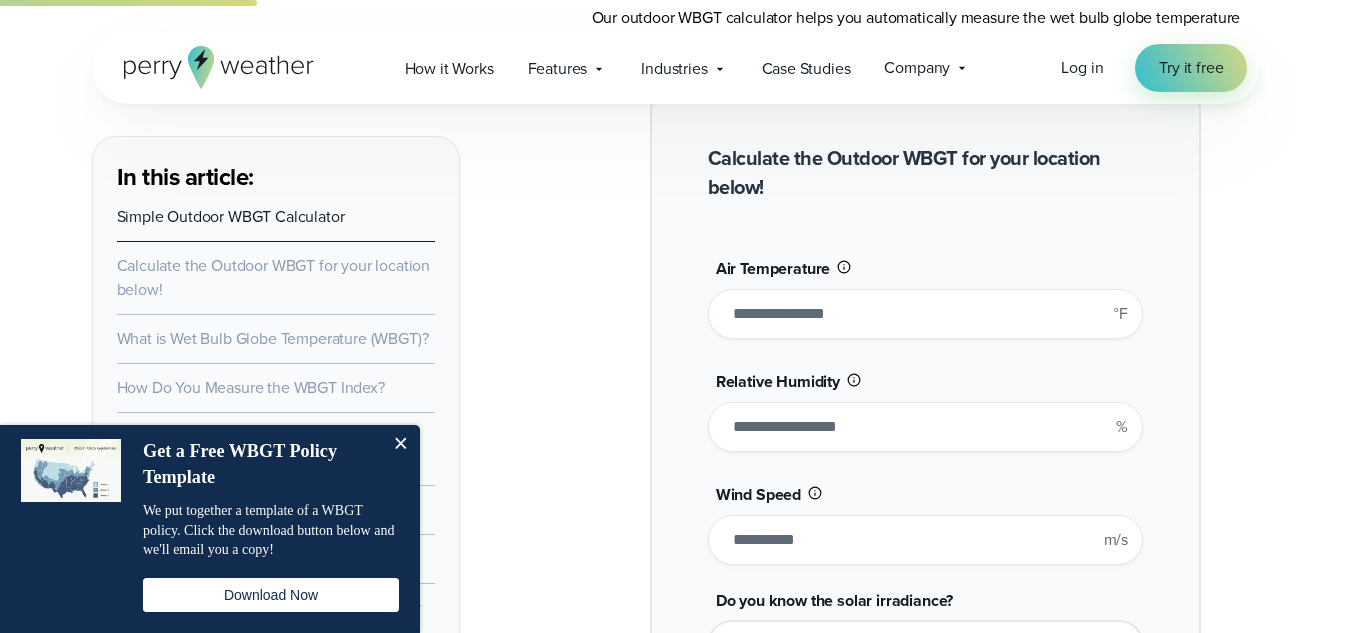 type on "*" 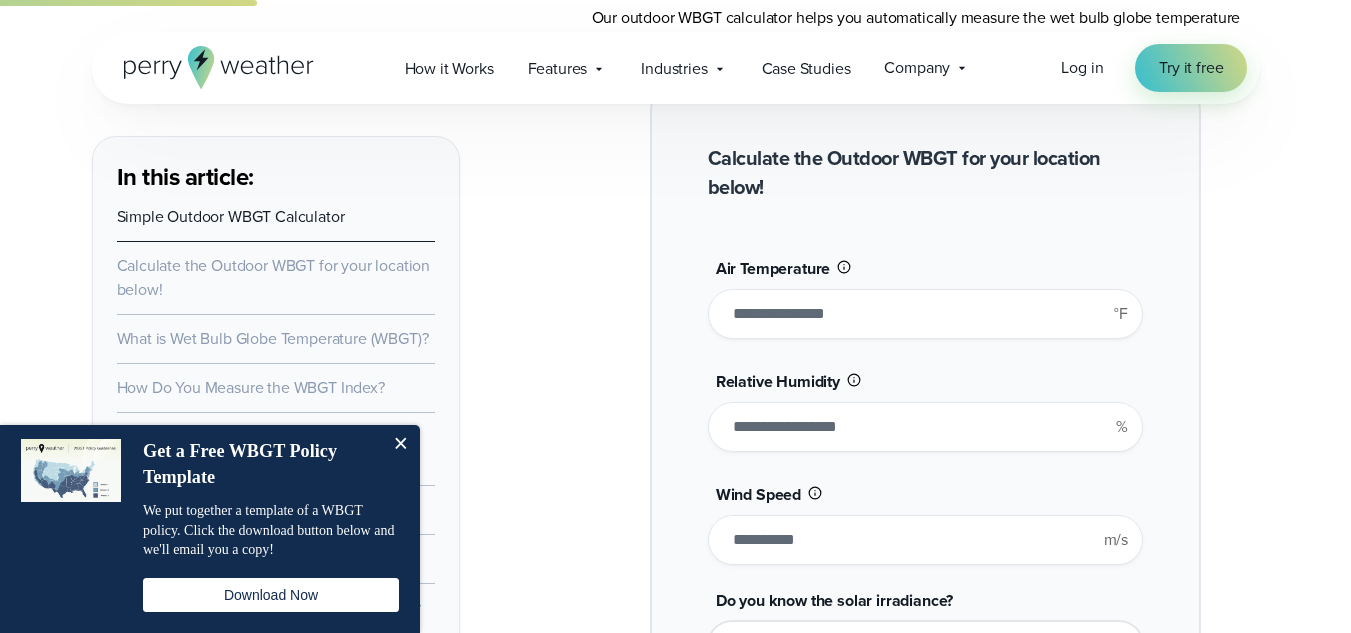 type on "*******" 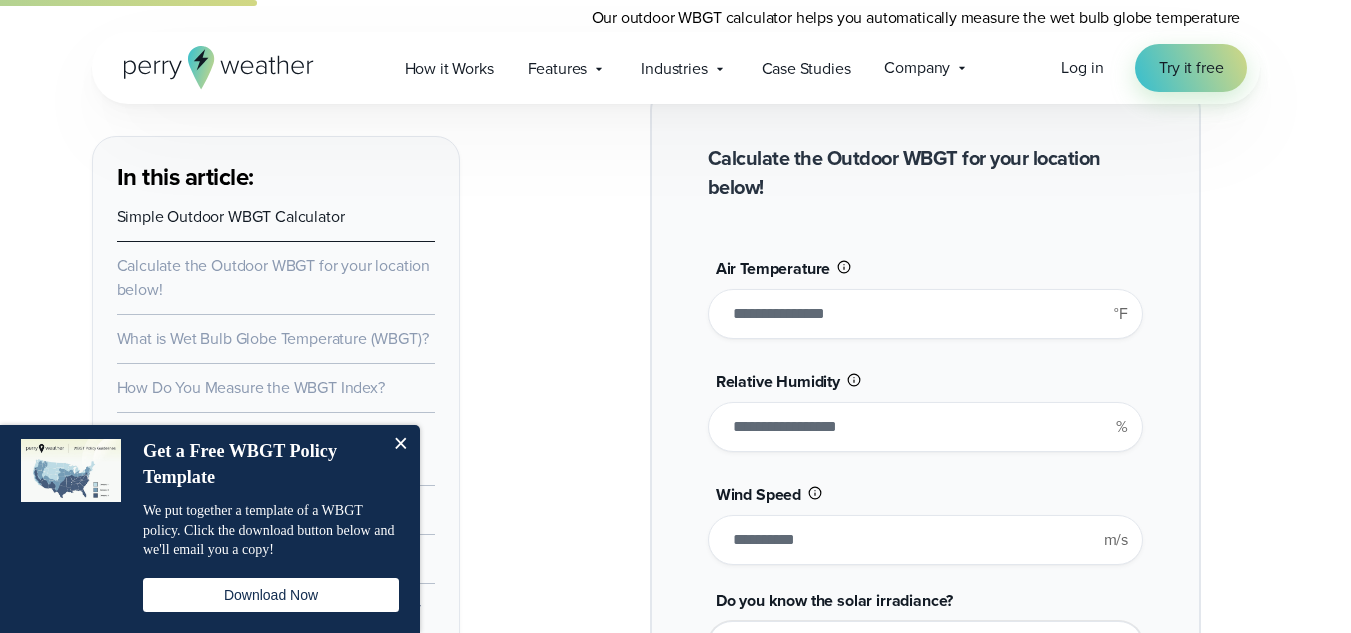 type on "****" 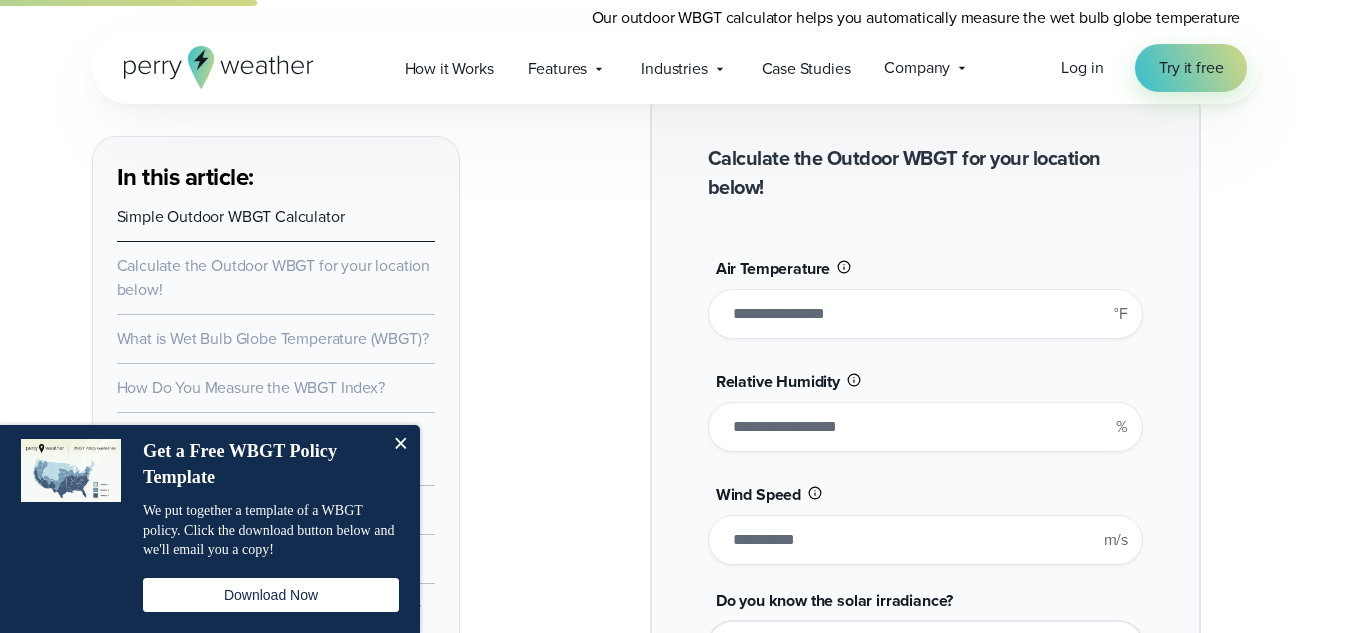 type on "*******" 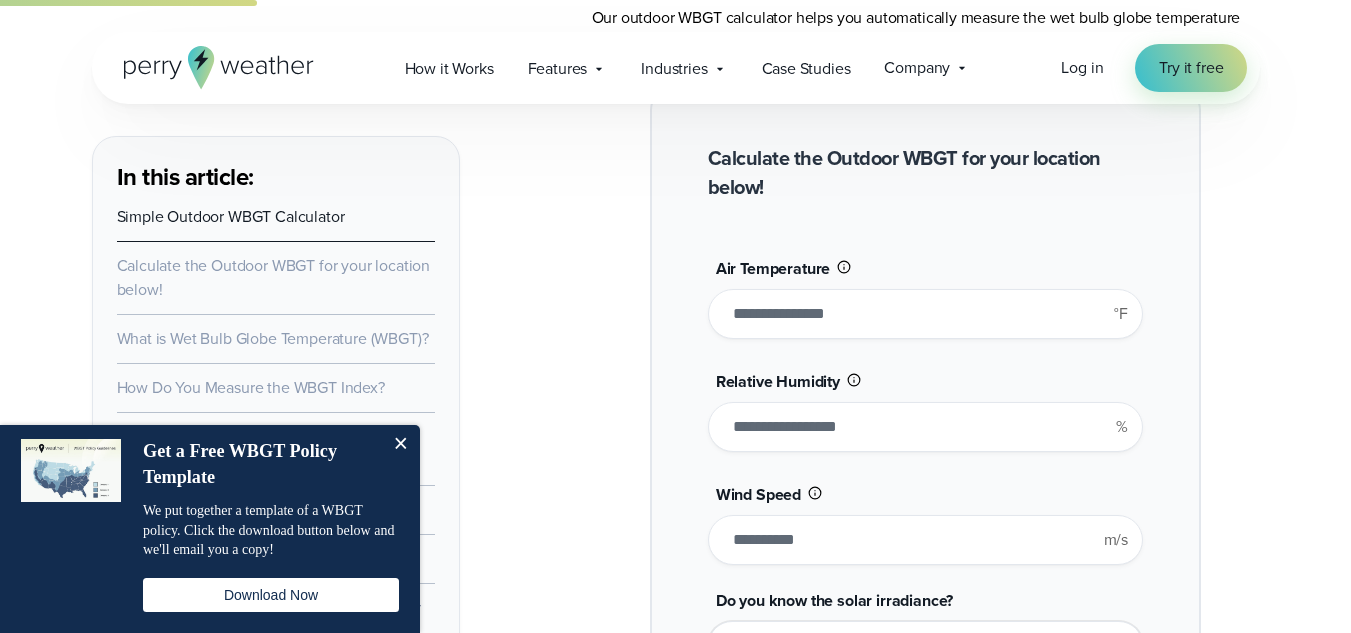 type on "*" 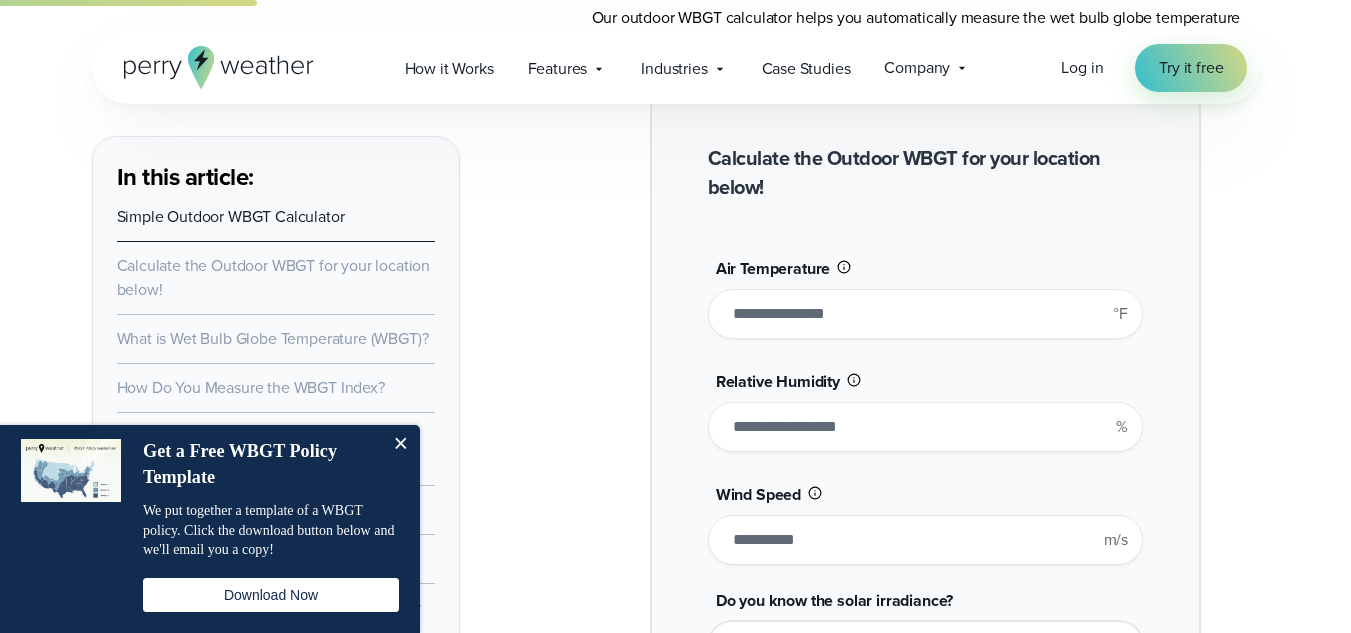 type on "*******" 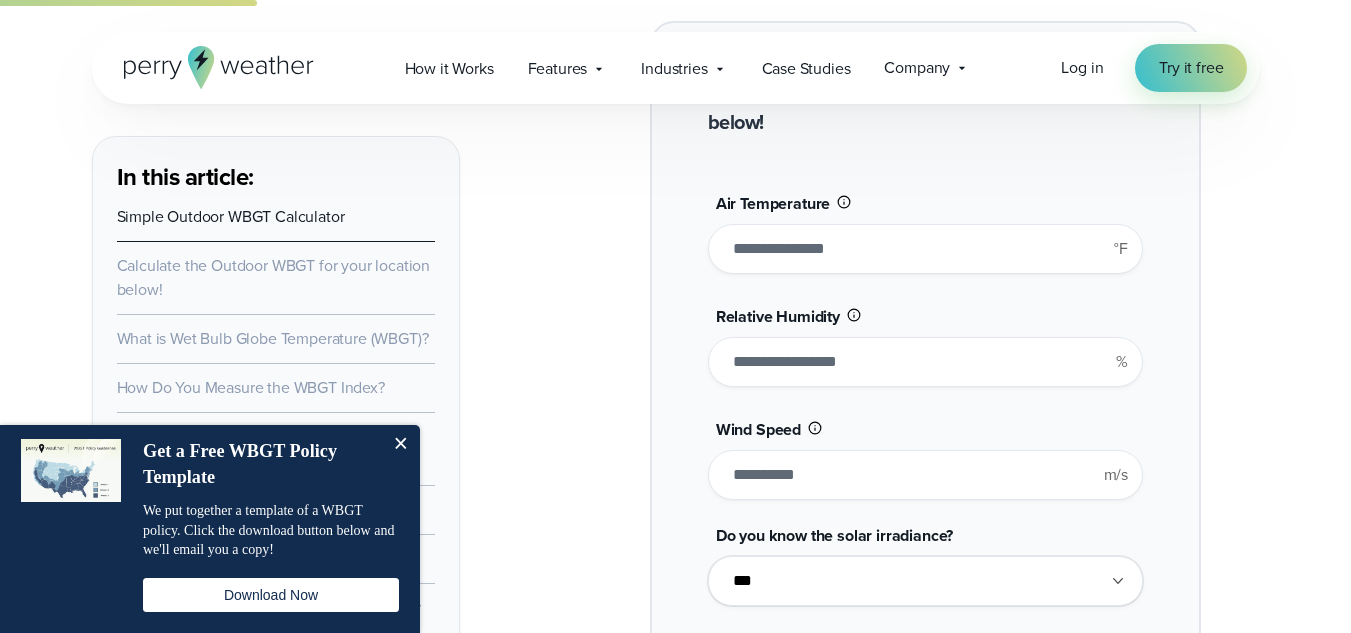 scroll, scrollTop: 1700, scrollLeft: 0, axis: vertical 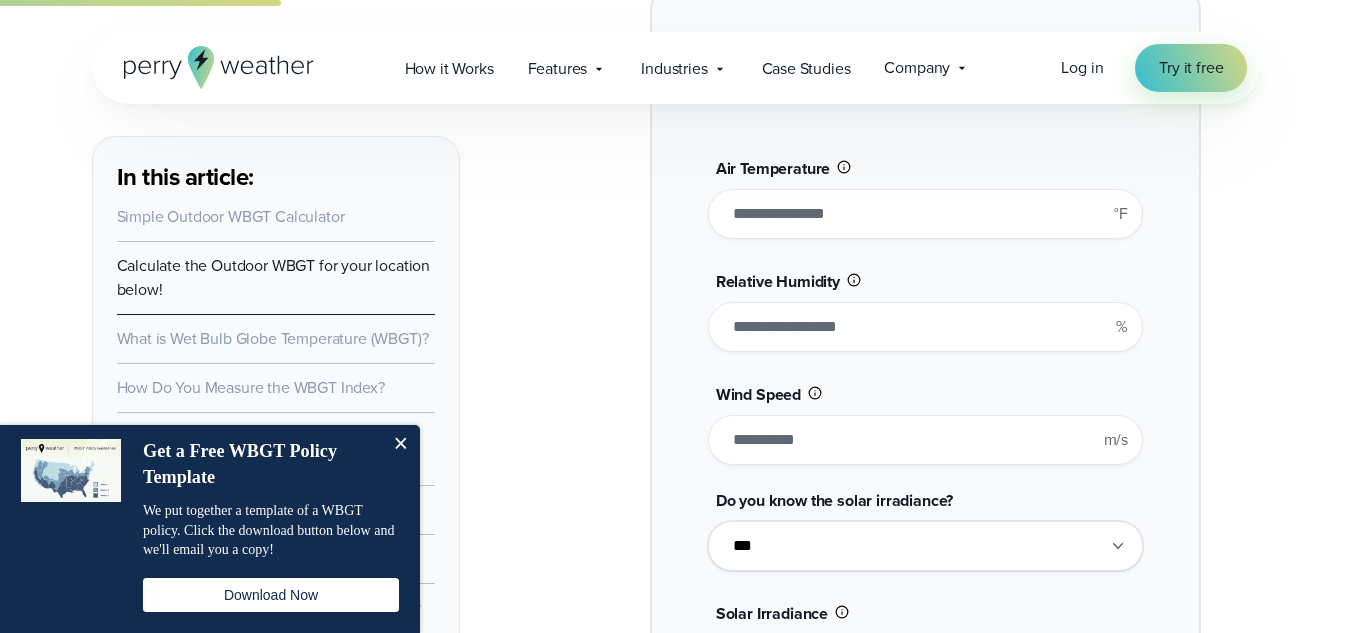type on "**" 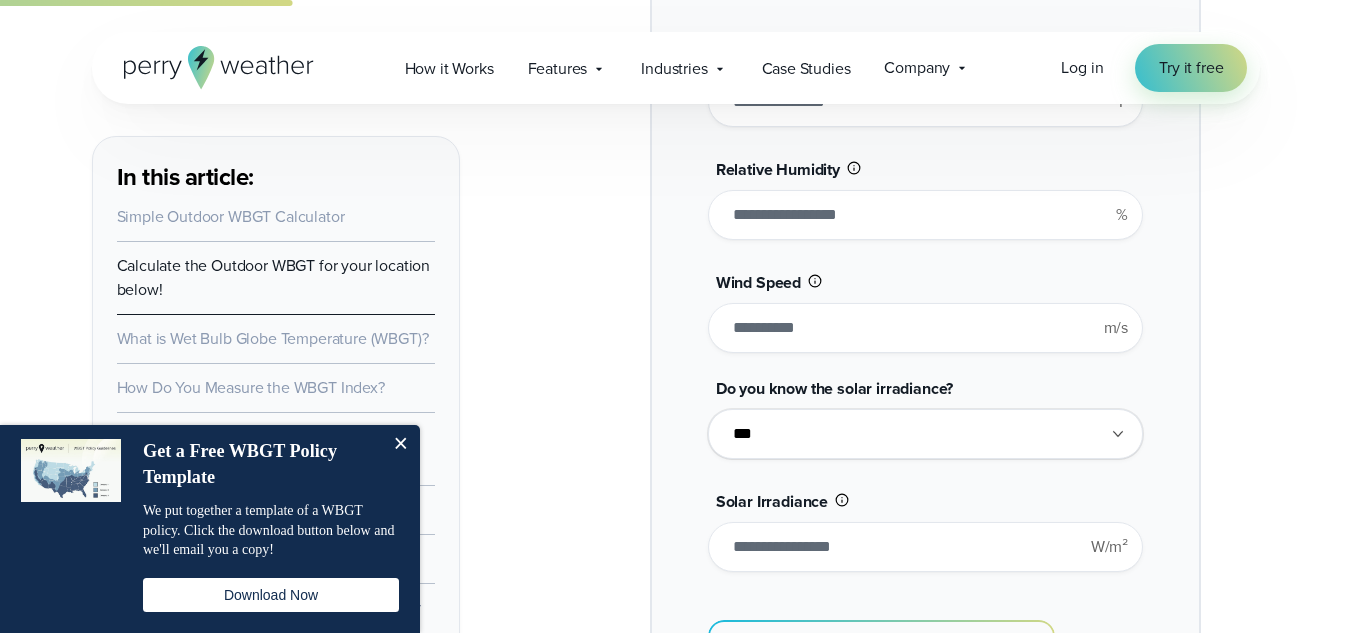 scroll, scrollTop: 2000, scrollLeft: 0, axis: vertical 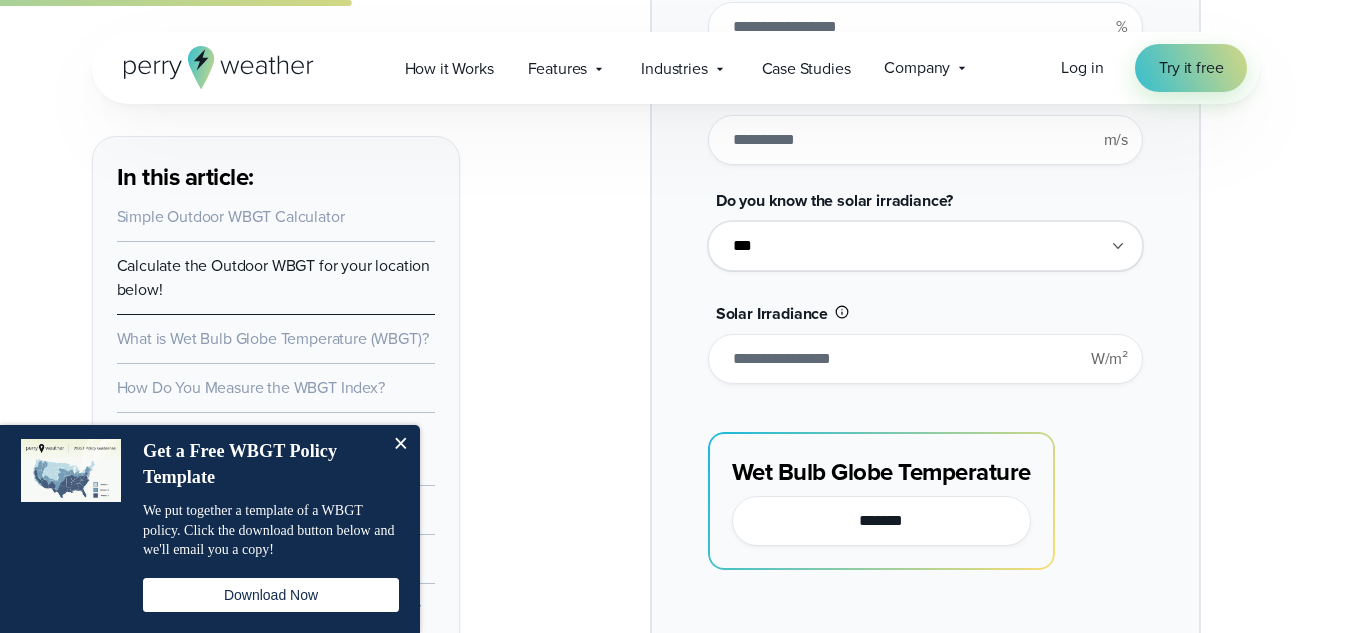drag, startPoint x: 770, startPoint y: 364, endPoint x: 704, endPoint y: 367, distance: 66.068146 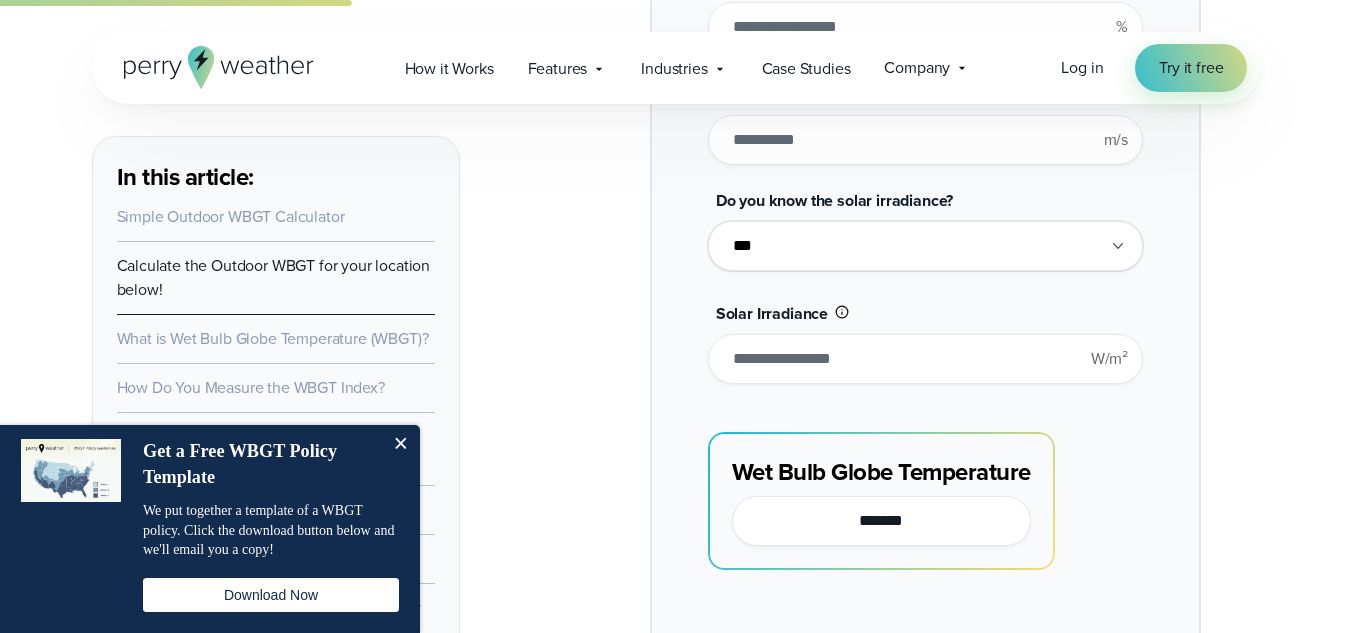 click on "**********" at bounding box center [925, 225] 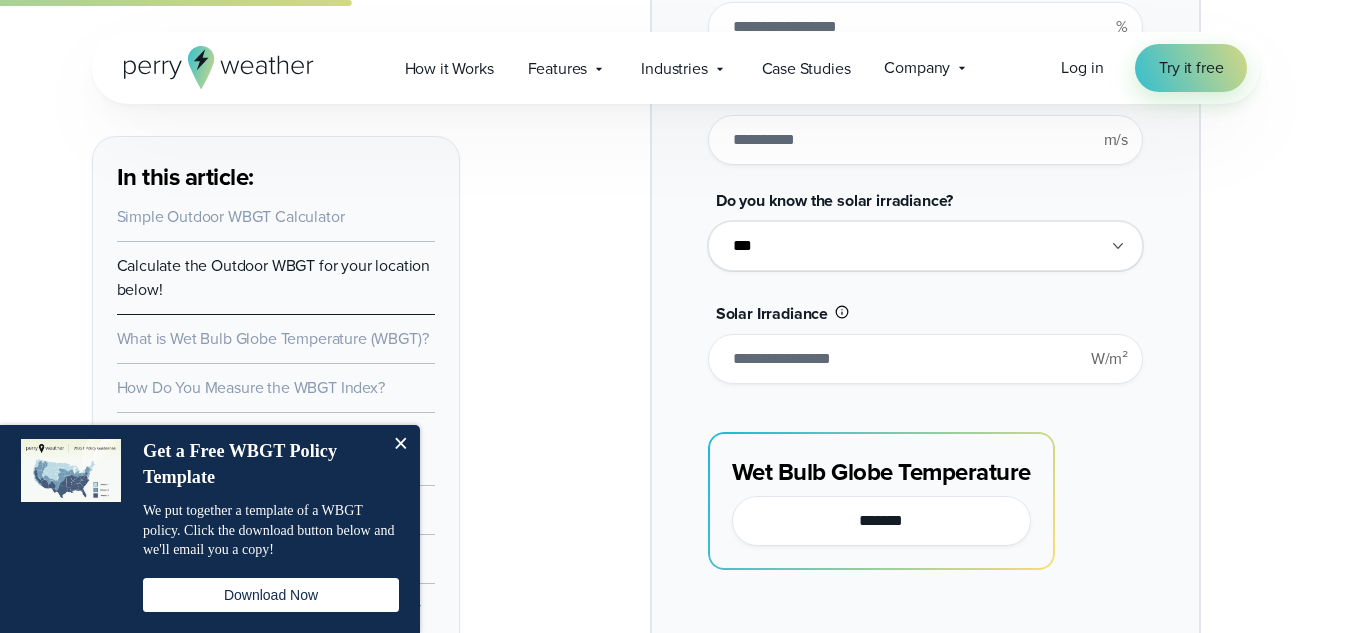 type on "*" 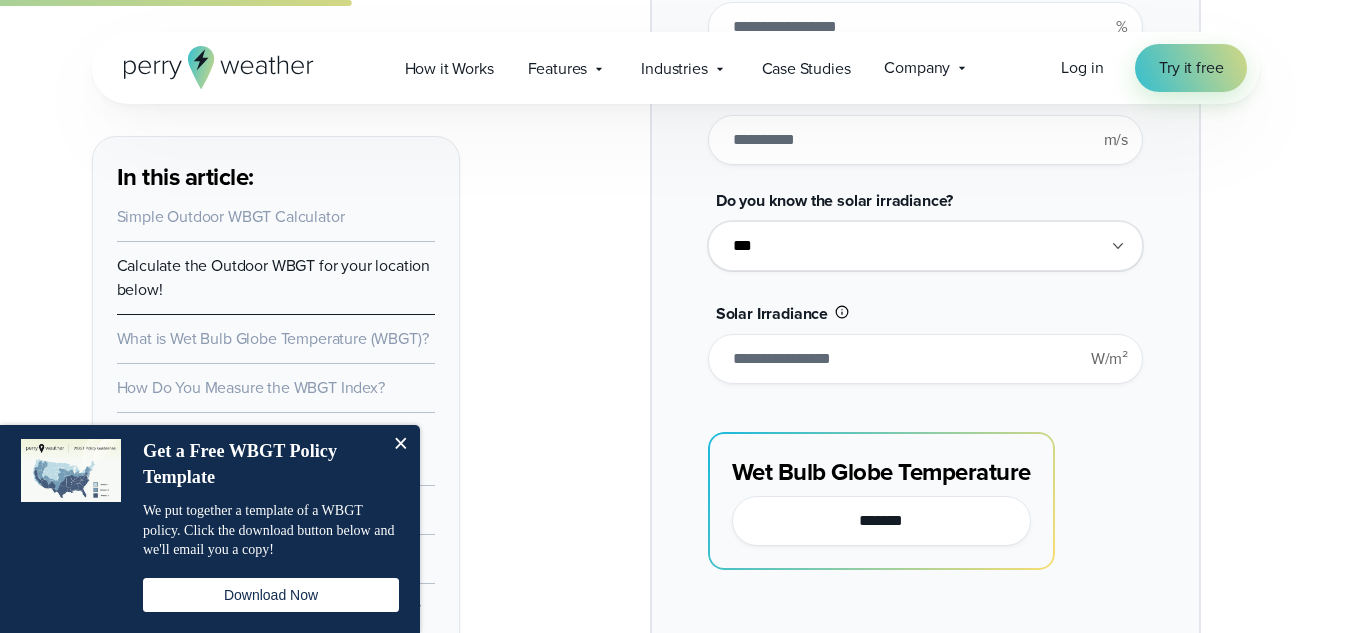 type on "*******" 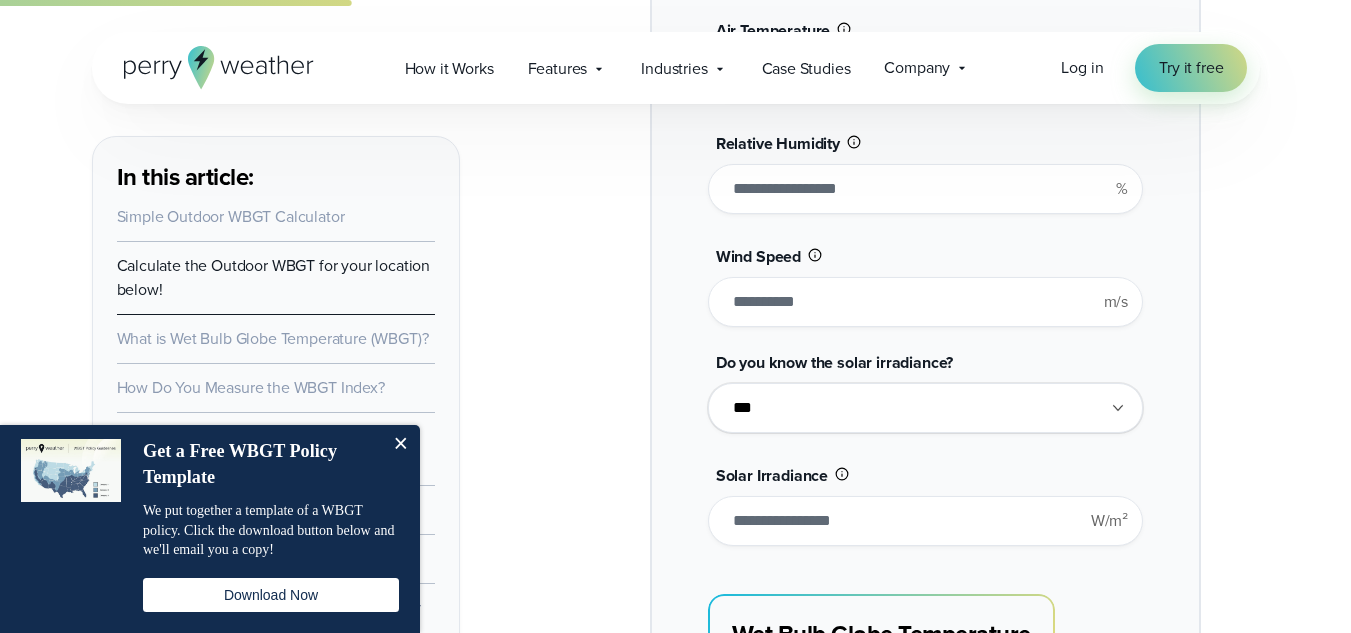 scroll, scrollTop: 1700, scrollLeft: 0, axis: vertical 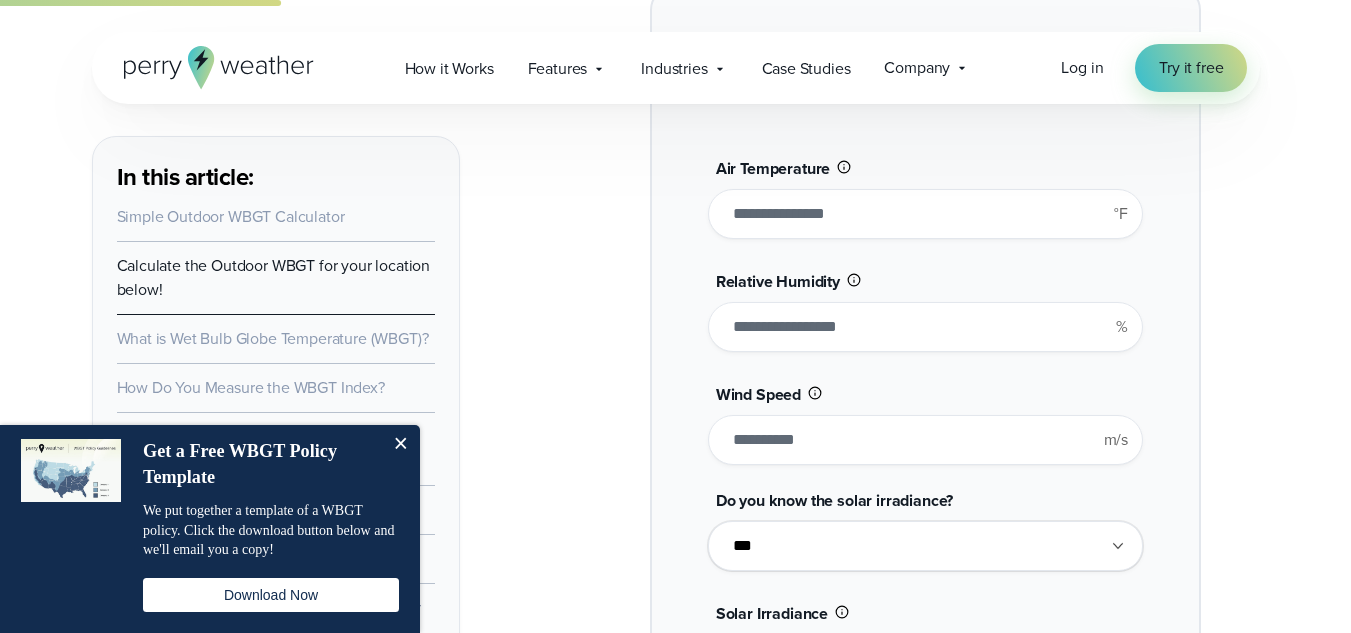 drag, startPoint x: 762, startPoint y: 328, endPoint x: 728, endPoint y: 339, distance: 35.735138 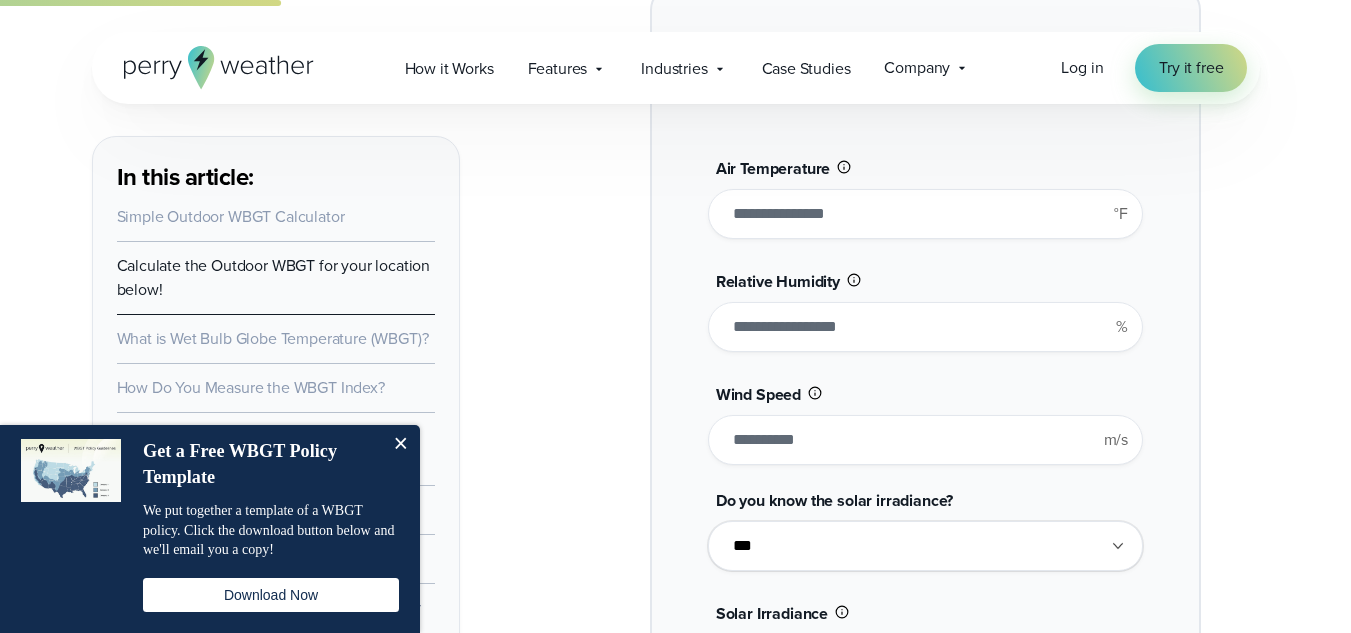 click on "**" at bounding box center [925, 327] 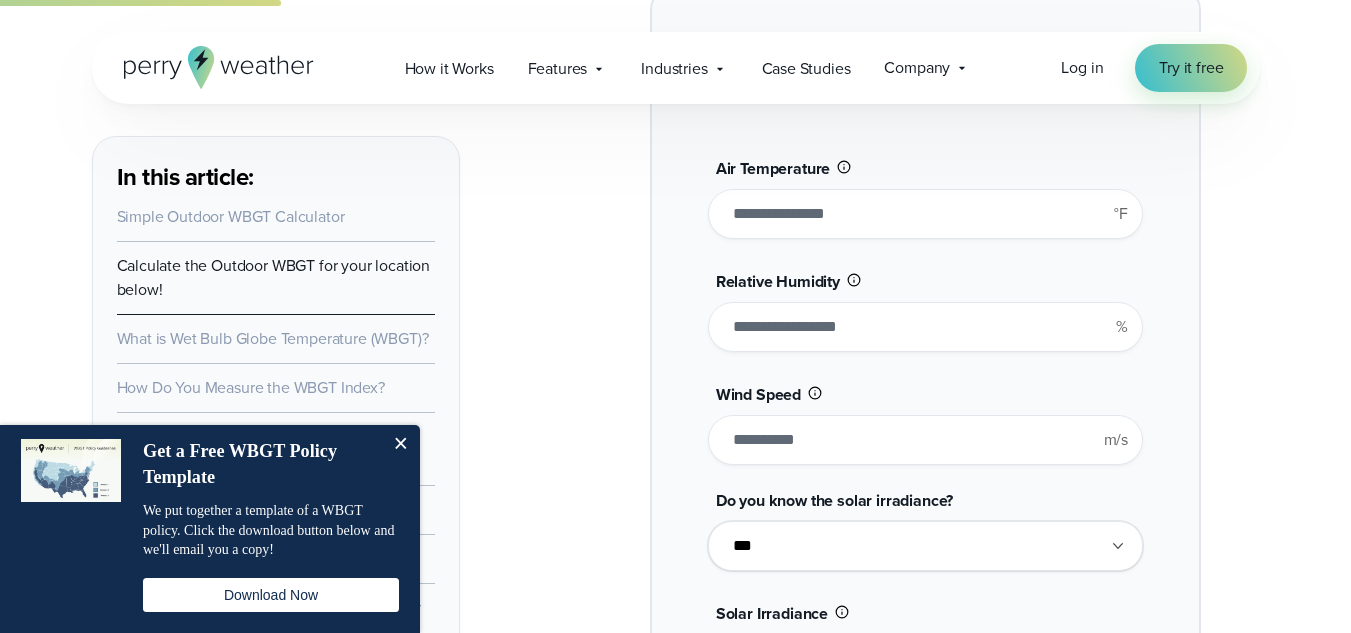 type on "*" 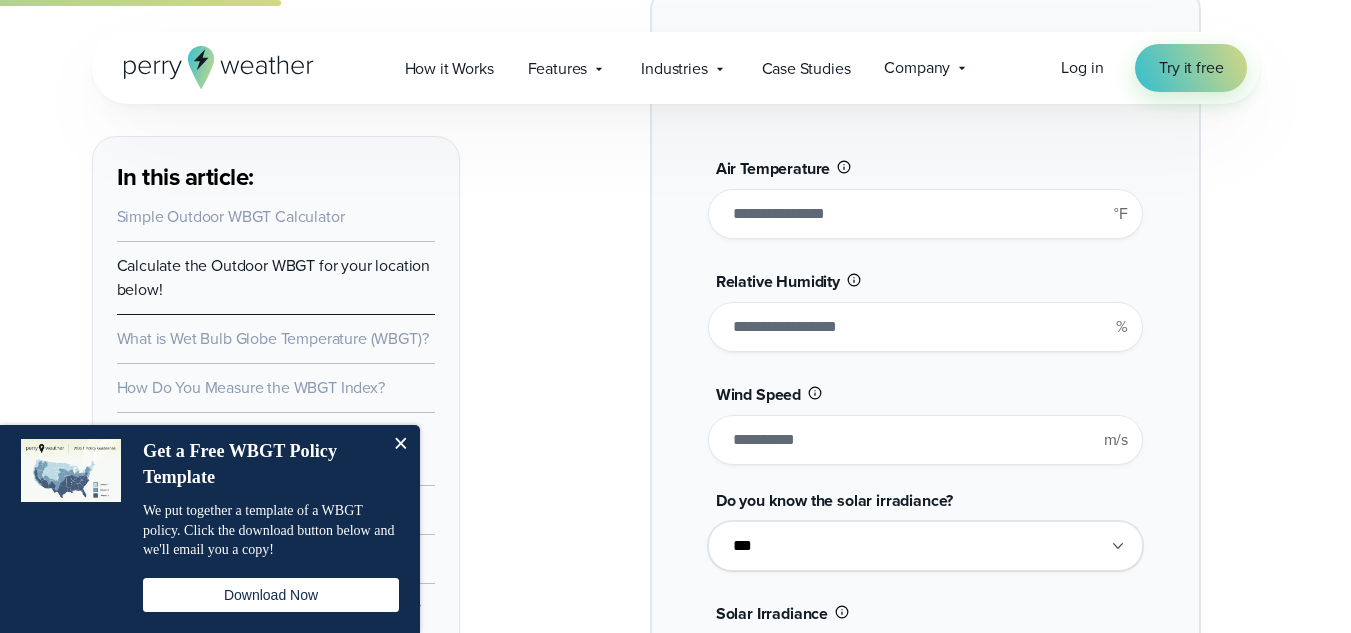 type on "*******" 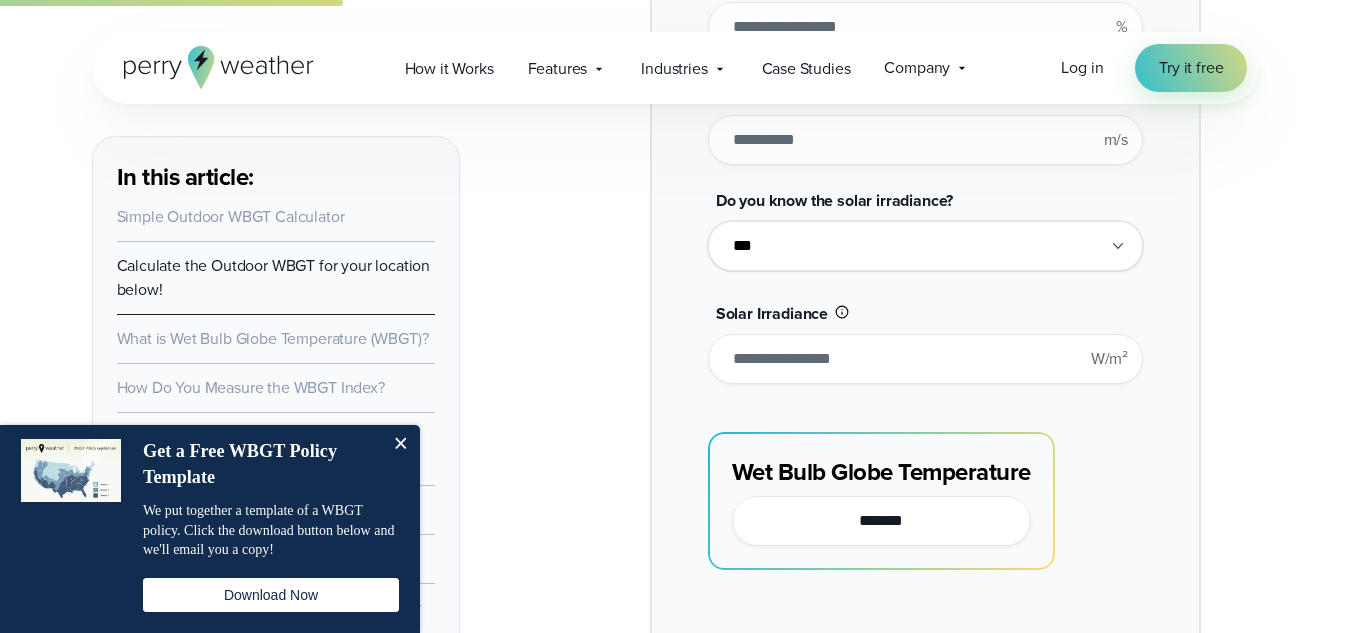 scroll, scrollTop: 1700, scrollLeft: 0, axis: vertical 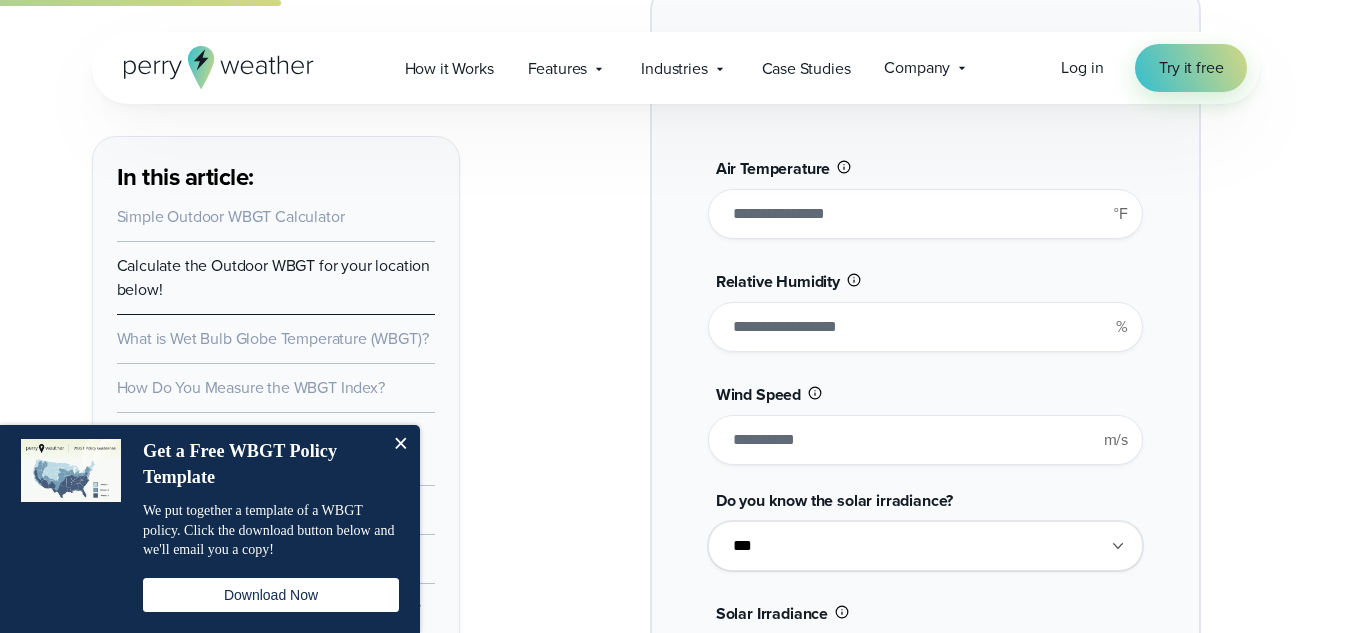 click on "****" at bounding box center [925, 440] 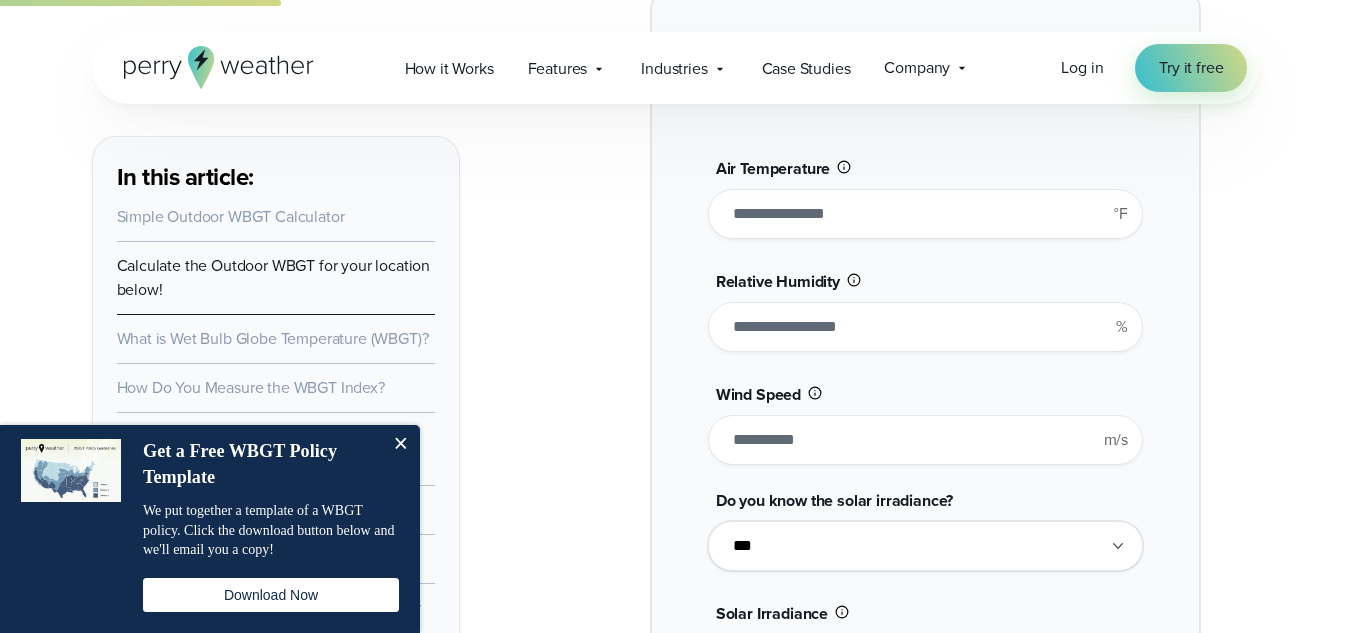 type 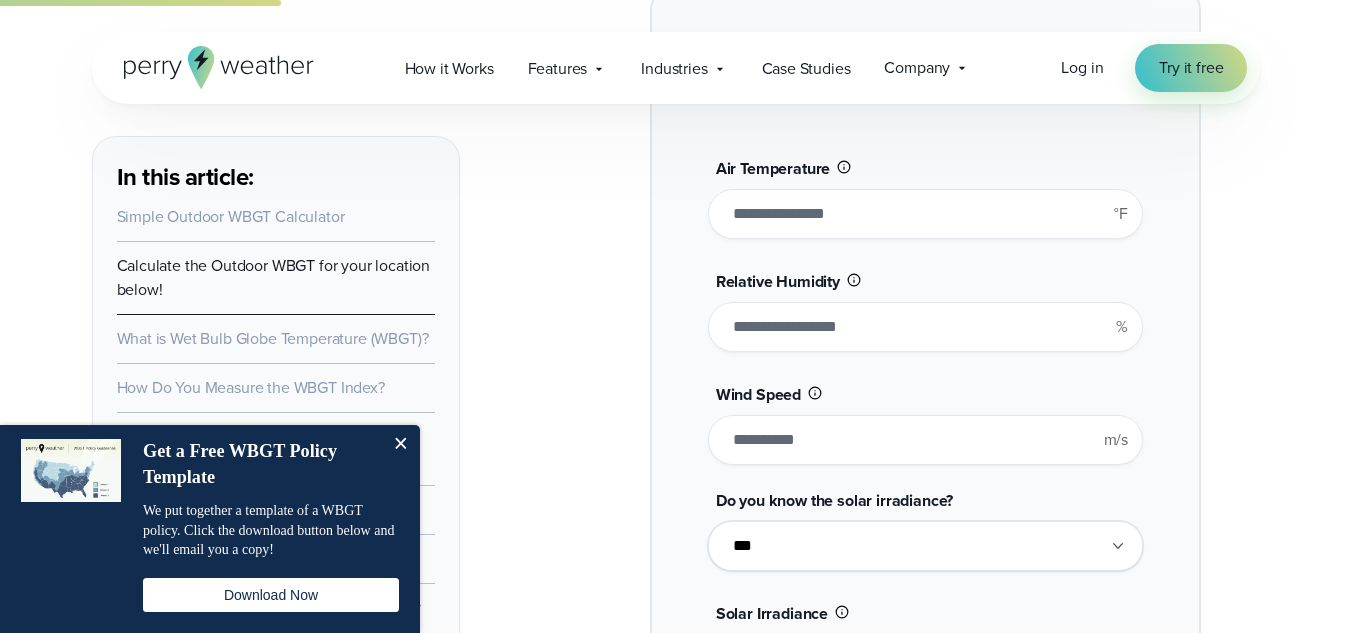 type on "******" 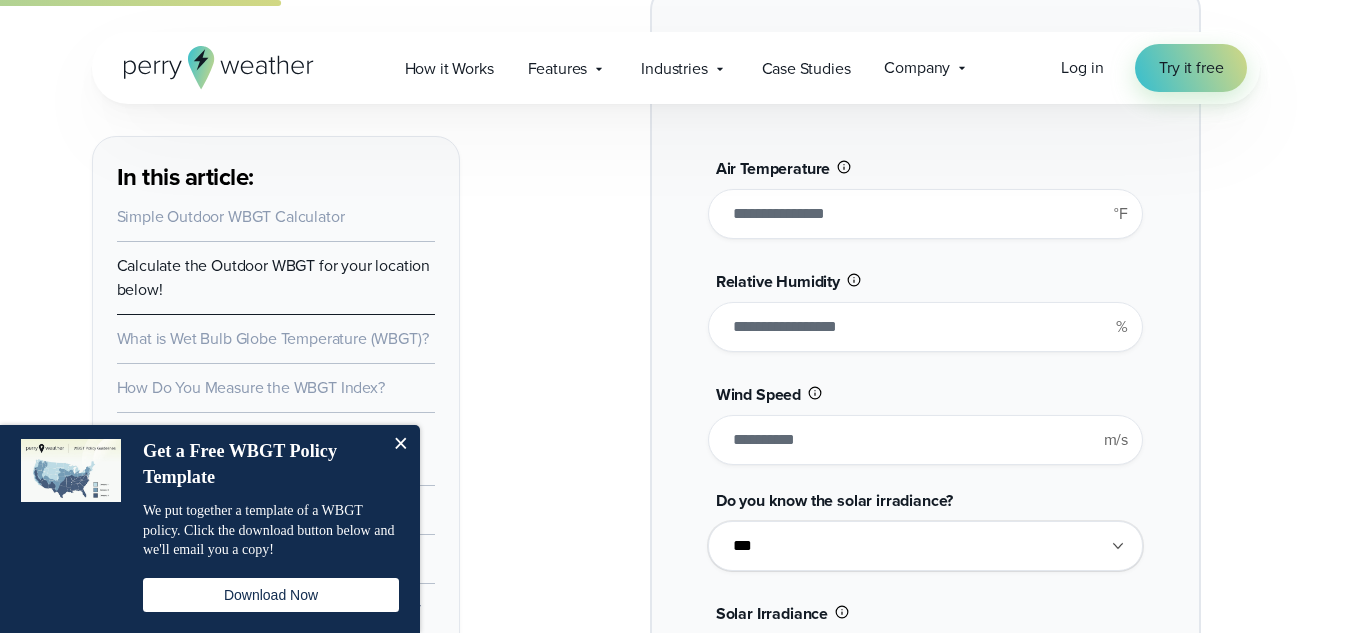 type on "*" 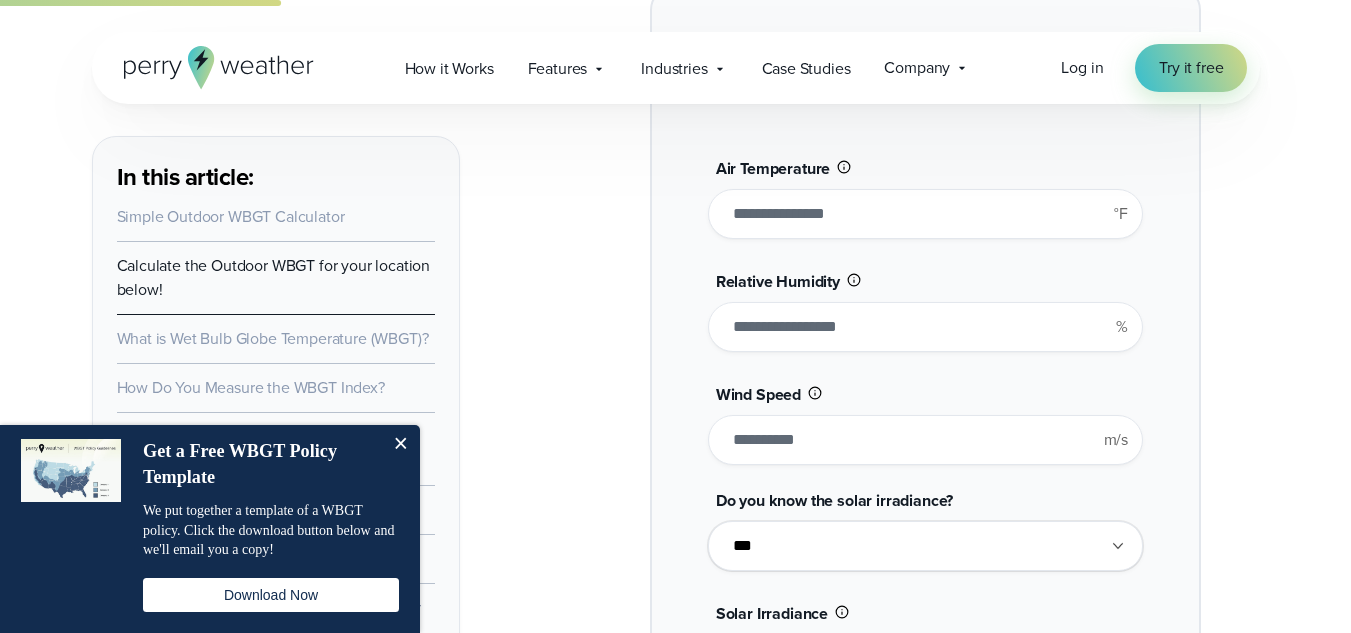 type on "*******" 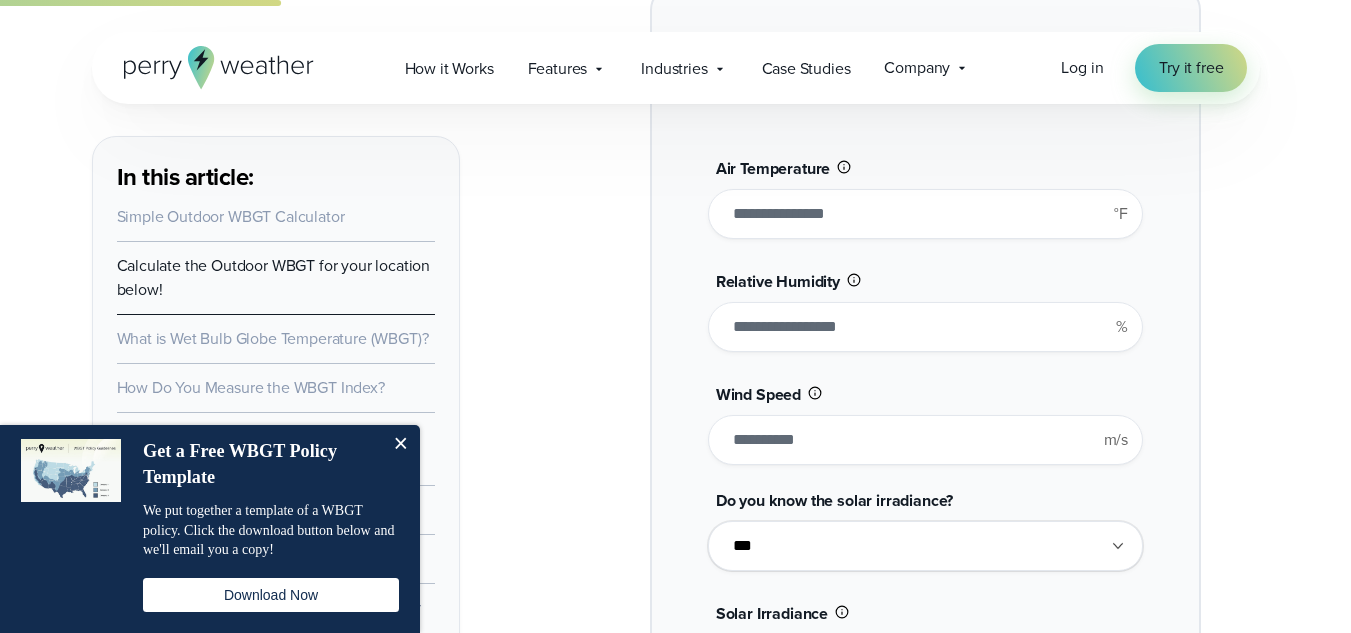 drag, startPoint x: 754, startPoint y: 435, endPoint x: 732, endPoint y: 445, distance: 24.166092 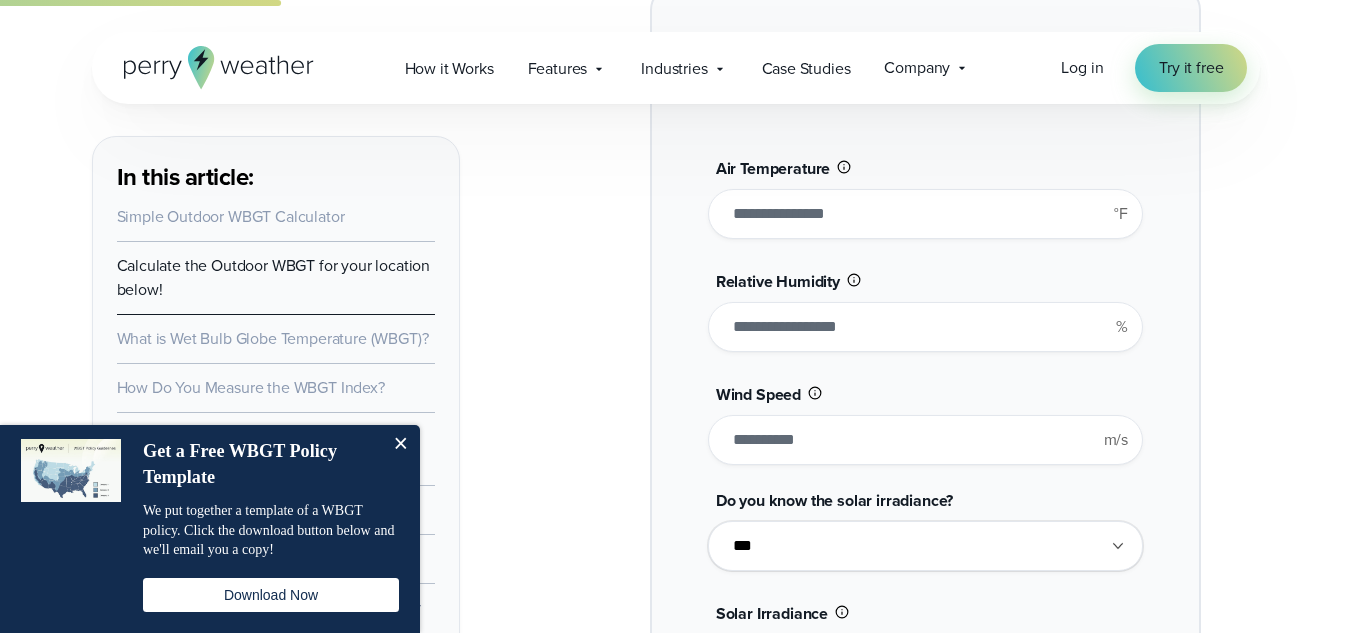 click on "*" at bounding box center (925, 440) 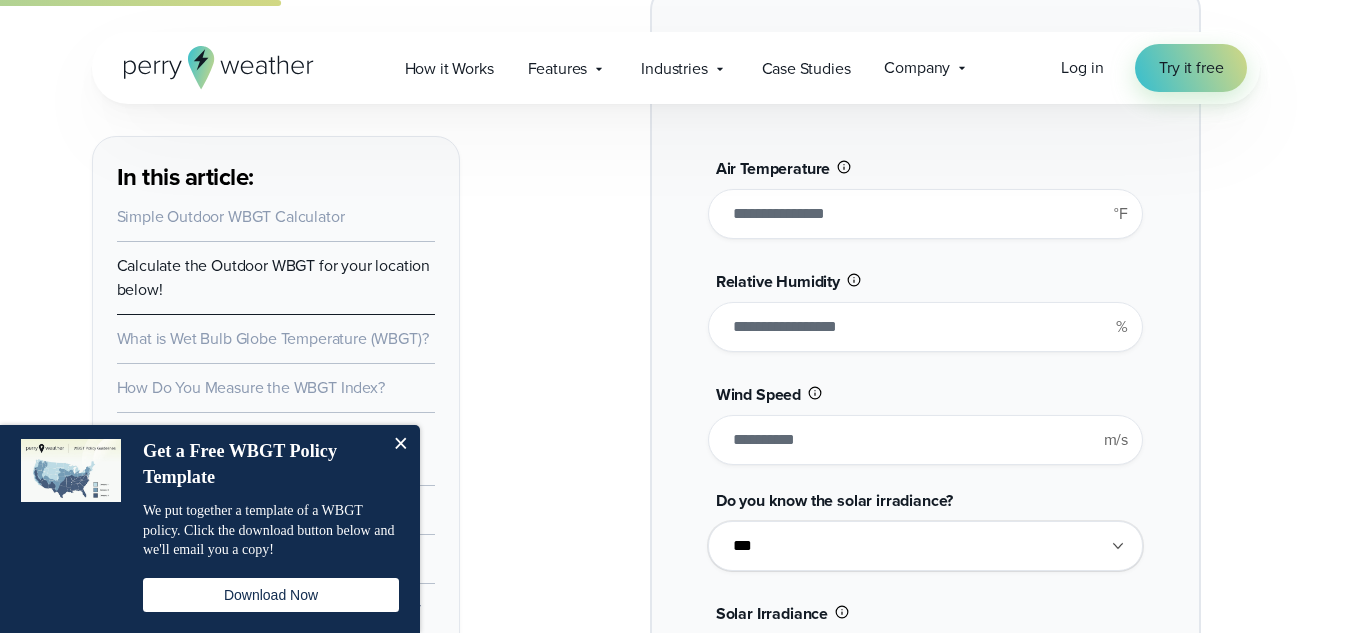type on "*" 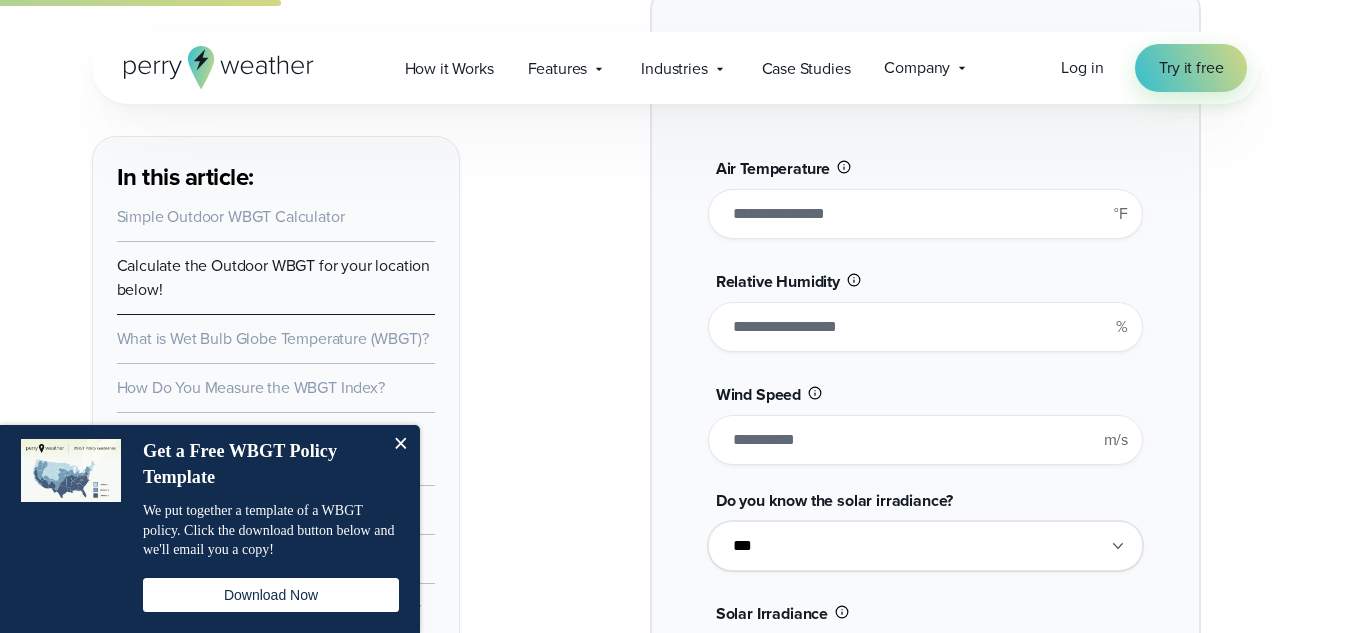 type on "******" 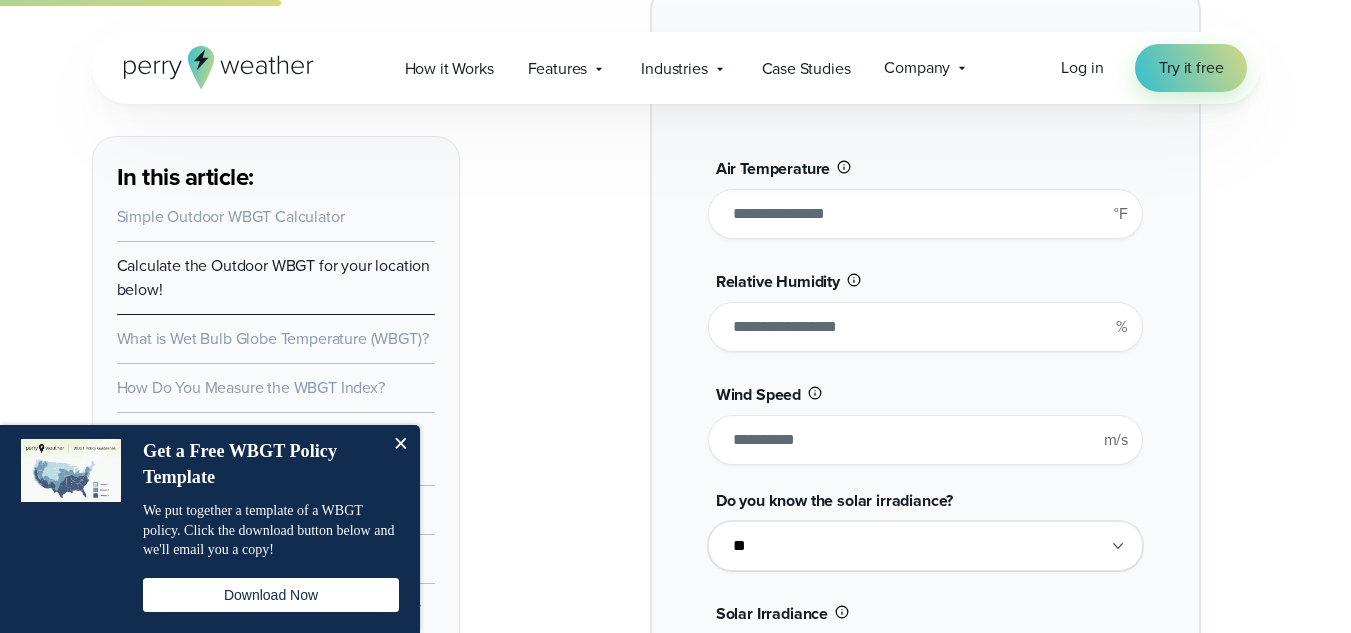 click on "**********" at bounding box center [925, 546] 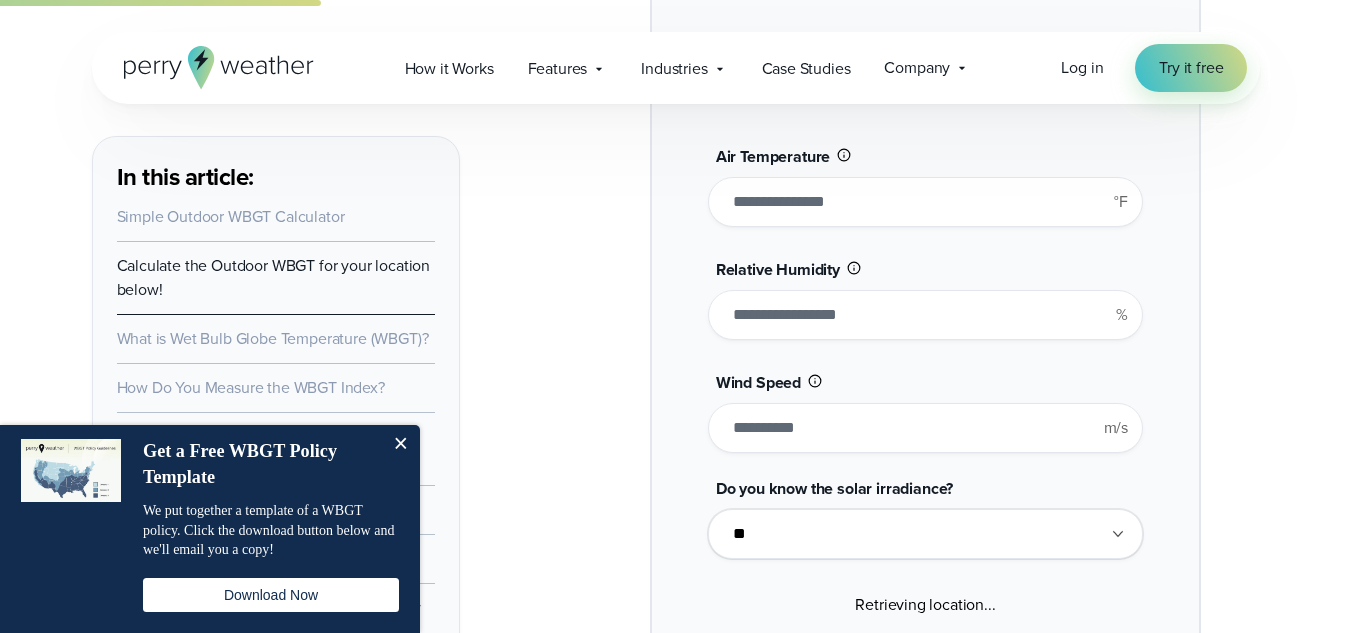 scroll, scrollTop: 1700, scrollLeft: 0, axis: vertical 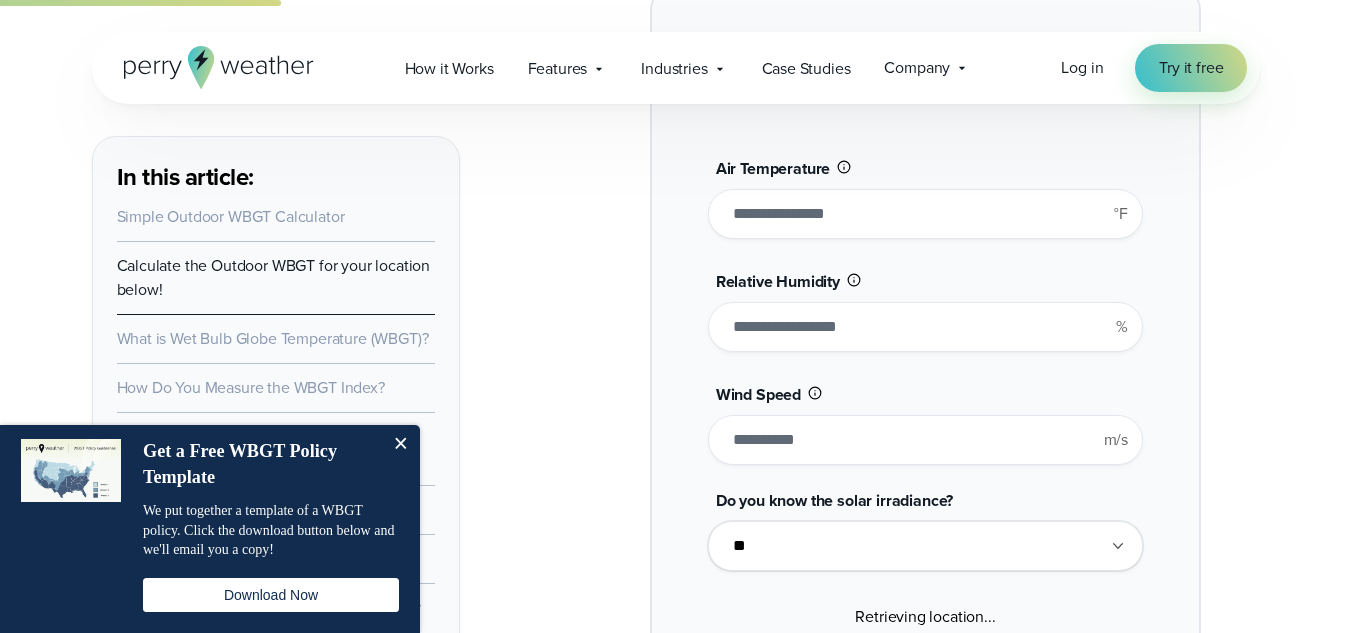 click on "**********" at bounding box center (925, 546) 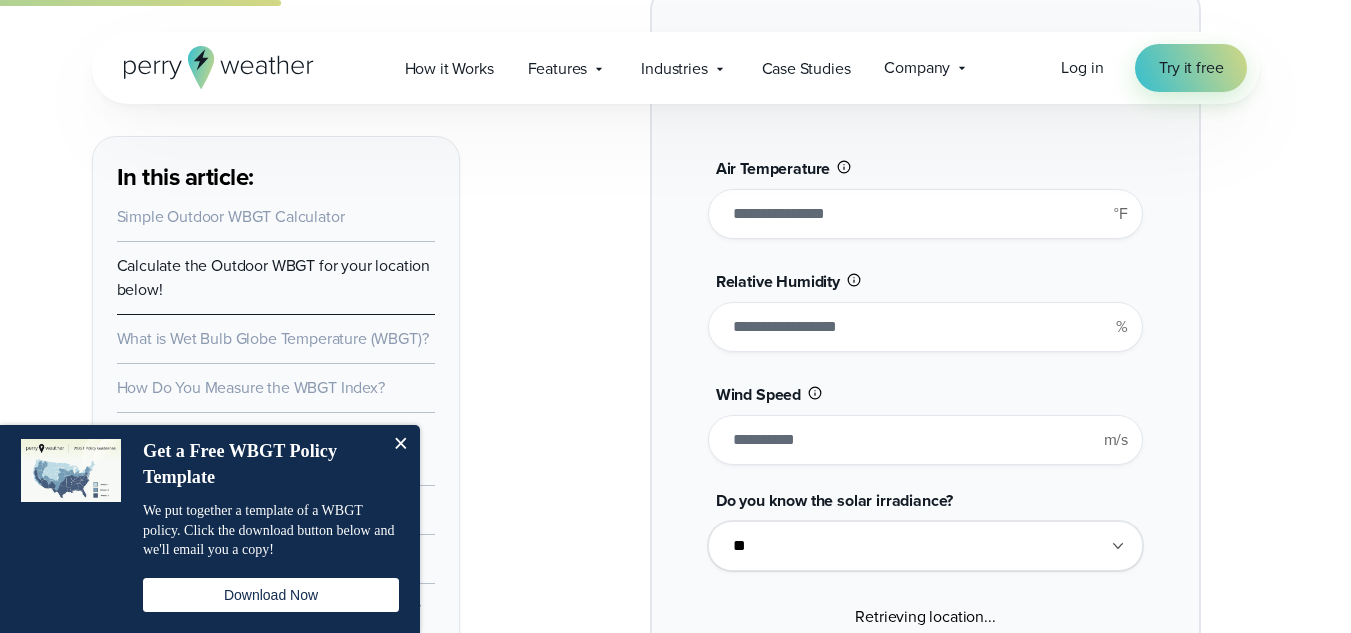 select on "***" 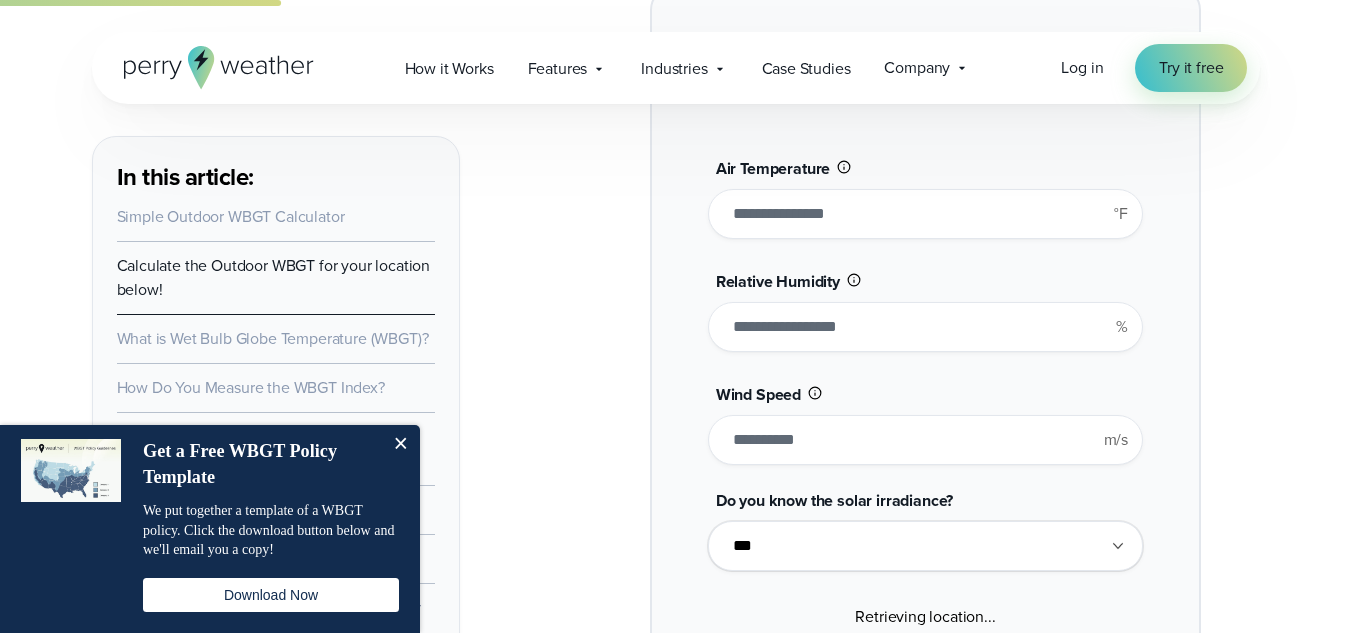 click on "**********" at bounding box center [925, 546] 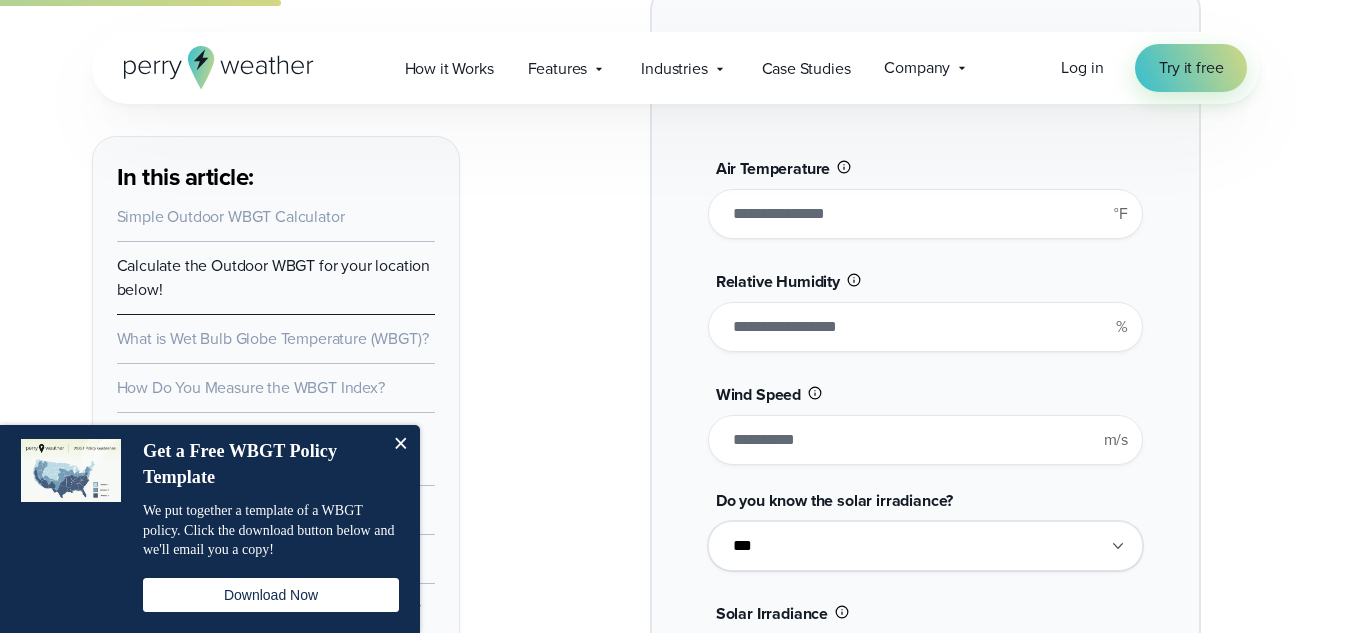 click on "**********" at bounding box center (925, 546) 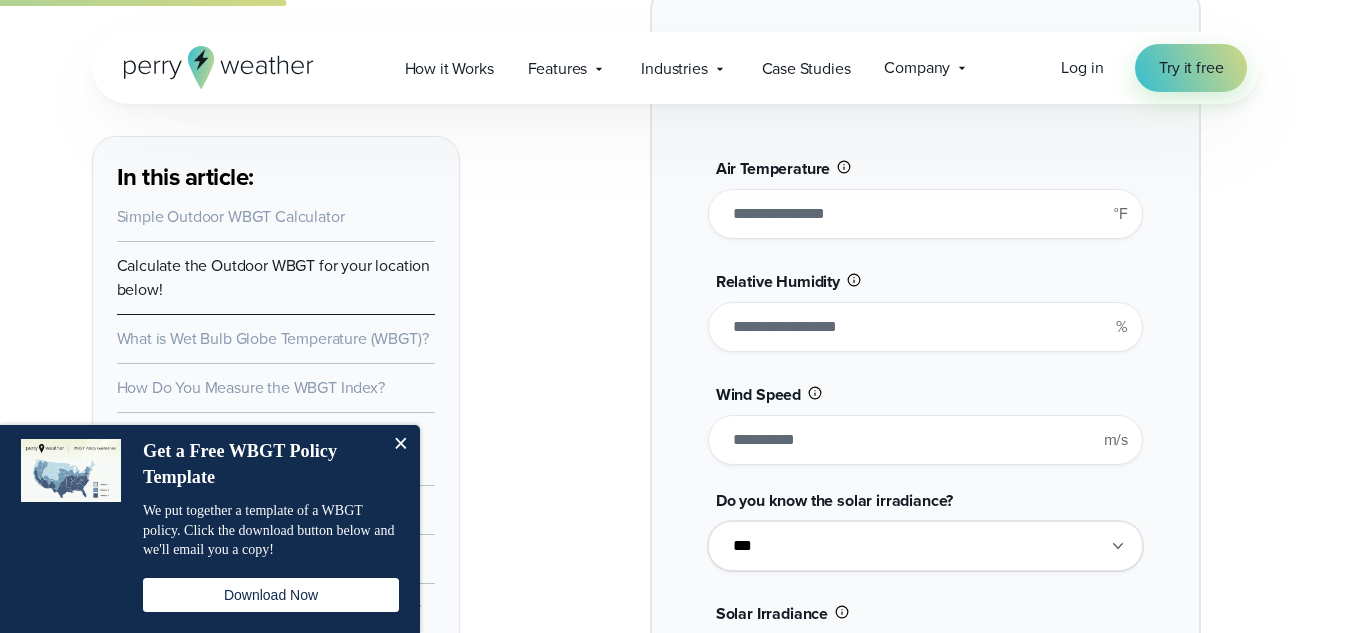 scroll, scrollTop: 2000, scrollLeft: 0, axis: vertical 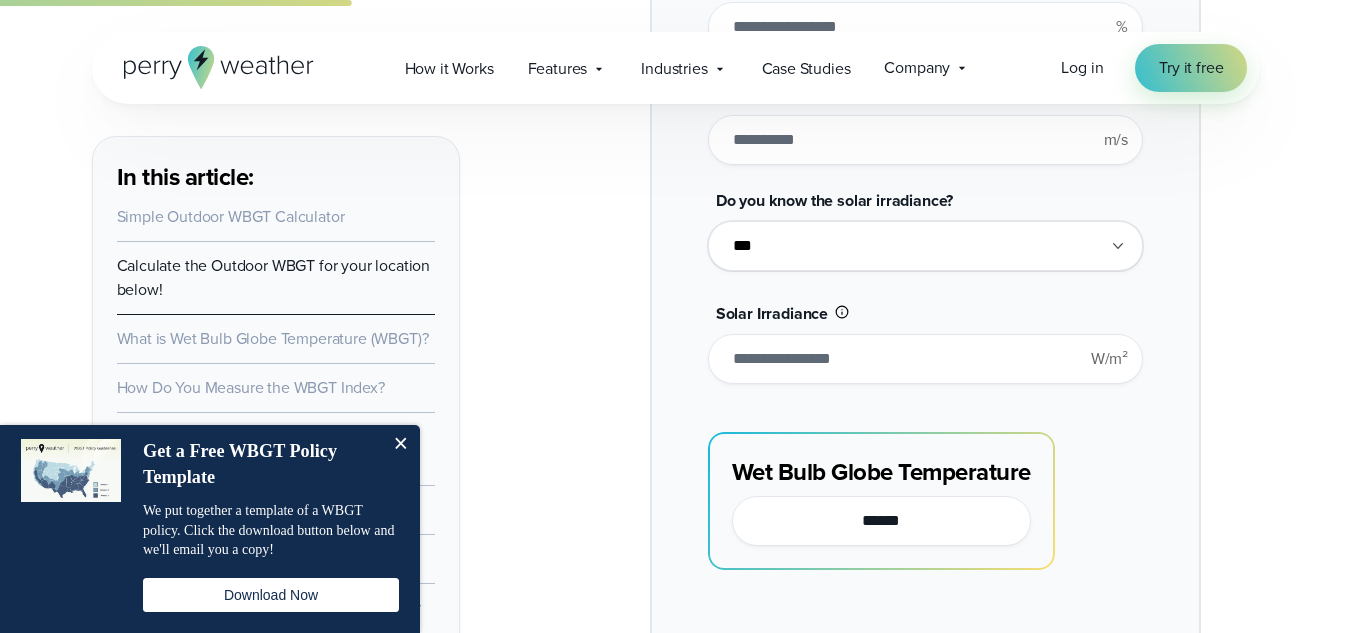 drag, startPoint x: 769, startPoint y: 362, endPoint x: 716, endPoint y: 367, distance: 53.235325 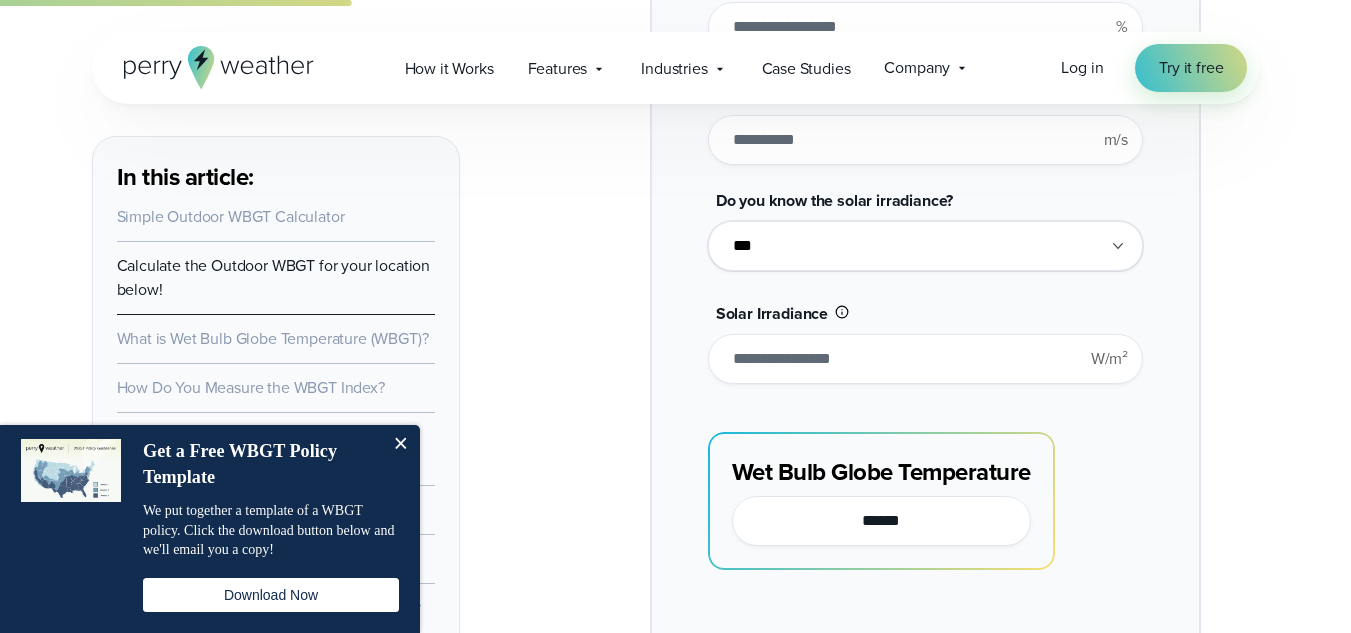 click on "*****" at bounding box center (925, 359) 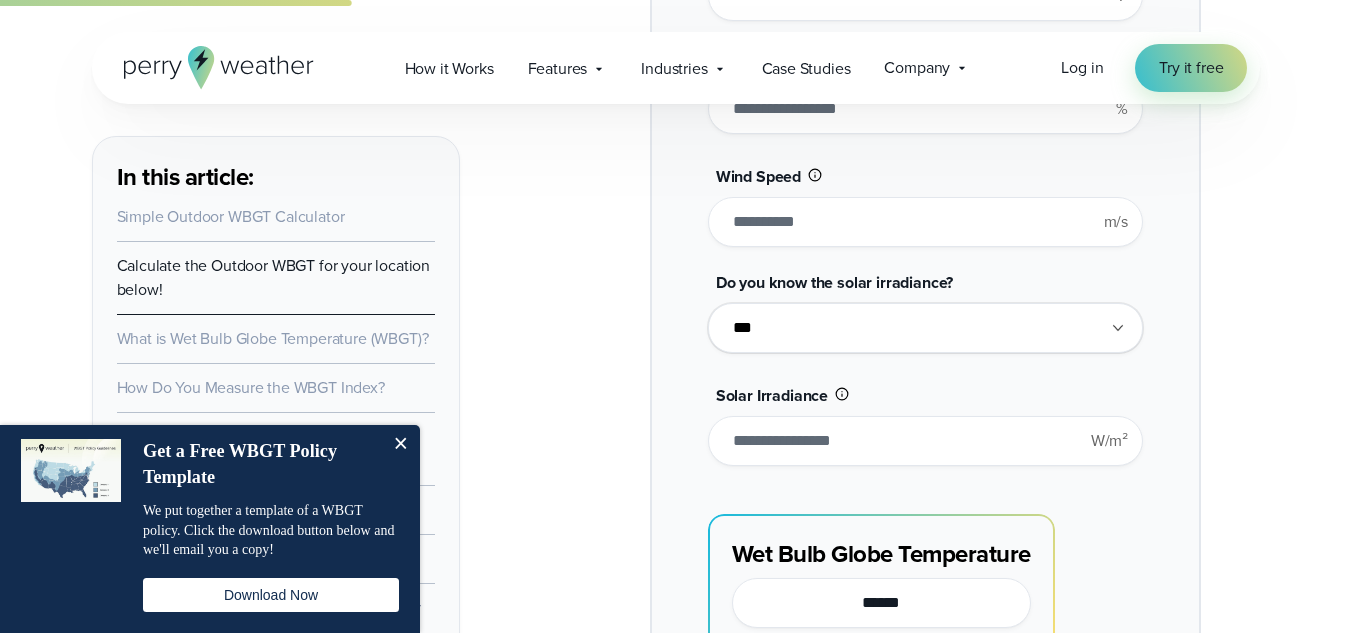 scroll, scrollTop: 1800, scrollLeft: 0, axis: vertical 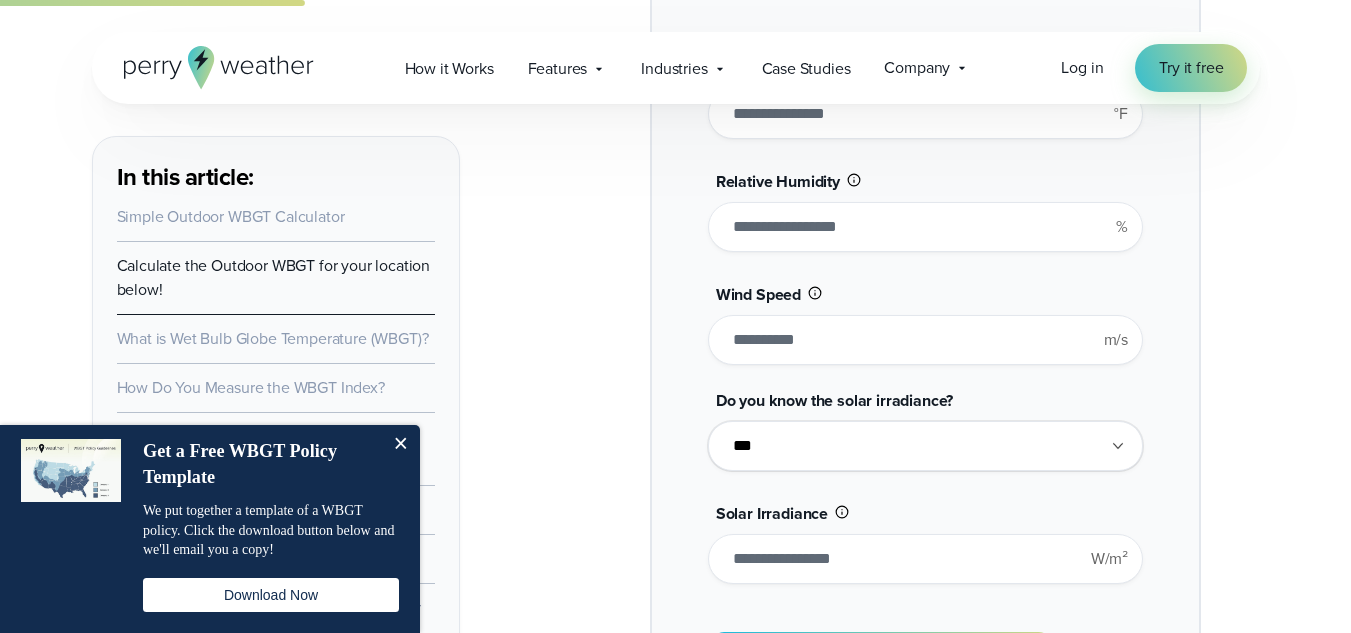 drag, startPoint x: 747, startPoint y: 340, endPoint x: 717, endPoint y: 355, distance: 33.54102 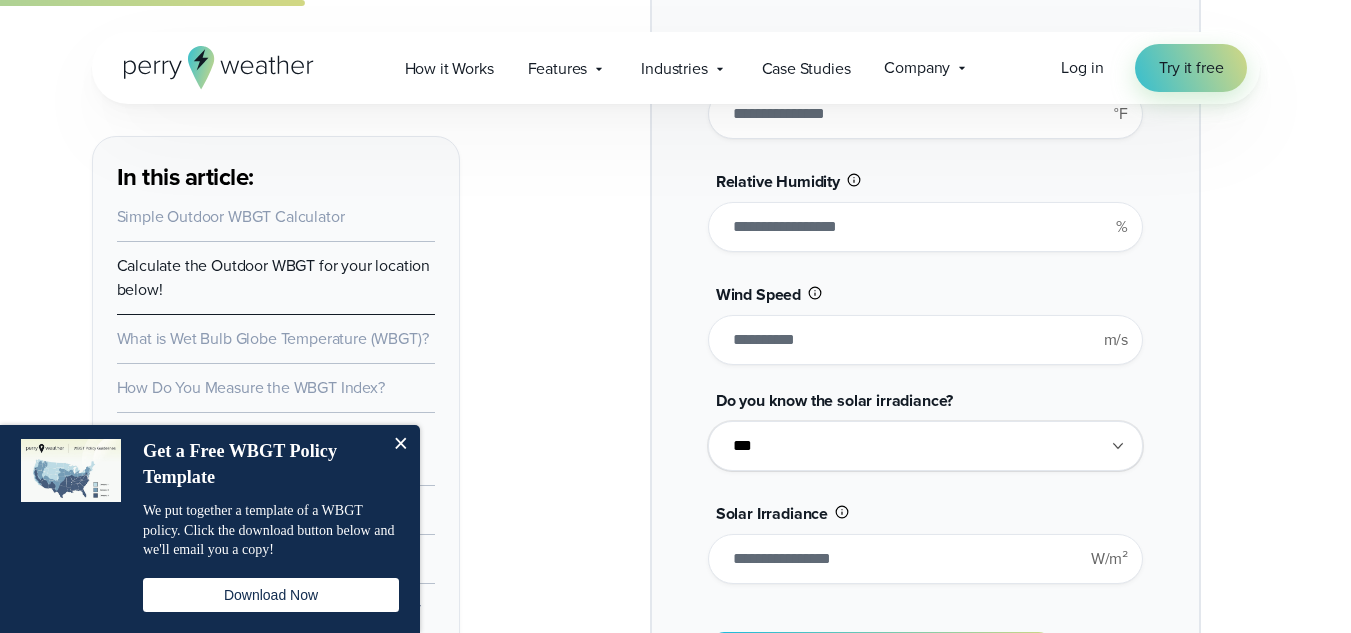 click on "*" at bounding box center (925, 340) 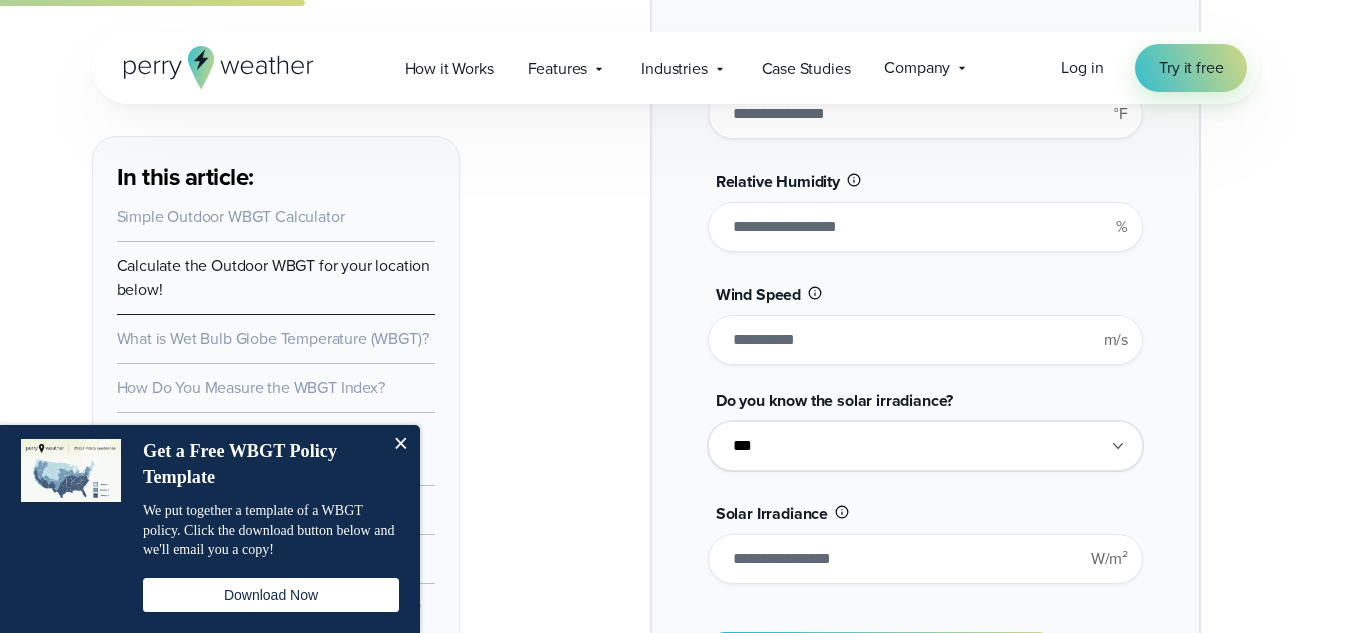 type on "*" 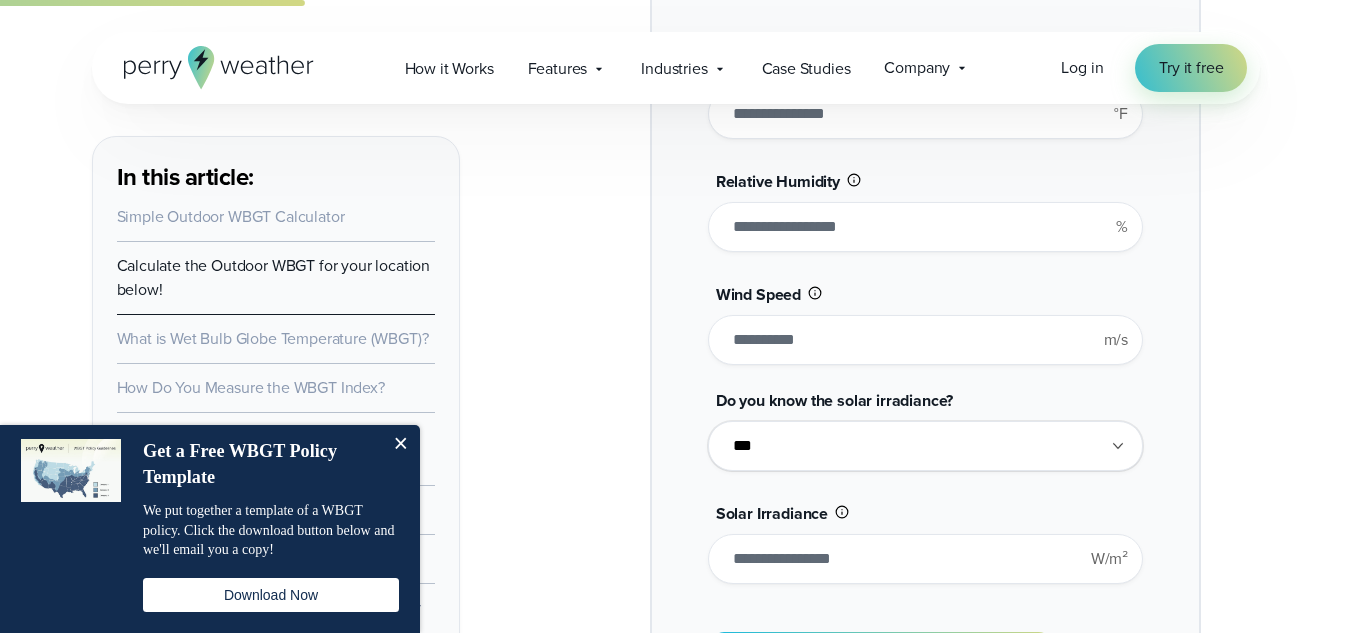 type on "*******" 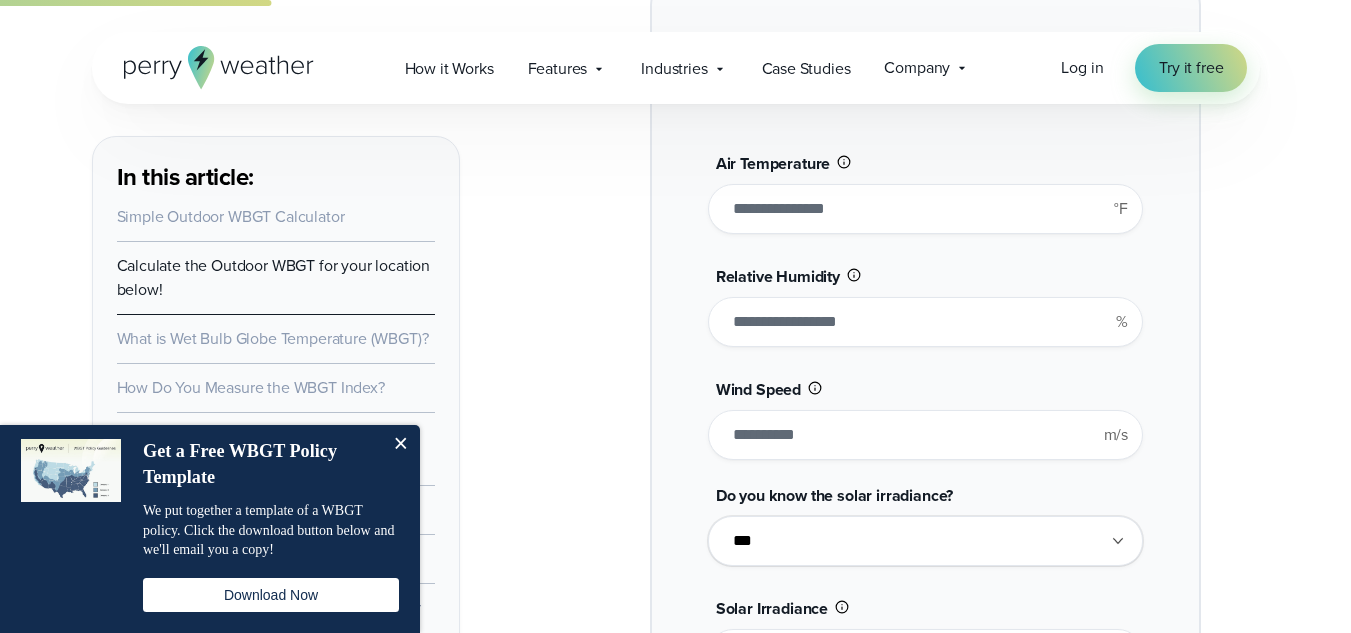 scroll, scrollTop: 1500, scrollLeft: 0, axis: vertical 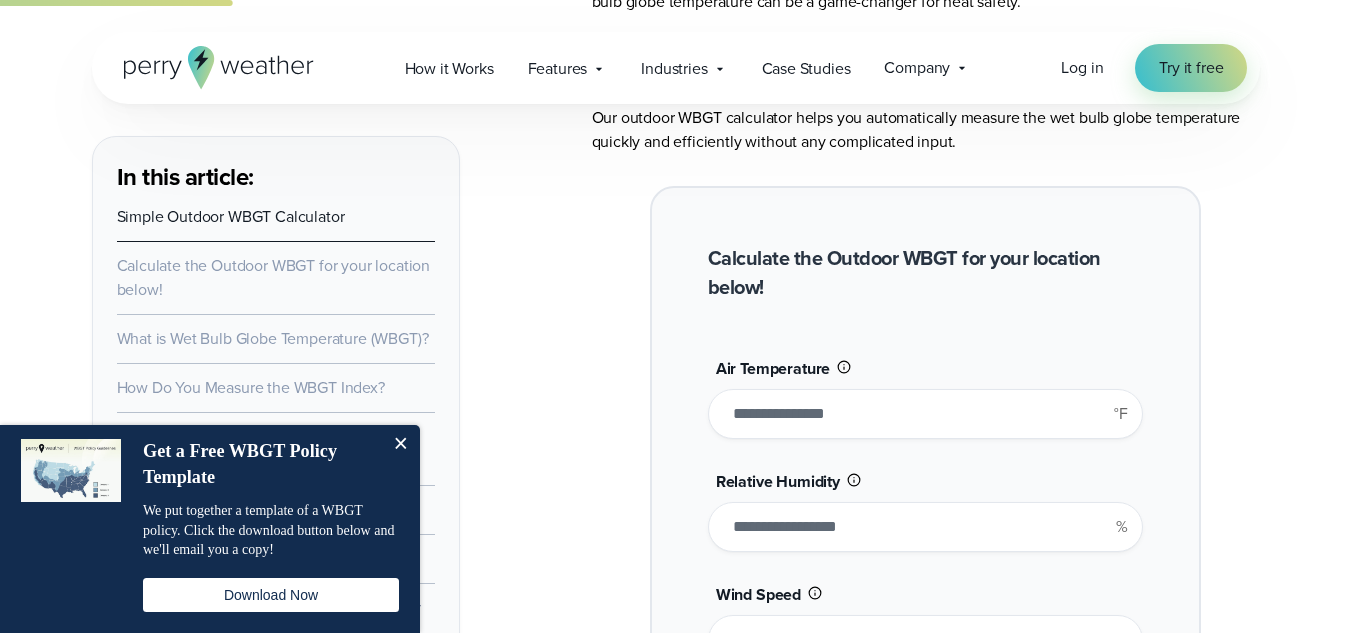 drag, startPoint x: 766, startPoint y: 414, endPoint x: 718, endPoint y: 416, distance: 48.04165 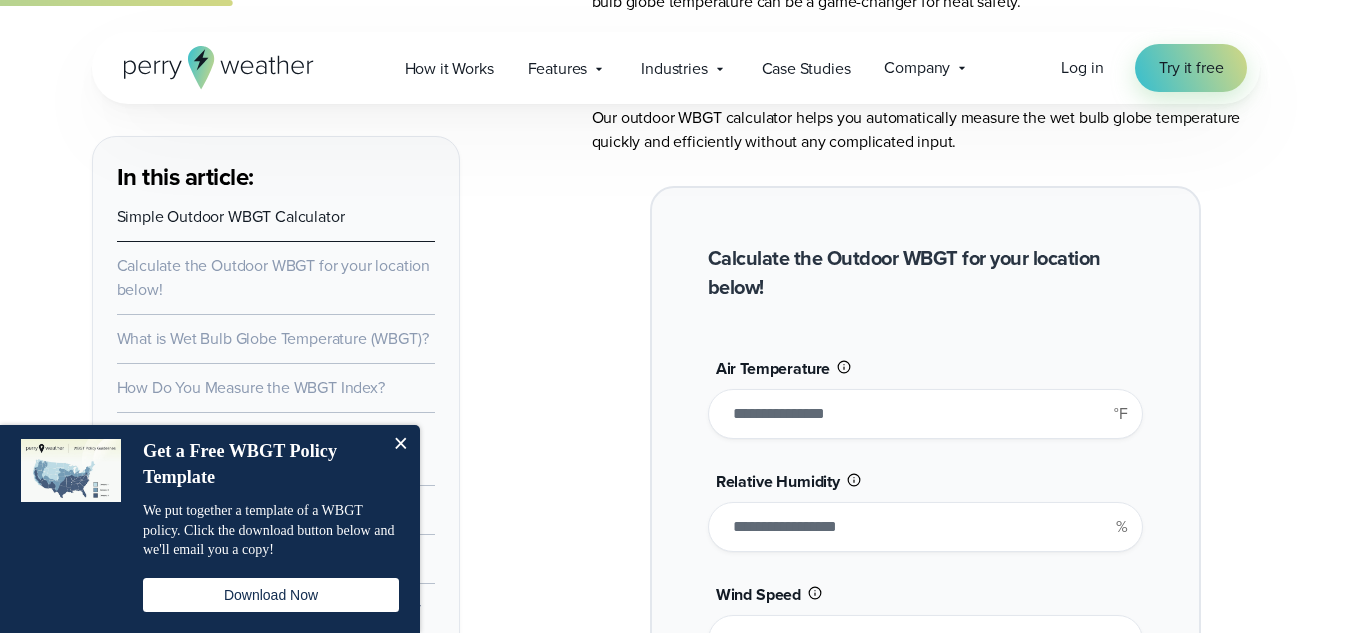 type on "*" 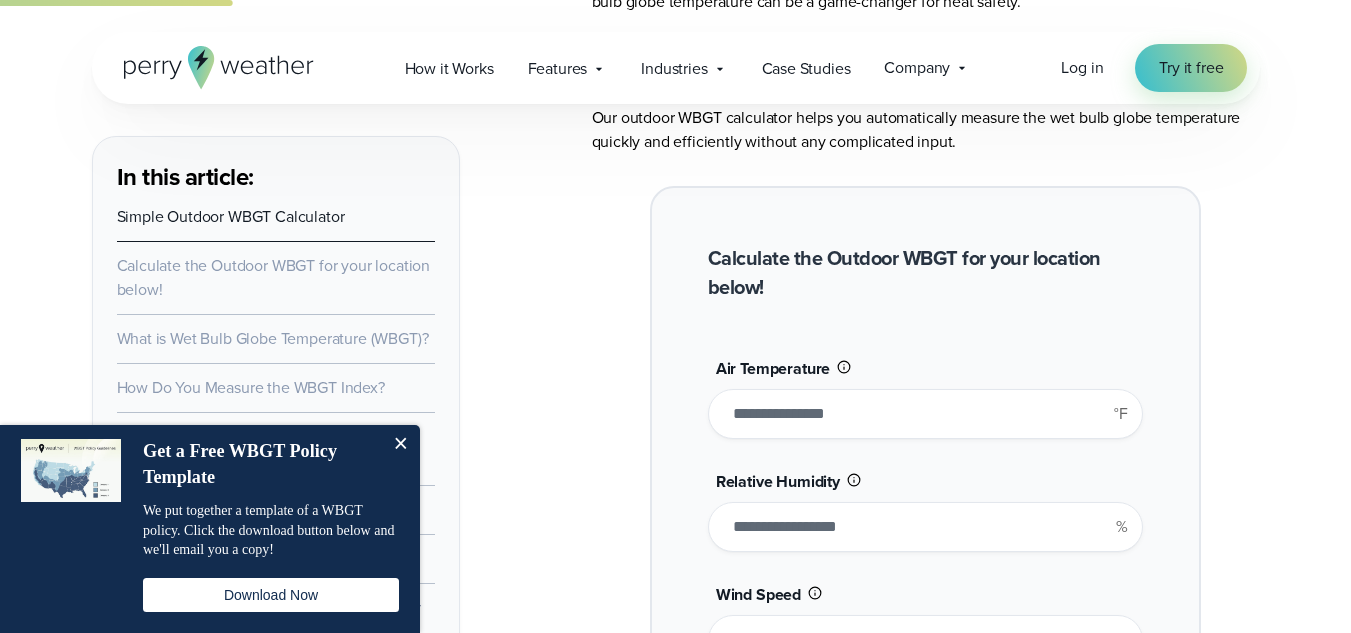type on "******" 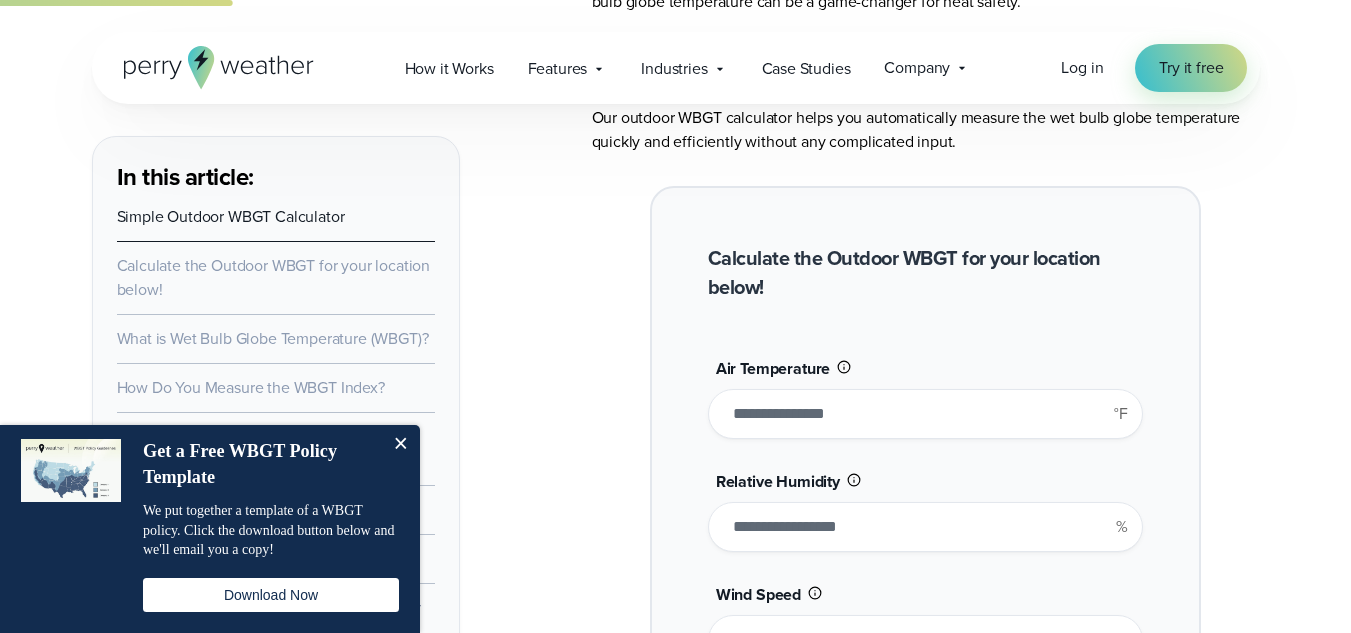 type on "****" 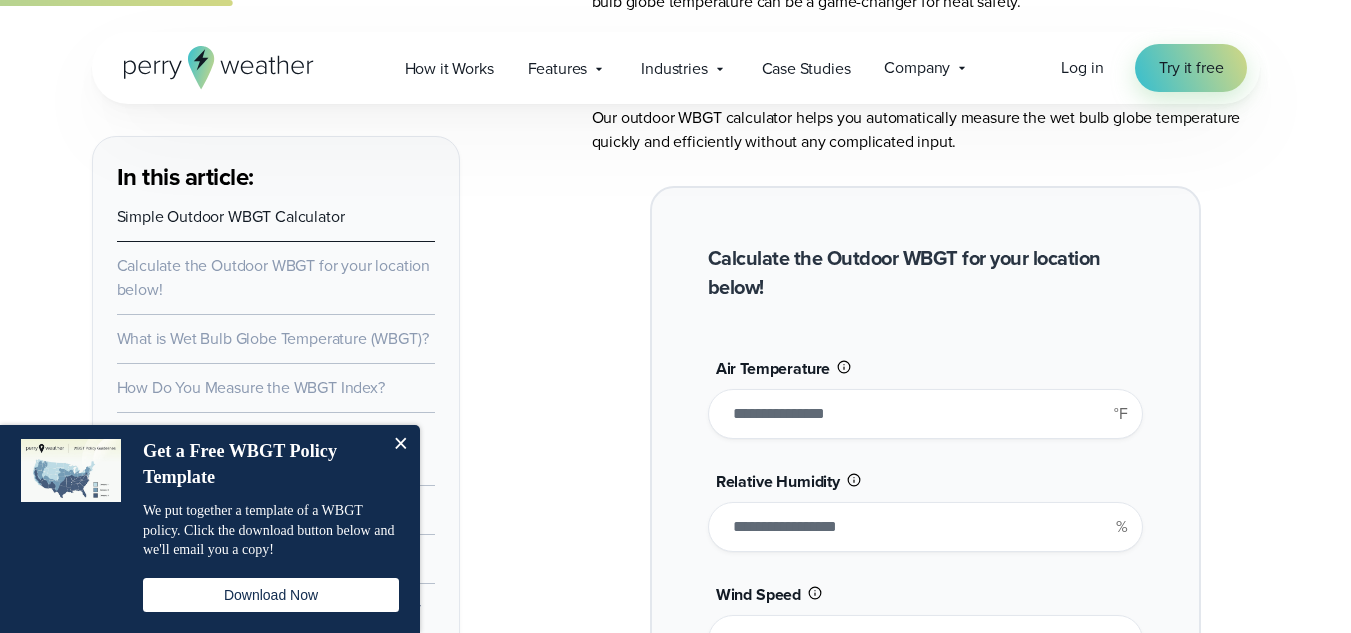 type on "*******" 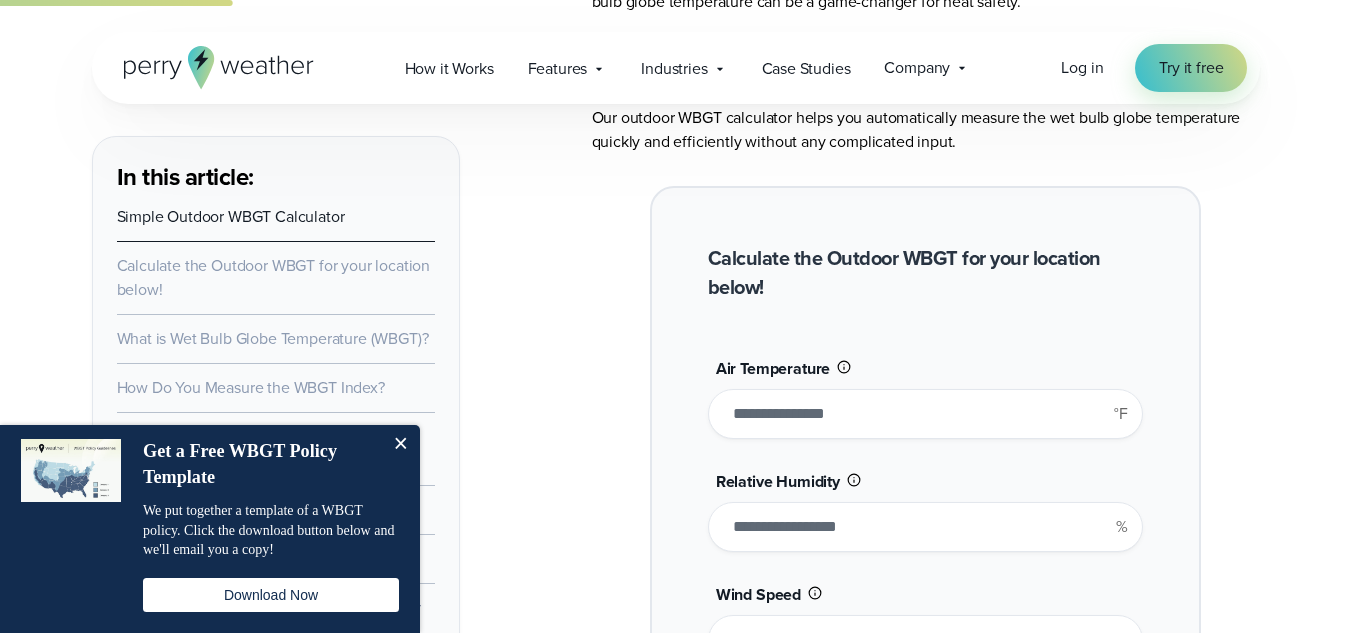 type on "****" 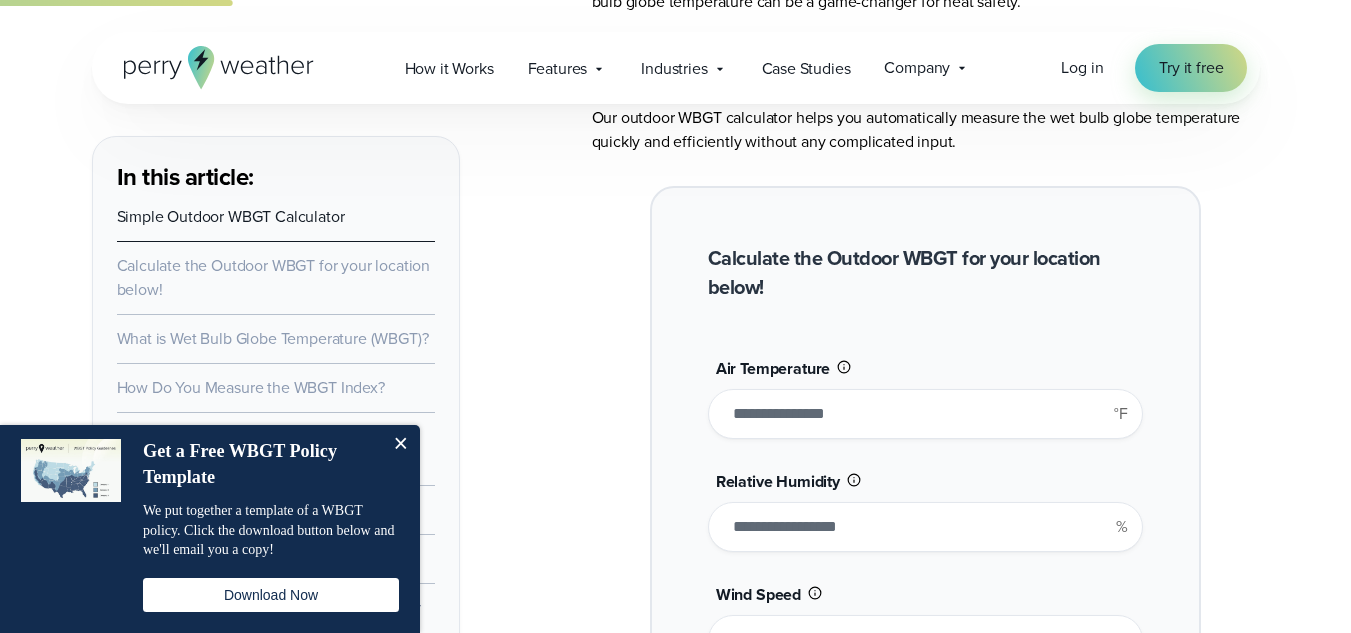 drag, startPoint x: 761, startPoint y: 528, endPoint x: 730, endPoint y: 528, distance: 31 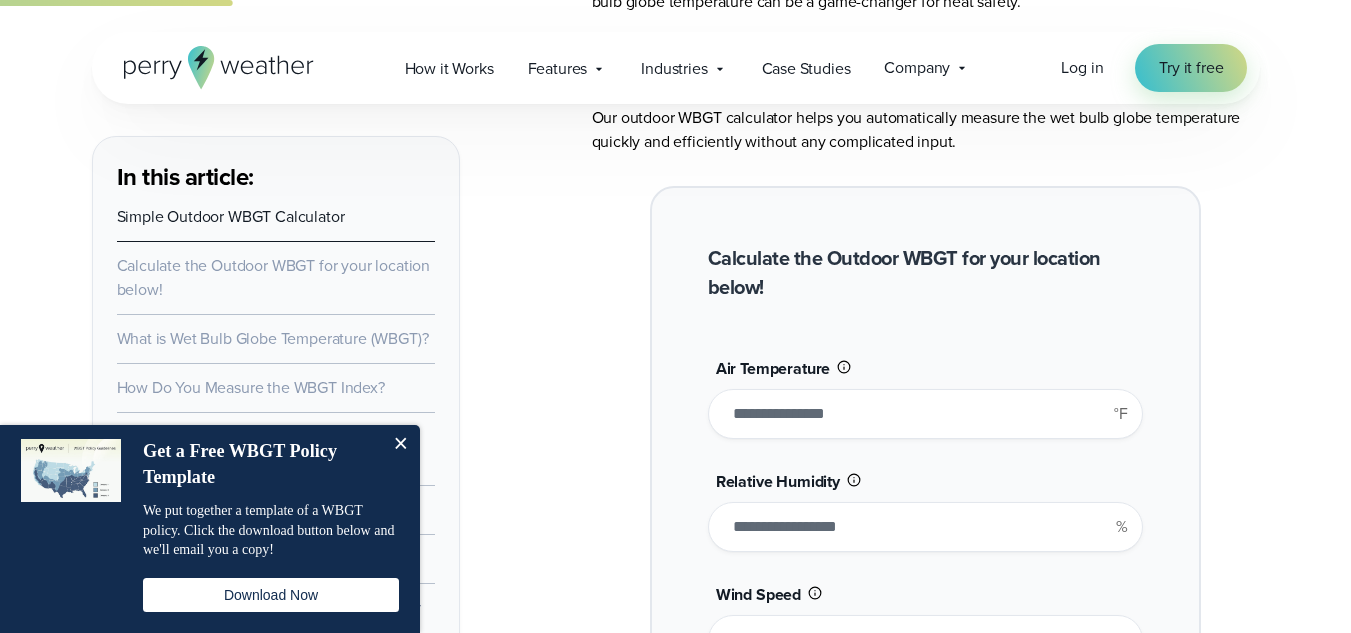 type on "*" 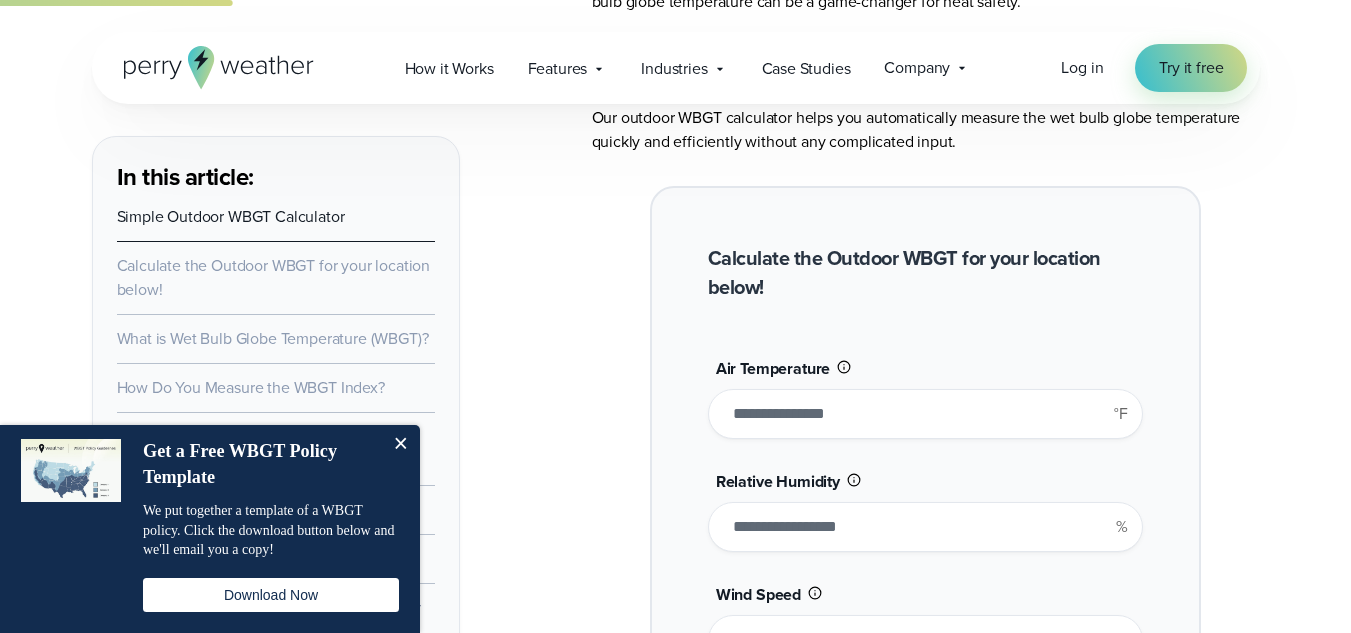 type on "*******" 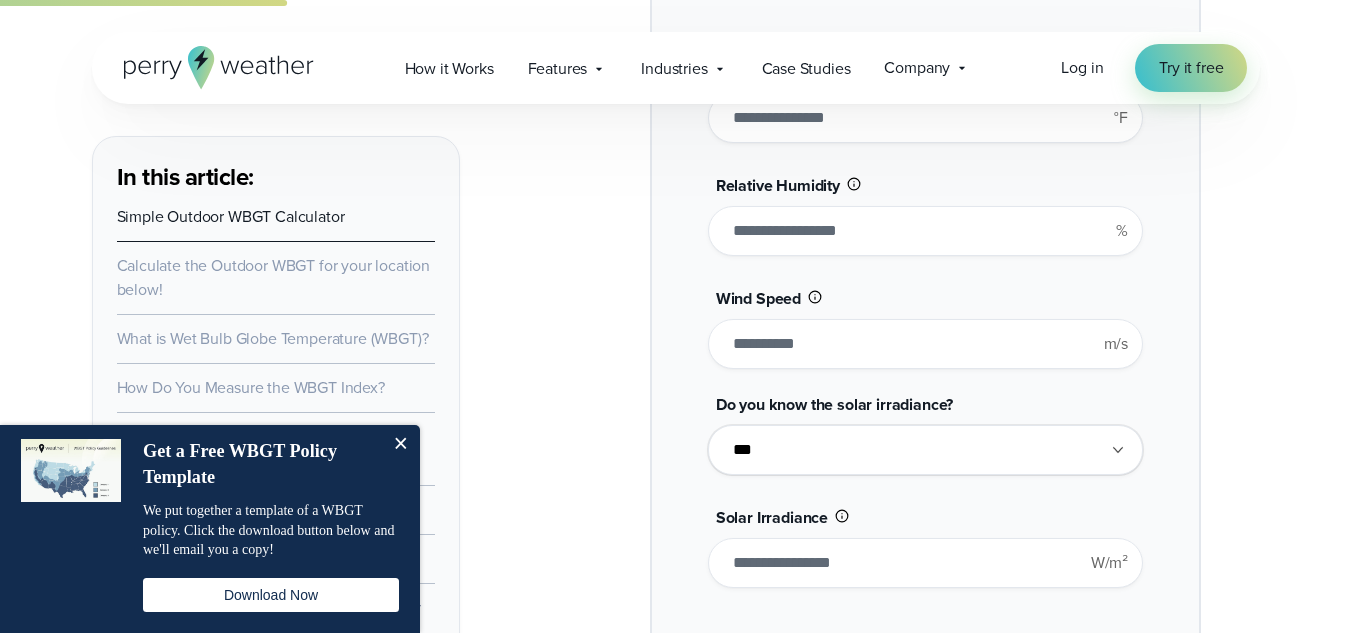 scroll, scrollTop: 1800, scrollLeft: 0, axis: vertical 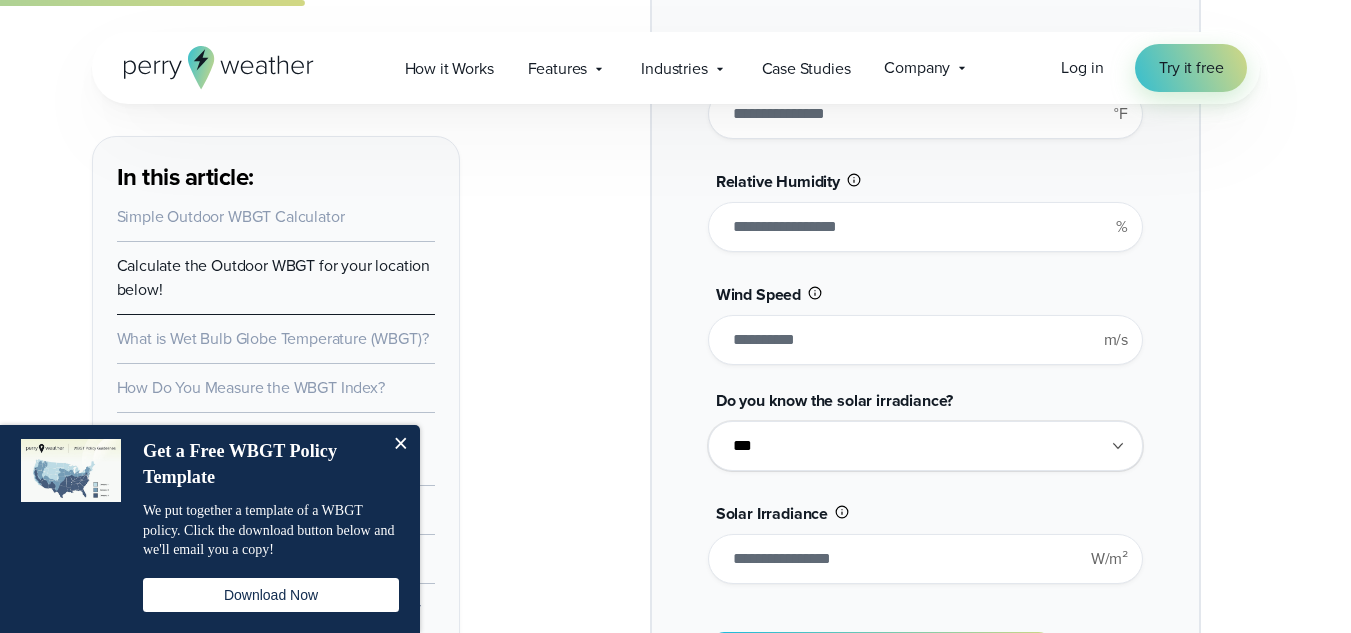 type on "**" 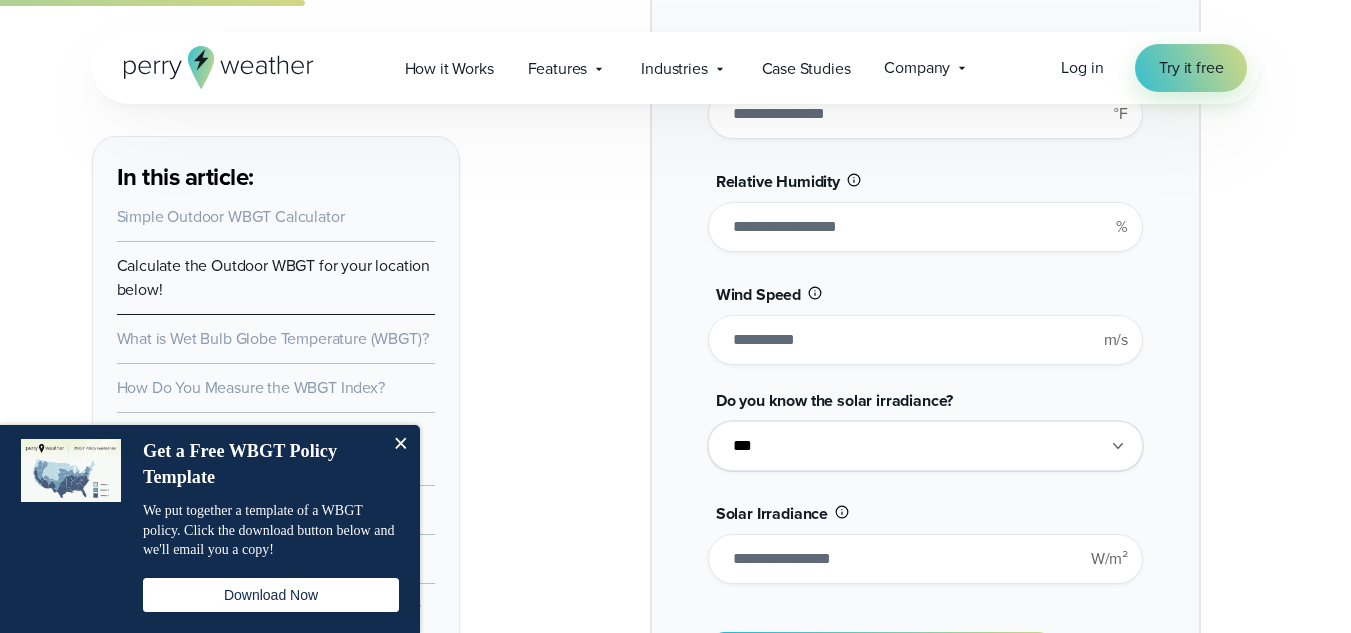 type on "*" 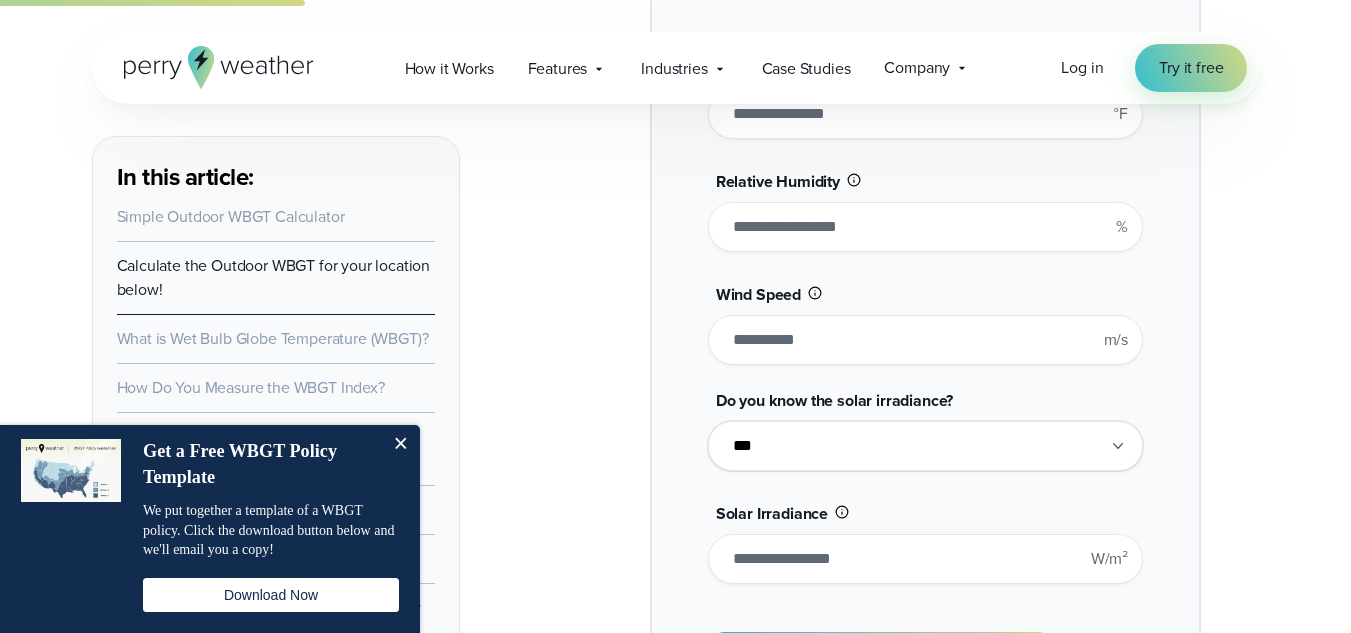 type on "*******" 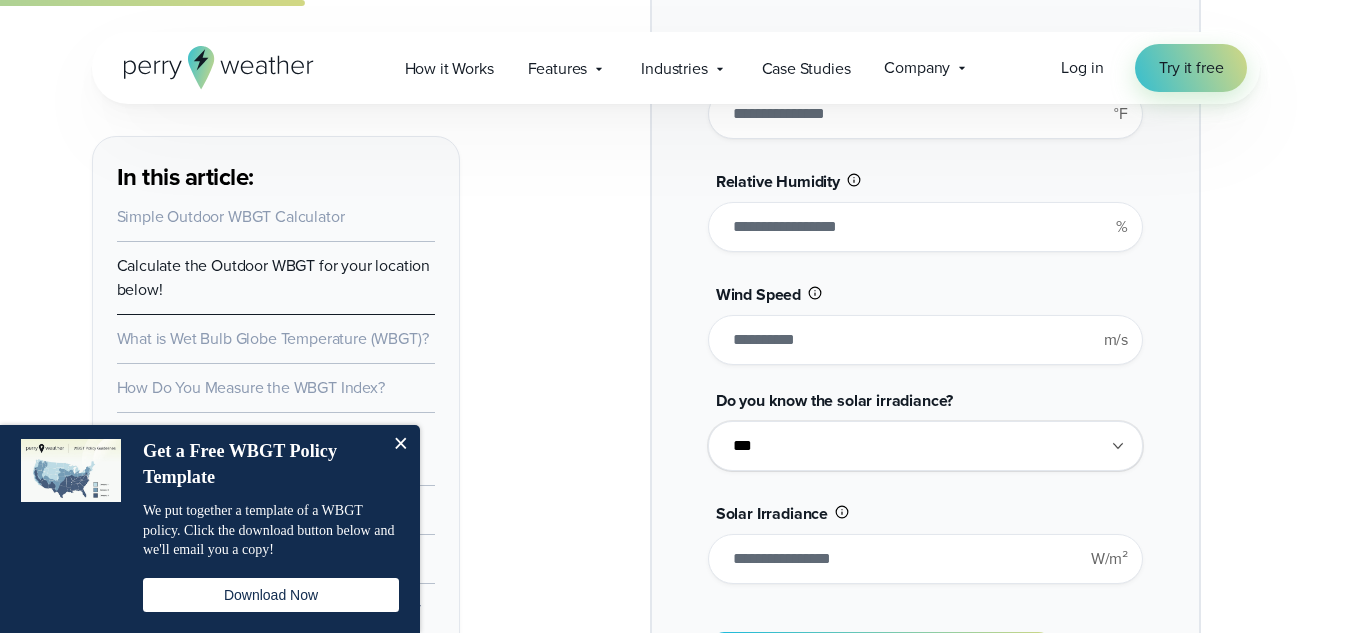 drag, startPoint x: 774, startPoint y: 563, endPoint x: 732, endPoint y: 574, distance: 43.416588 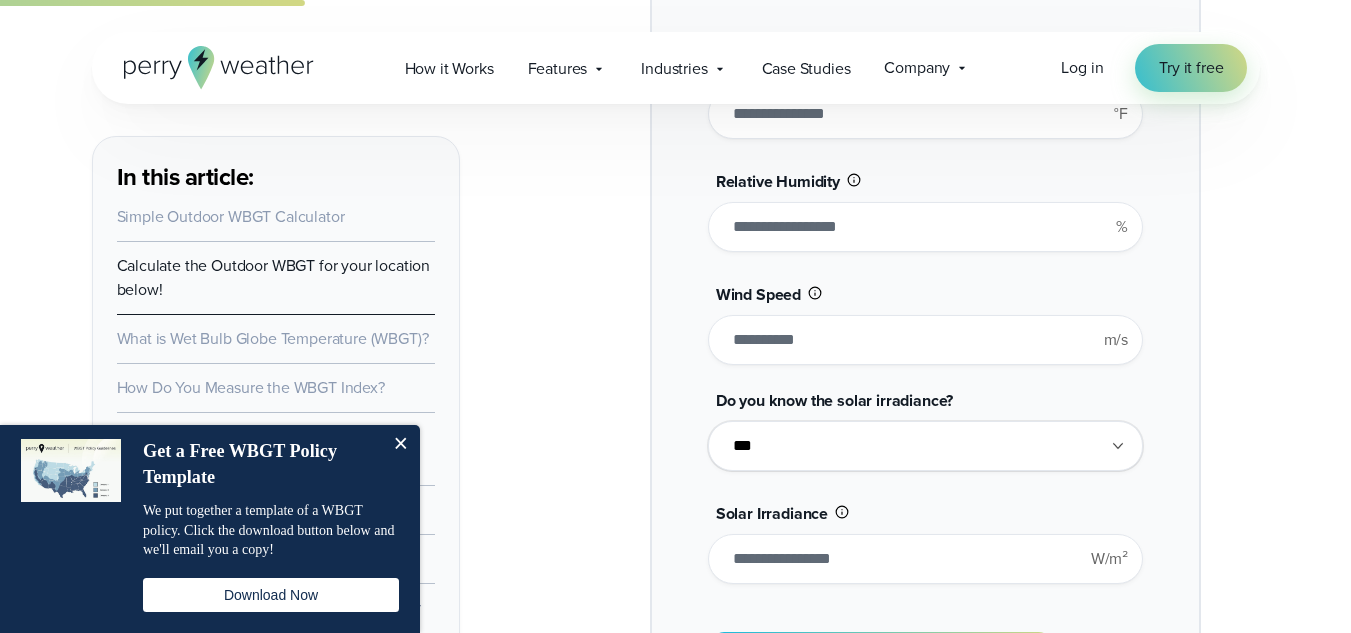 click on "***" at bounding box center [925, 559] 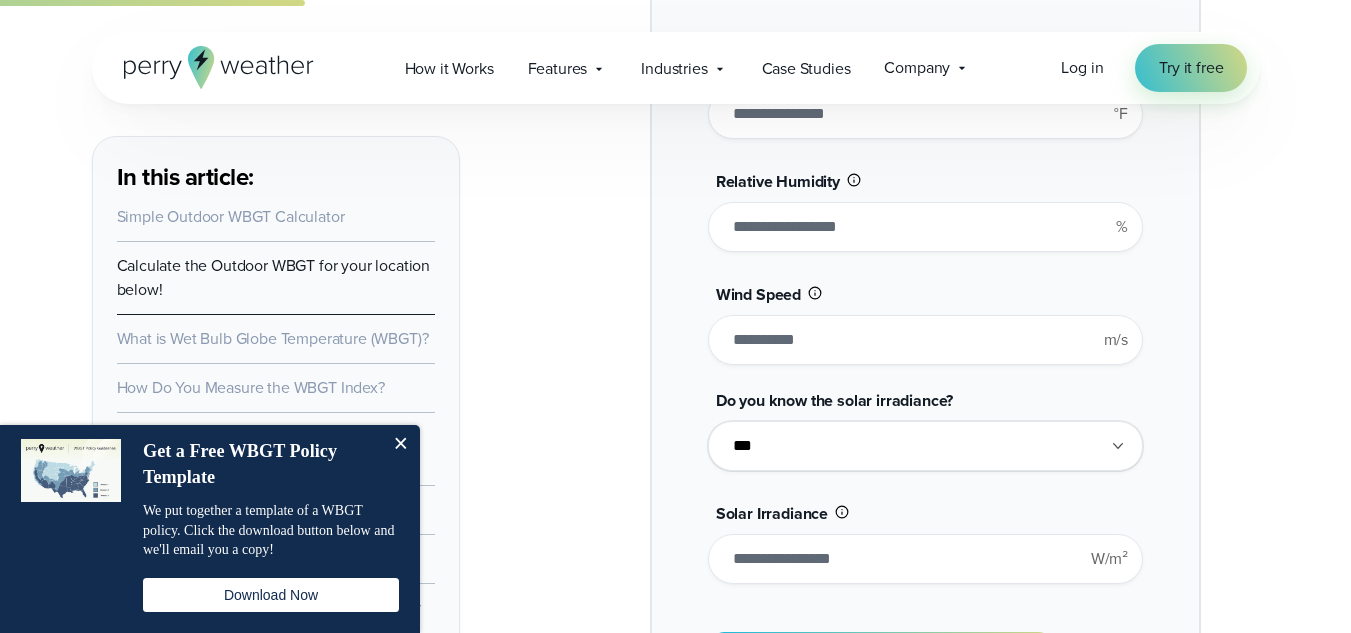 type on "*" 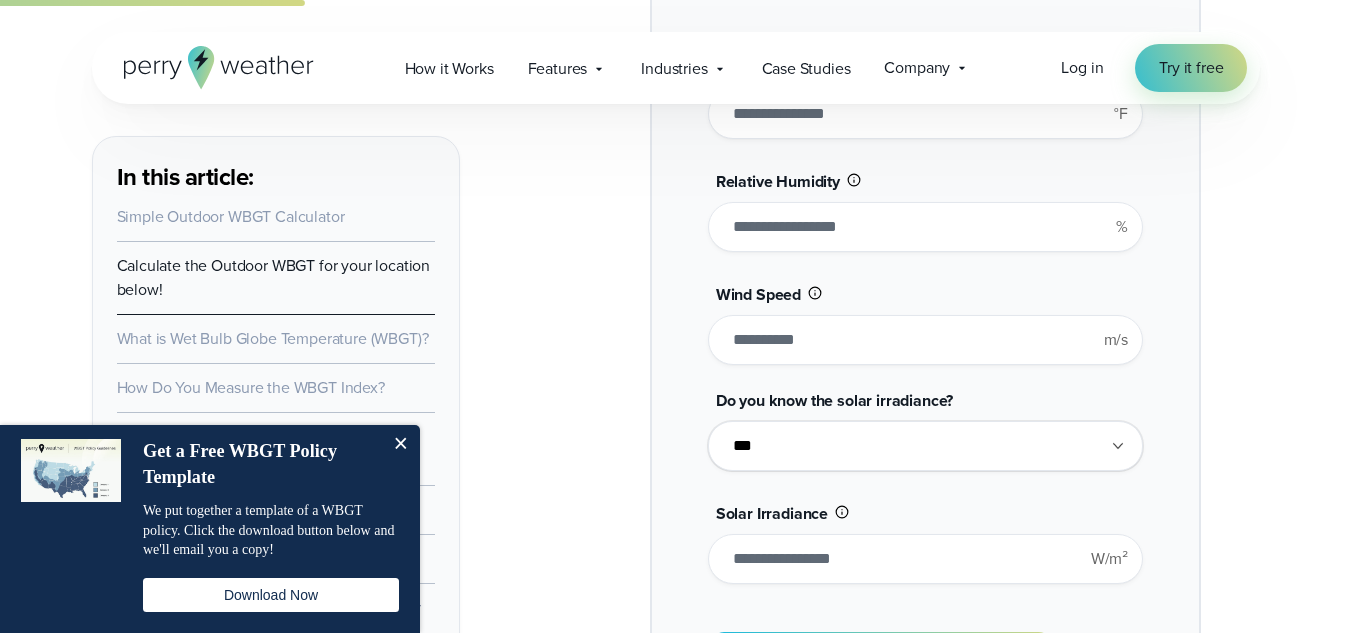 type on "*******" 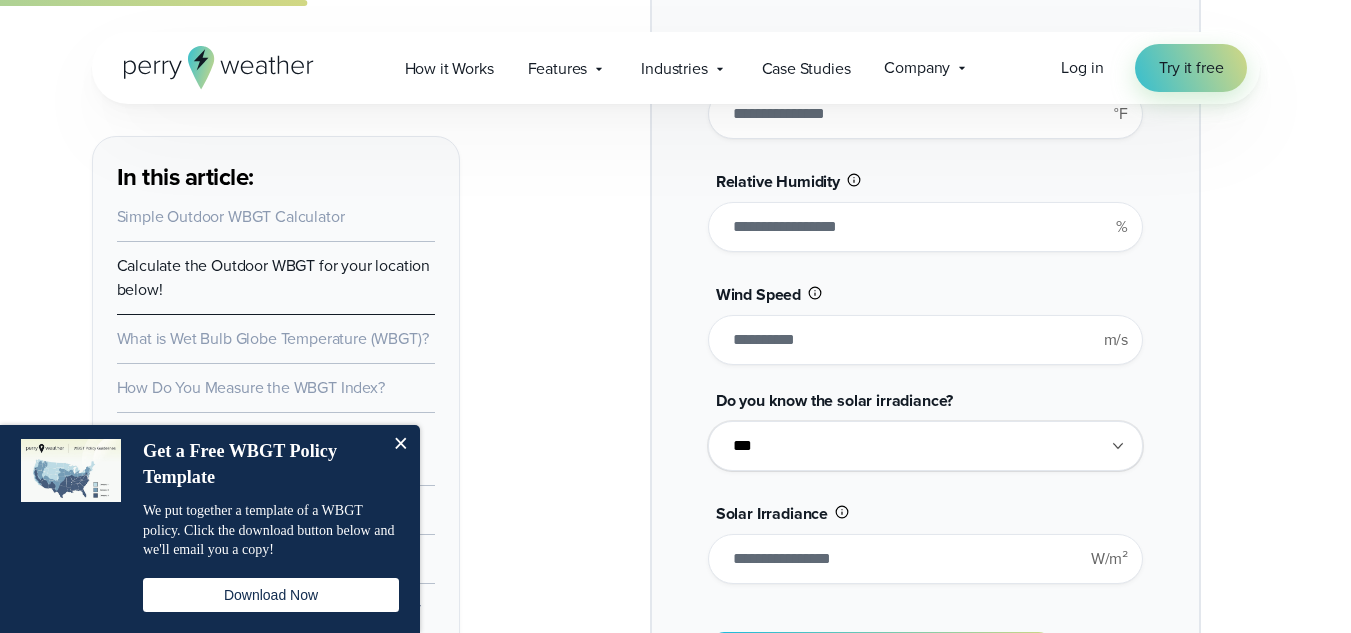 scroll, scrollTop: 2100, scrollLeft: 0, axis: vertical 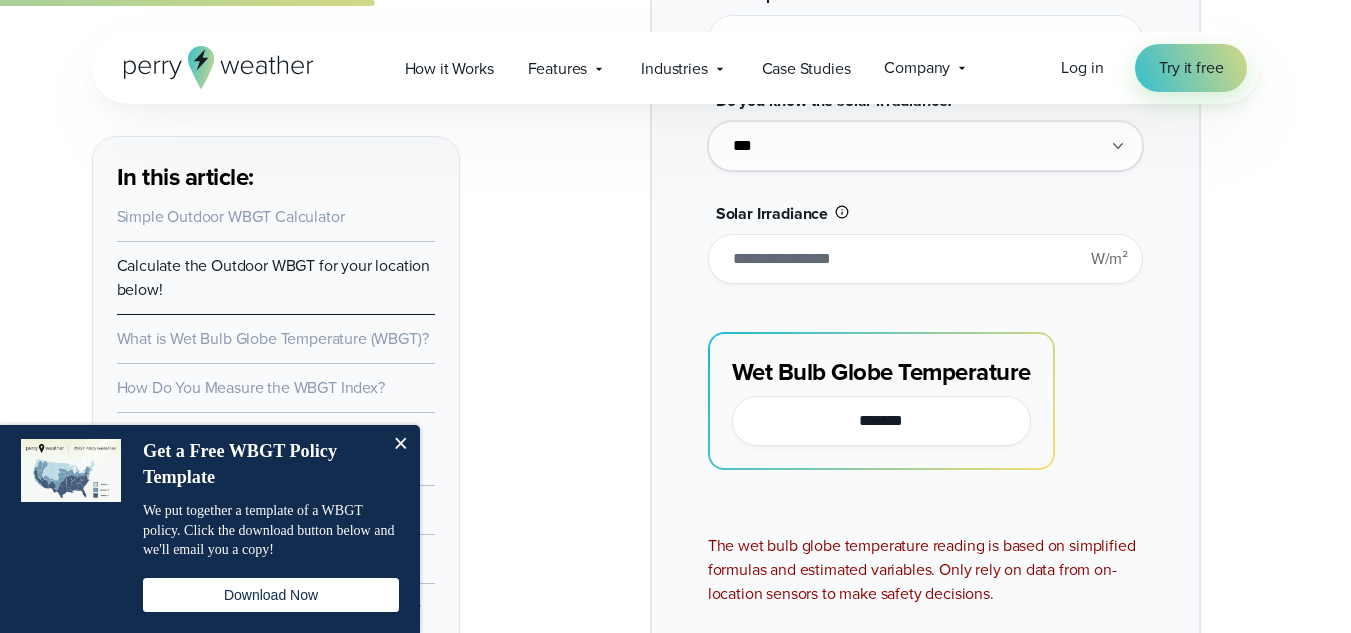 click on "**********" at bounding box center (925, 125) 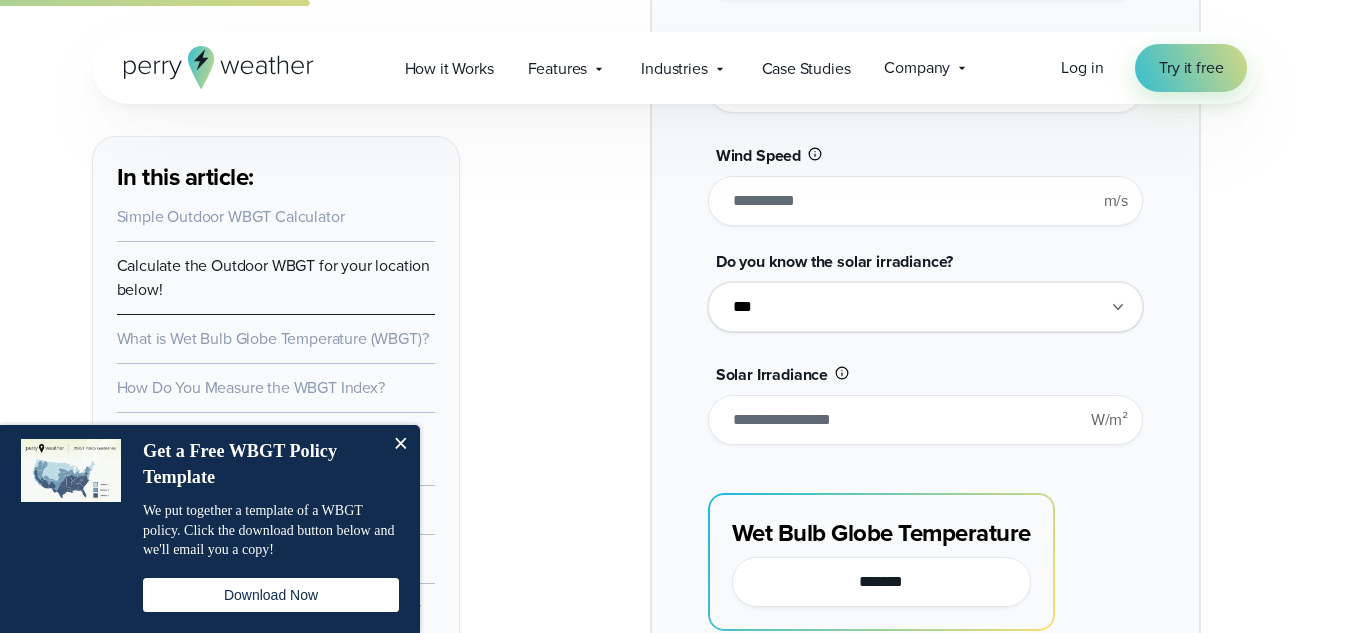 scroll, scrollTop: 2000, scrollLeft: 0, axis: vertical 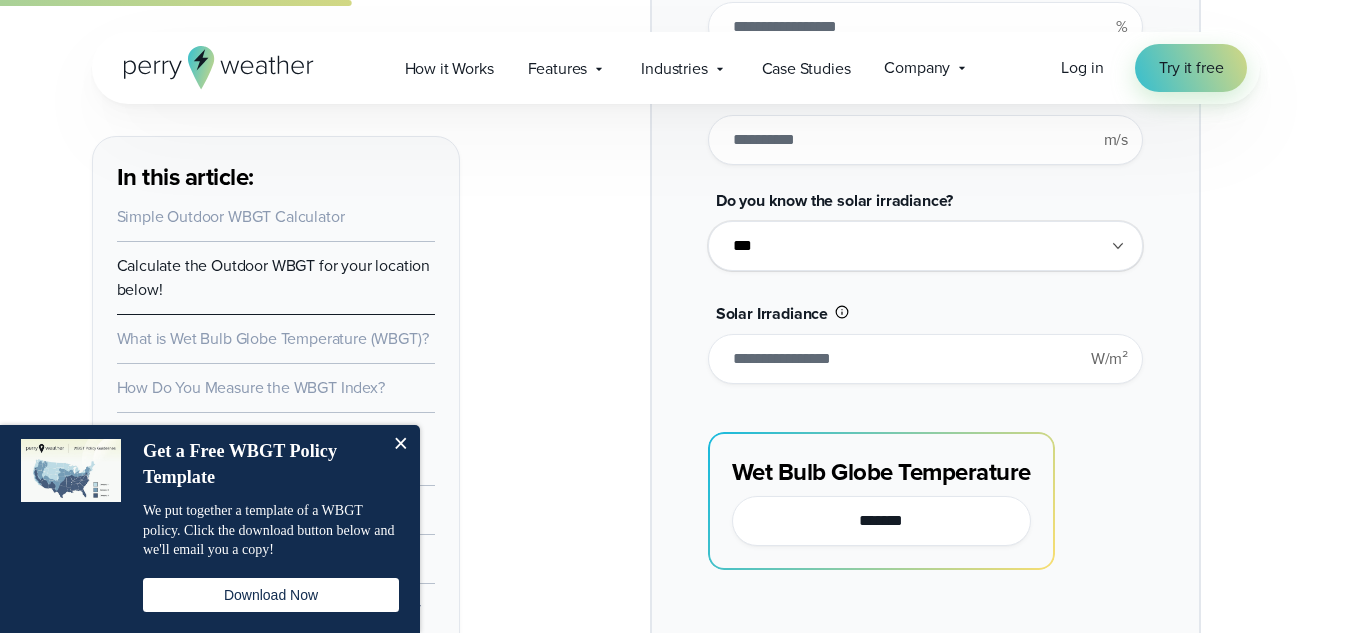 drag, startPoint x: 758, startPoint y: 359, endPoint x: 716, endPoint y: 364, distance: 42.296574 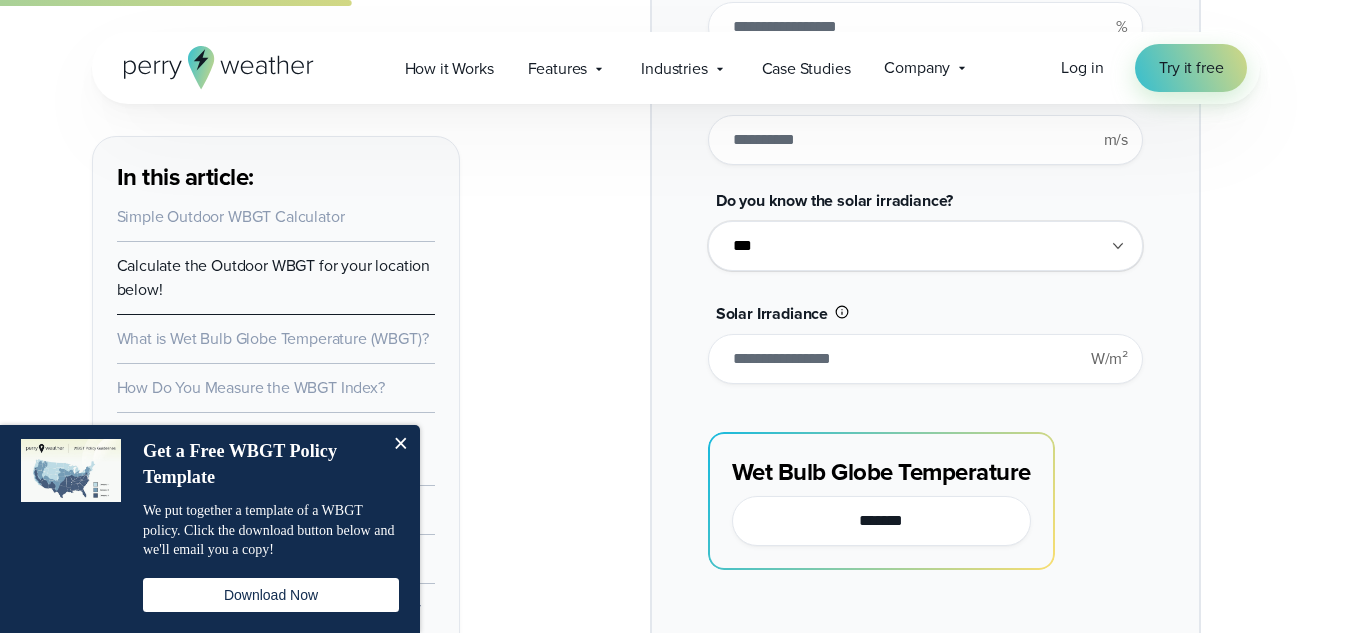 type on "*" 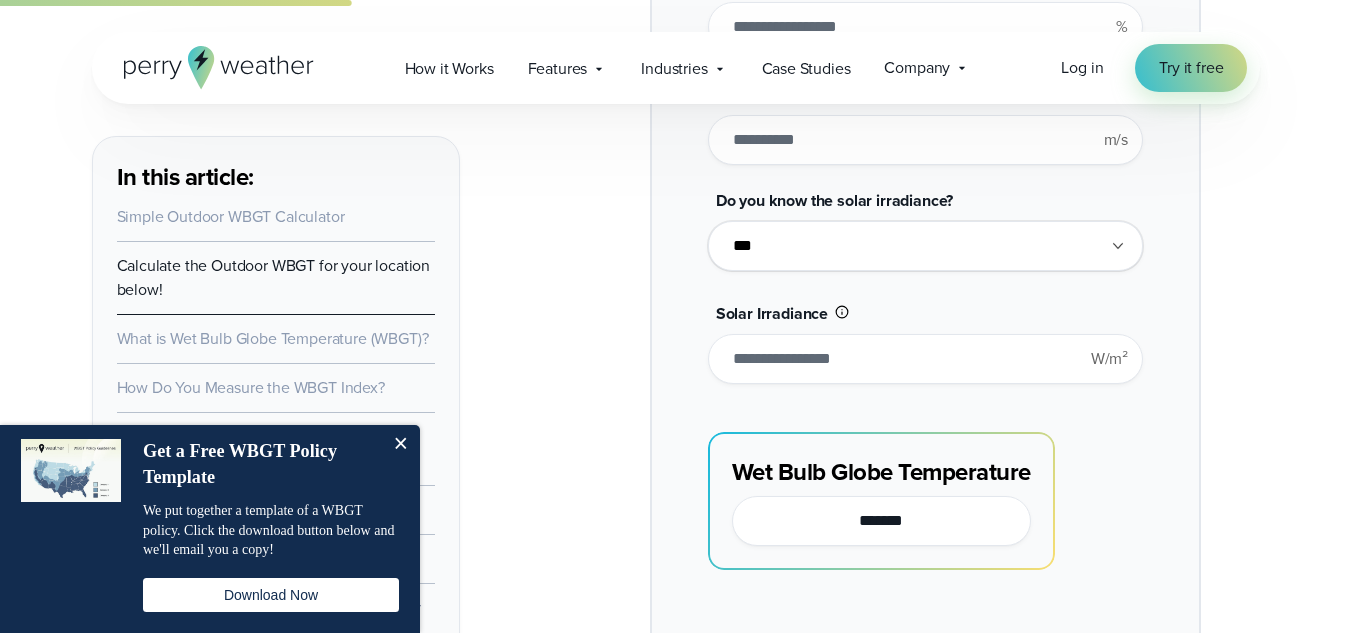 type on "*******" 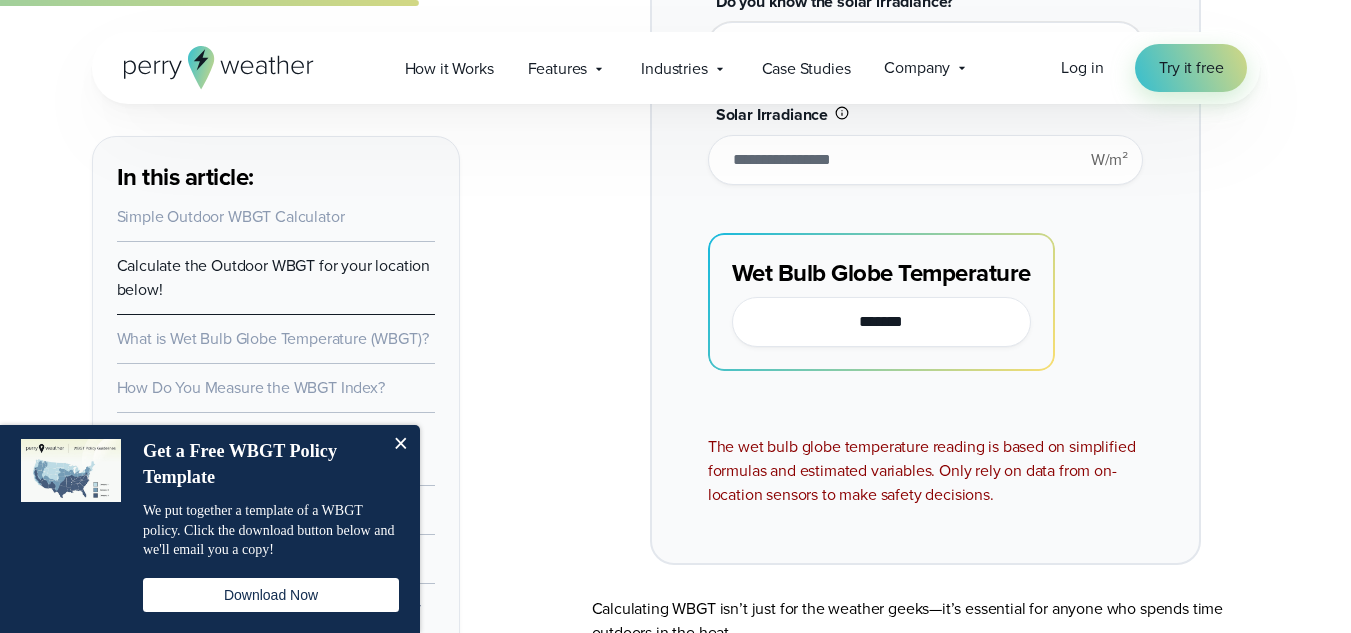 scroll, scrollTop: 1900, scrollLeft: 0, axis: vertical 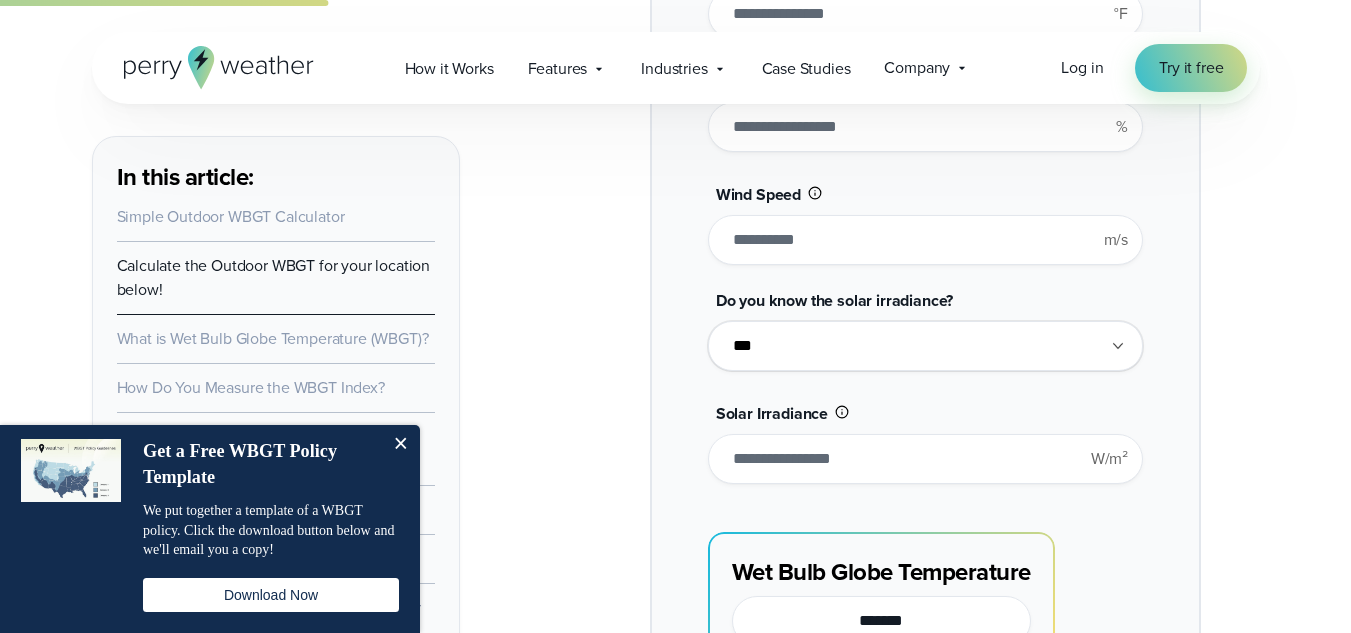 drag, startPoint x: 769, startPoint y: 456, endPoint x: 713, endPoint y: 469, distance: 57.48913 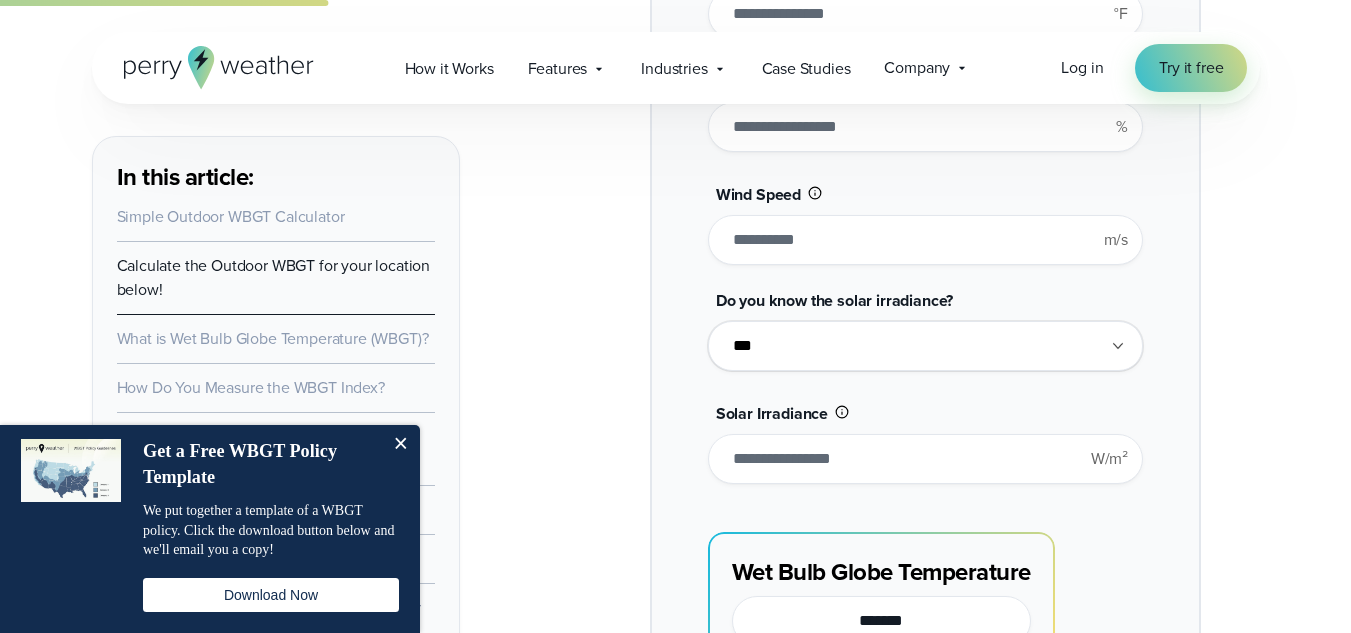 type on "*" 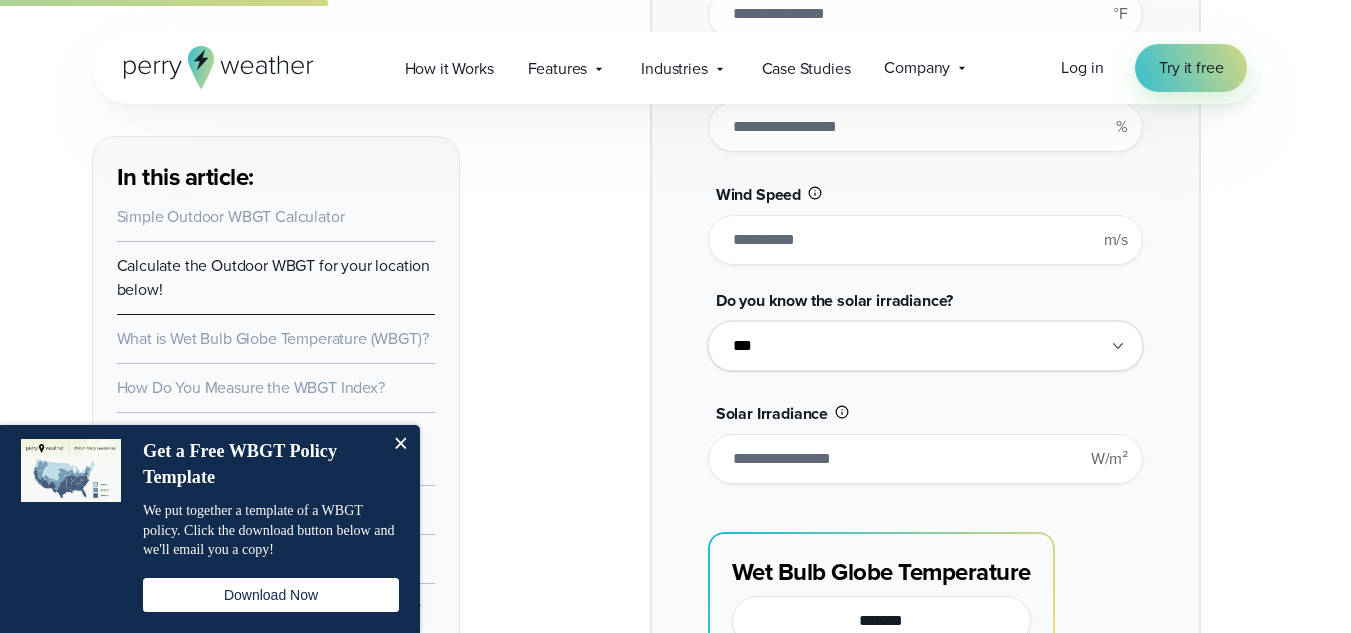 type on "*******" 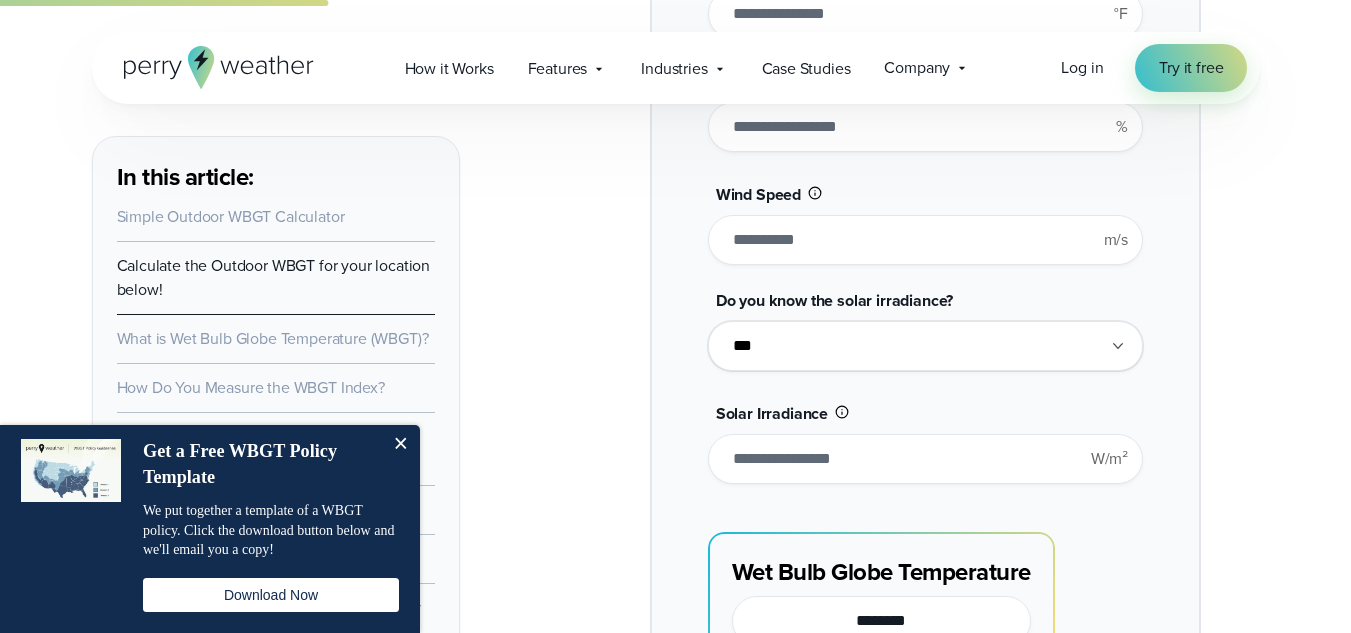 type on "*****" 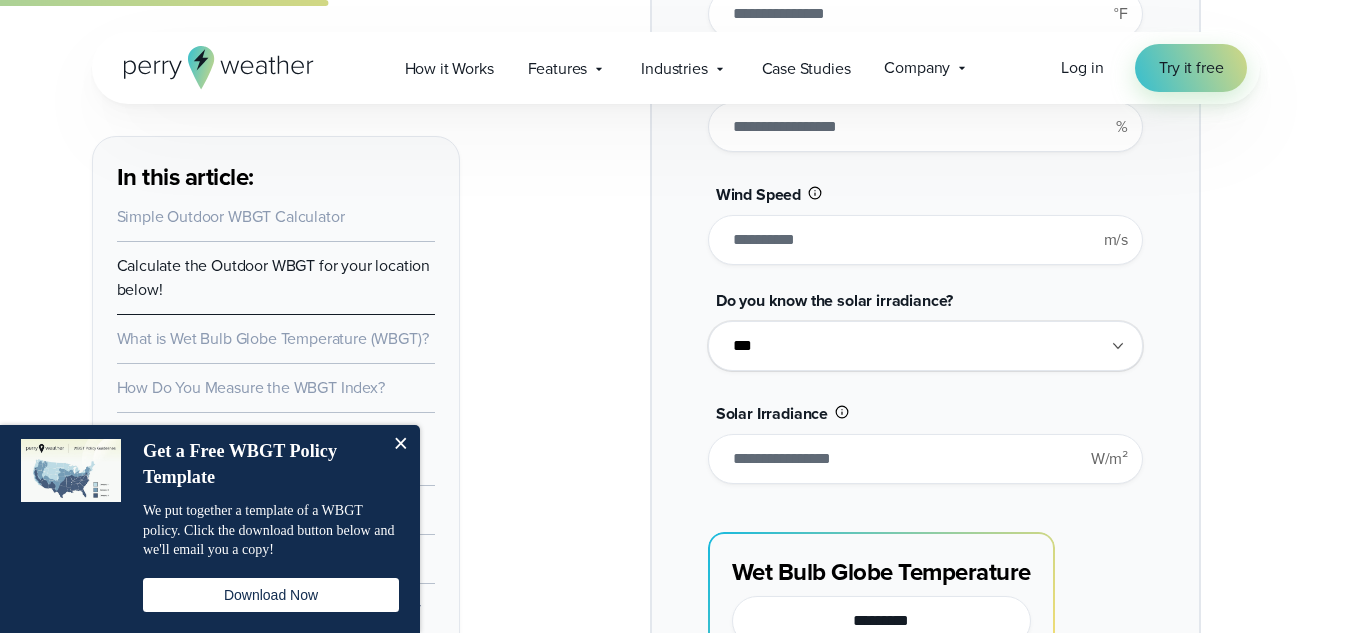 click on "**********" at bounding box center [925, 325] 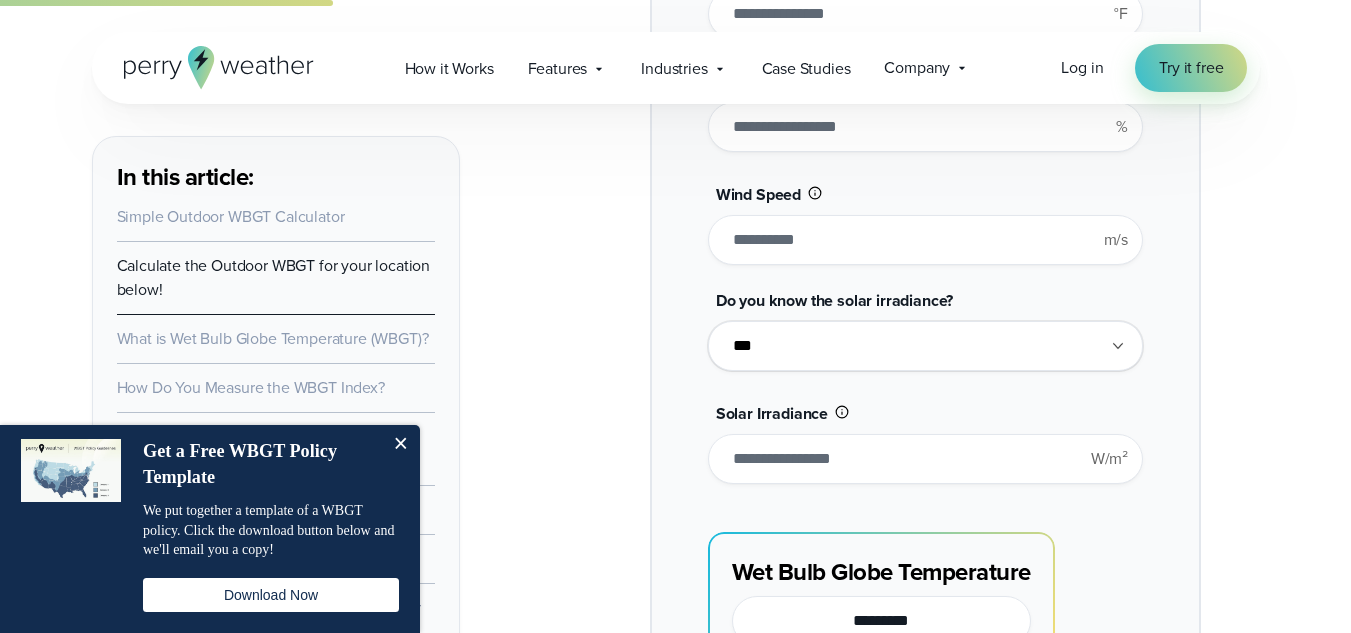 scroll, scrollTop: 2000, scrollLeft: 0, axis: vertical 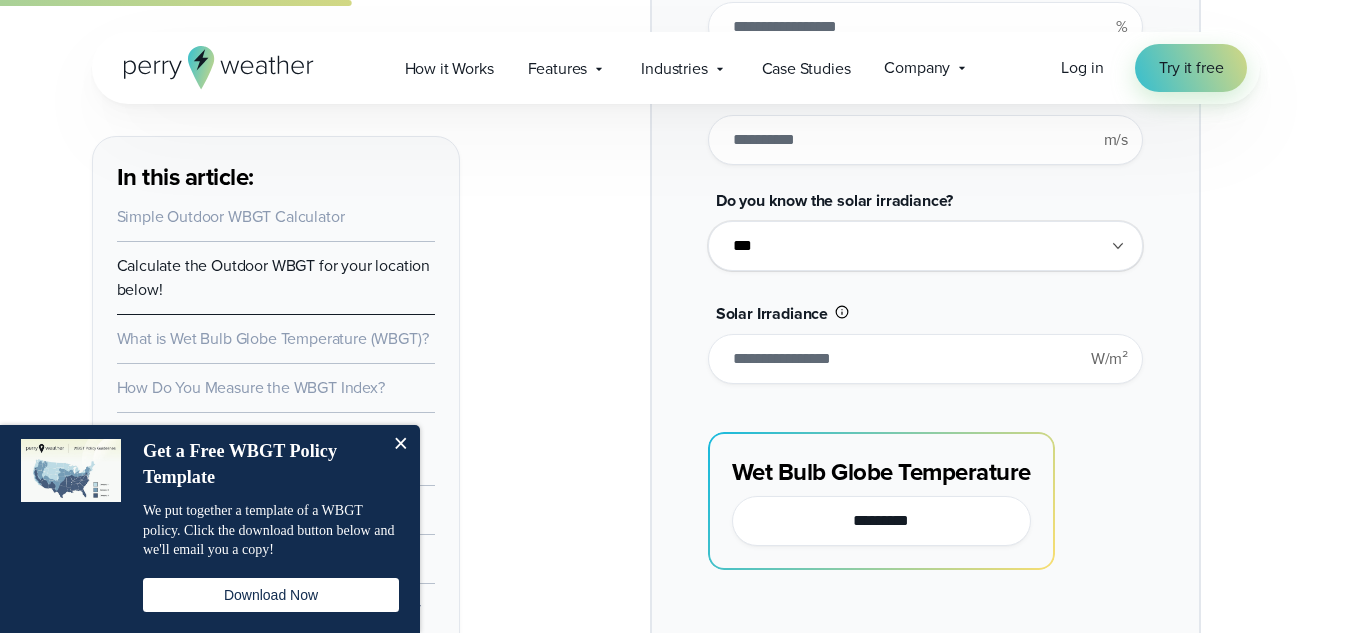 drag, startPoint x: 777, startPoint y: 361, endPoint x: 734, endPoint y: 367, distance: 43.416588 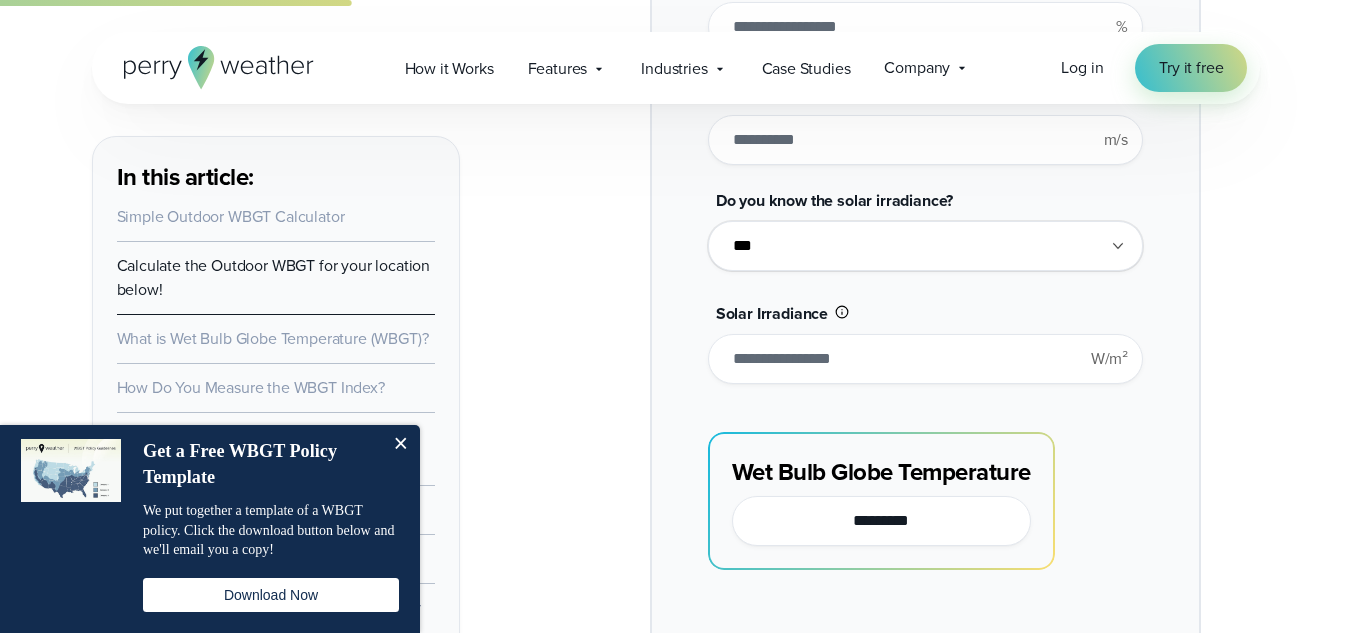 click on "*****" at bounding box center (925, 359) 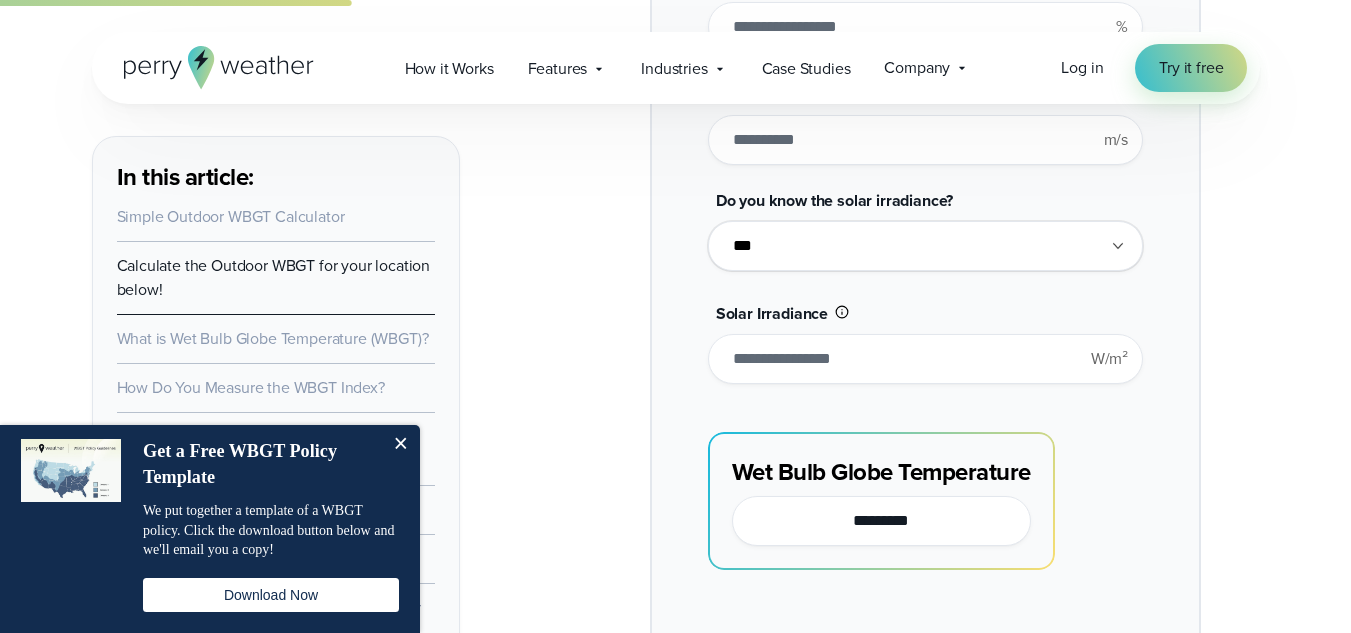 type on "*" 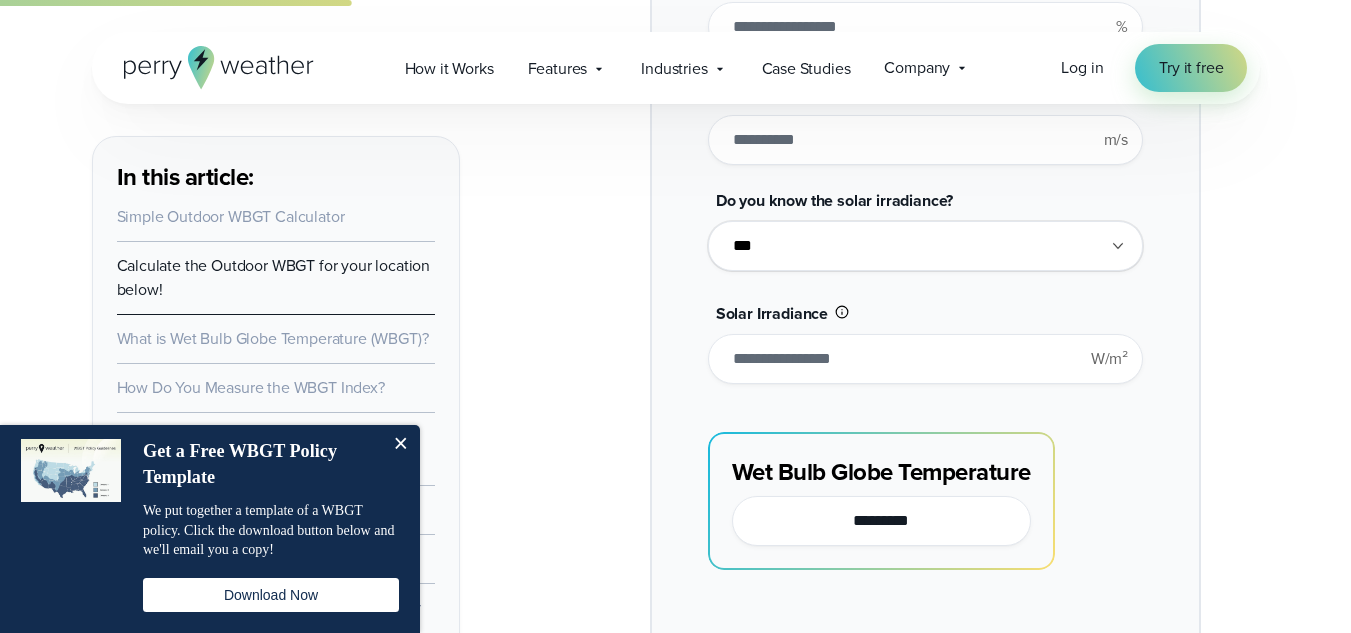 type on "*******" 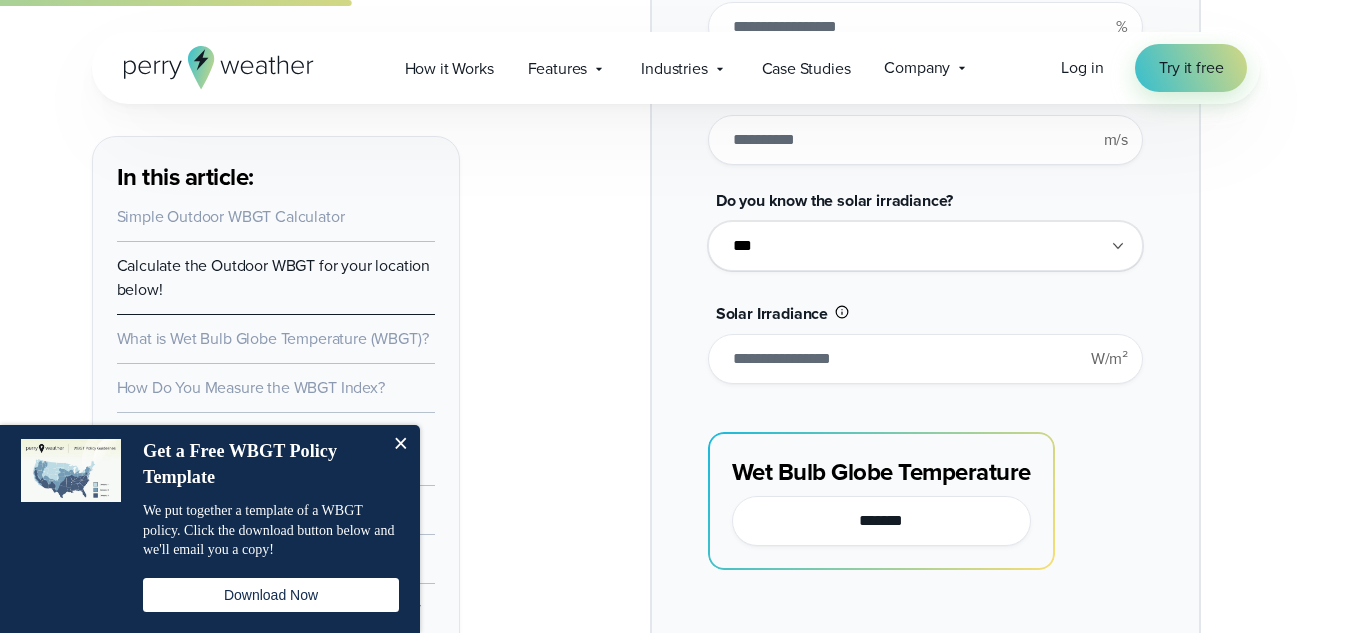 type on "***" 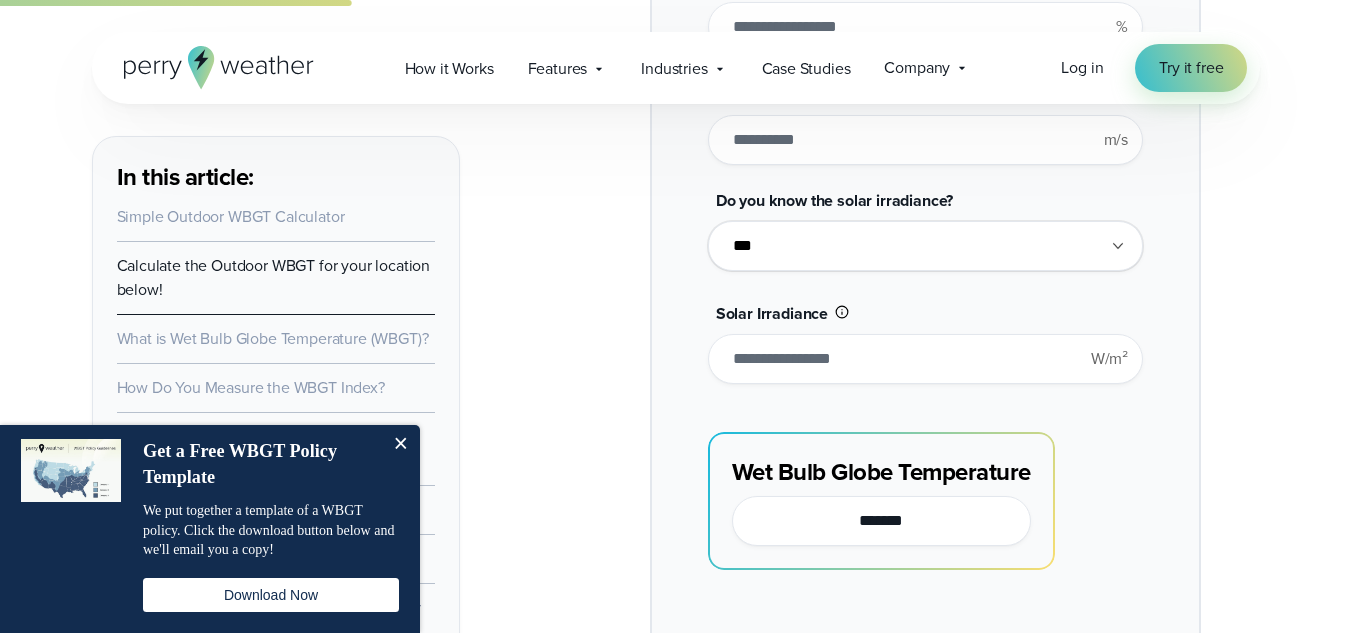 type on "*******" 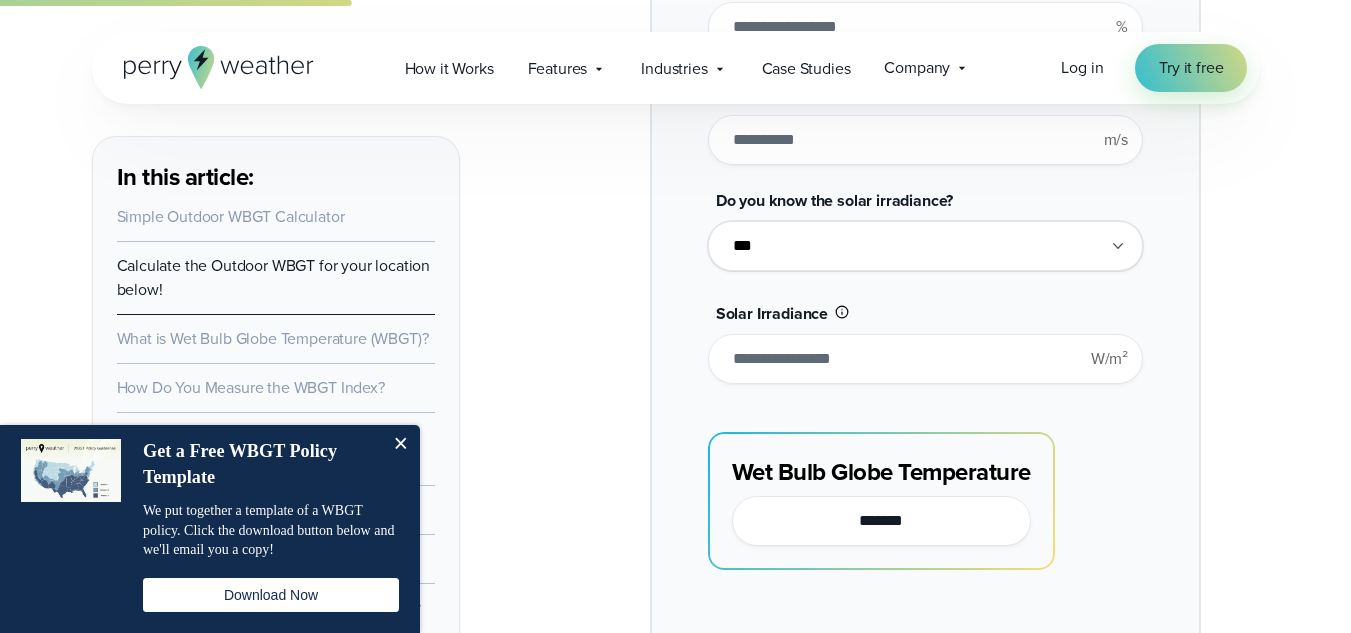 type on "****" 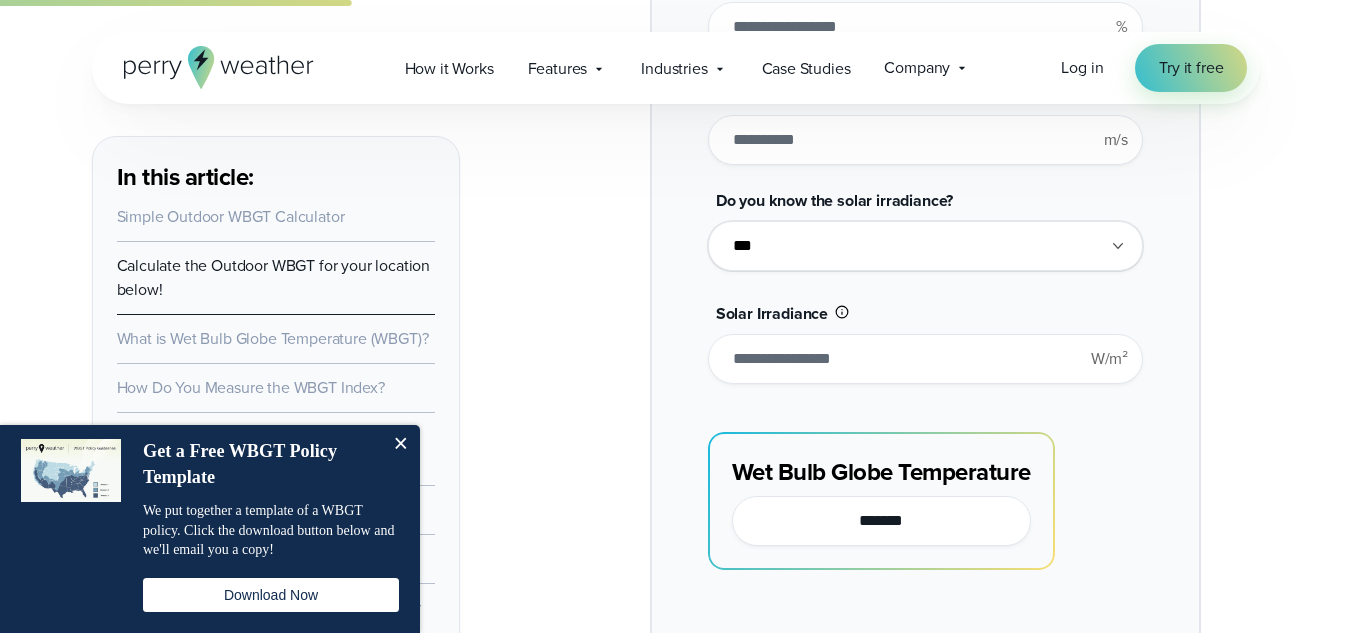 type on "********" 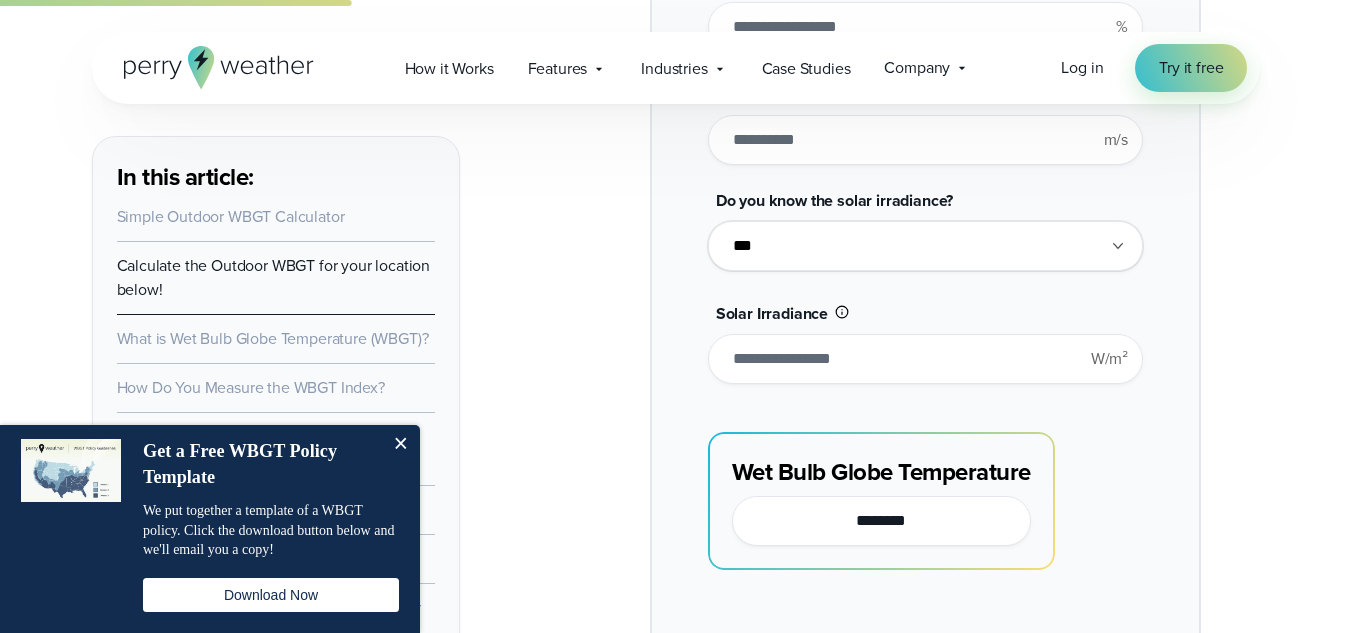 drag, startPoint x: 772, startPoint y: 367, endPoint x: 736, endPoint y: 365, distance: 36.05551 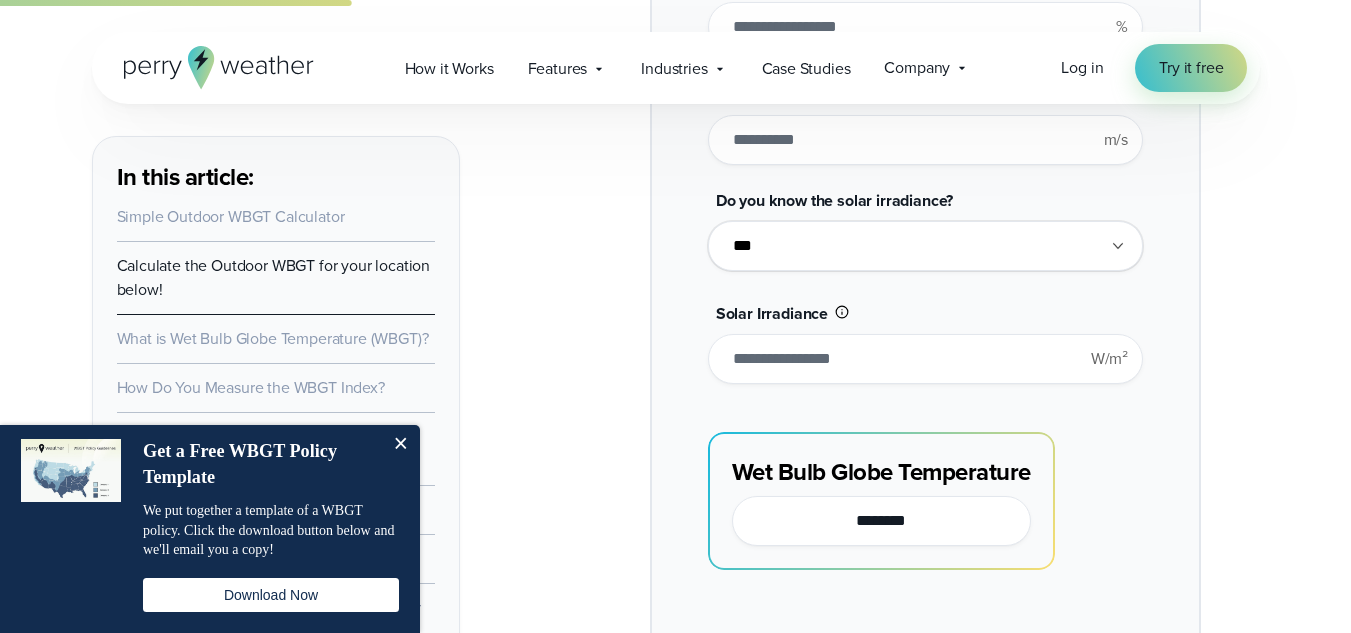 click on "****" at bounding box center [925, 359] 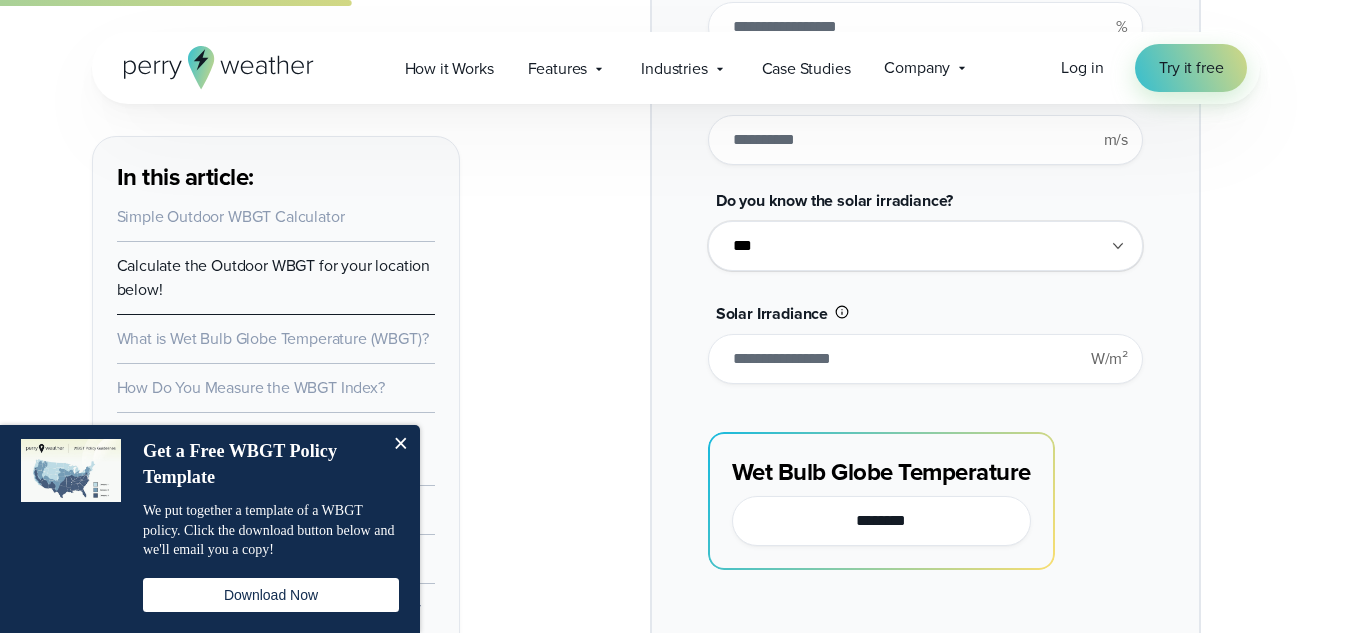 type on "*" 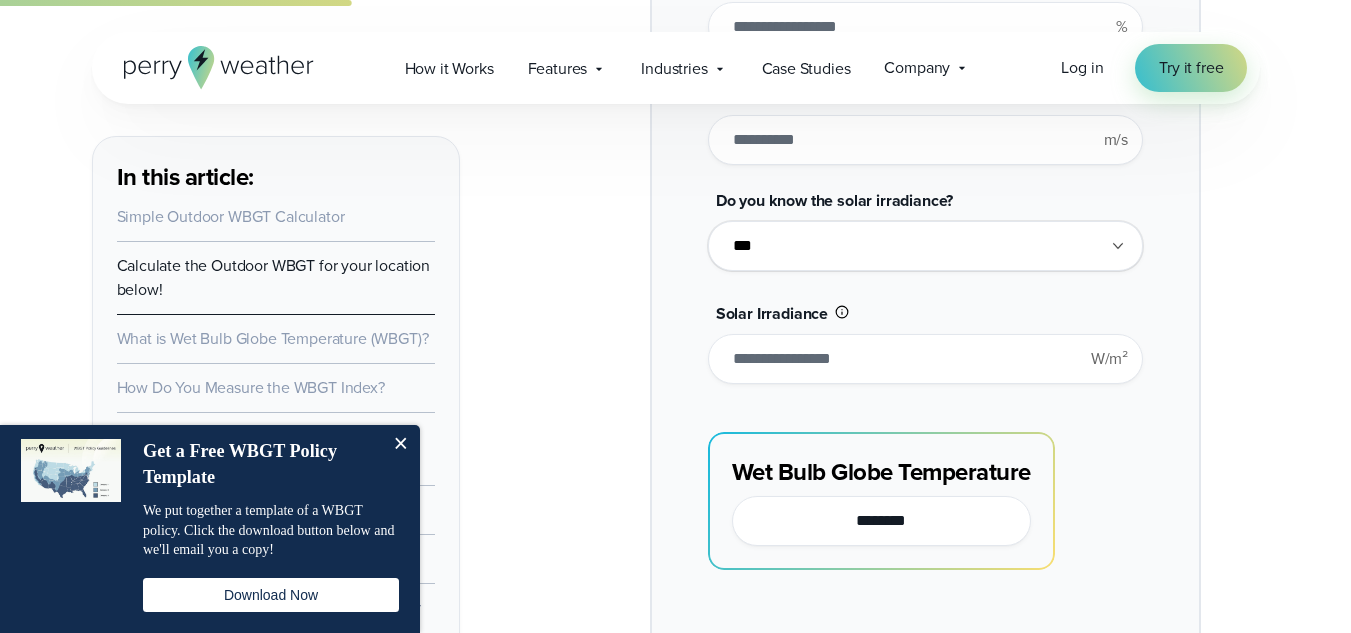 type on "*******" 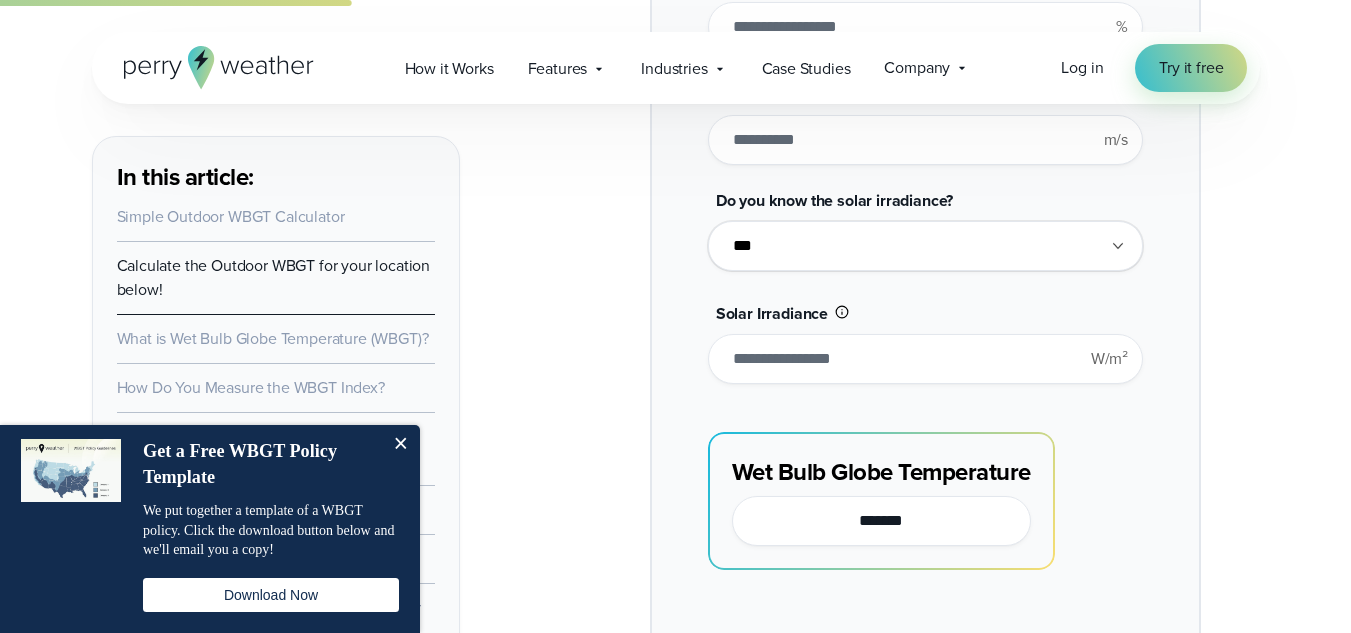 type on "***" 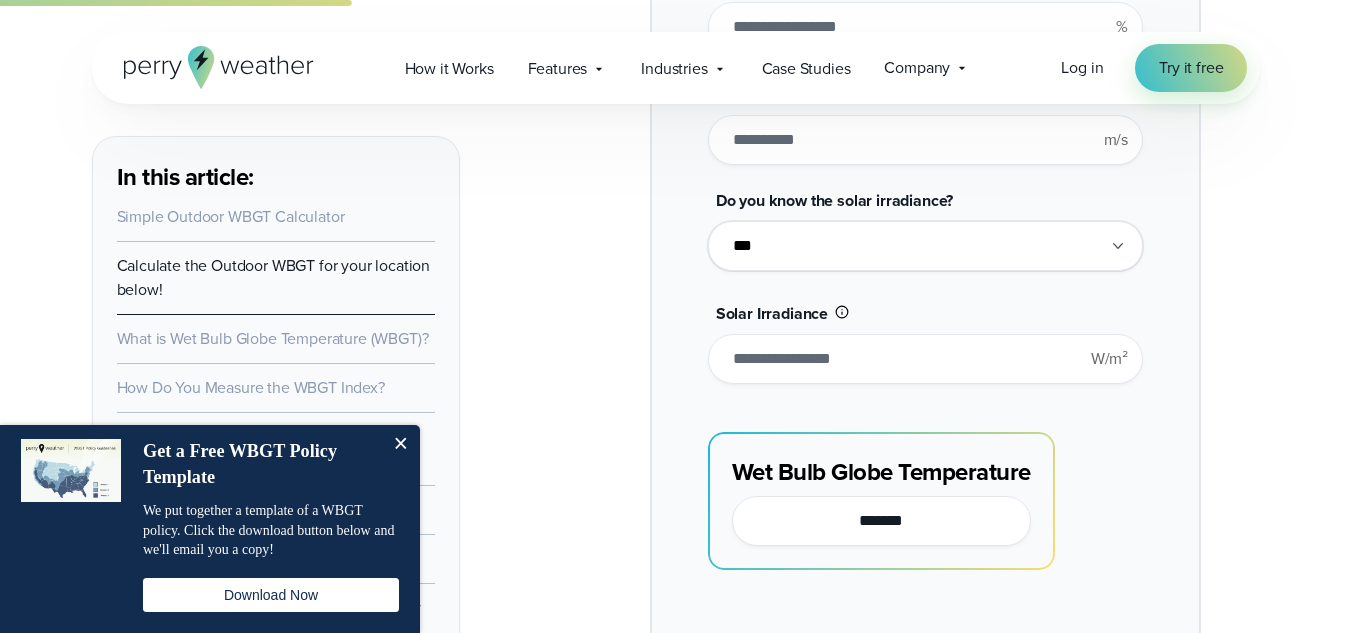 type on "*" 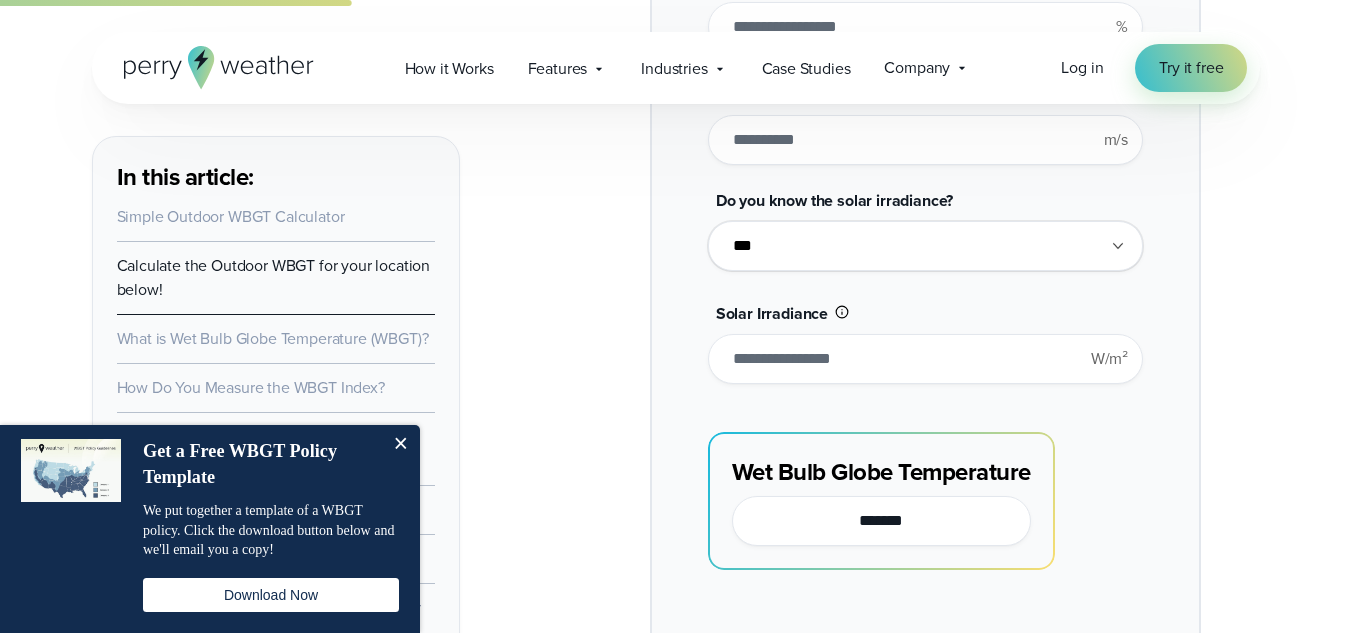 type on "*******" 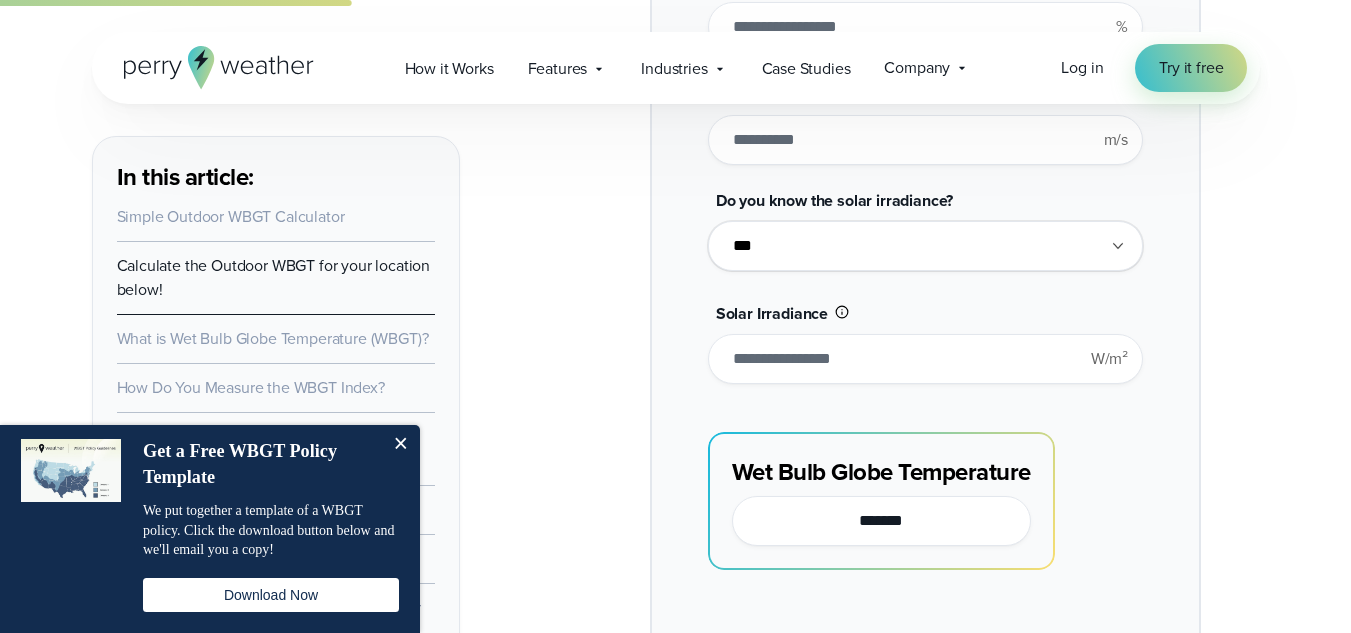 type on "**" 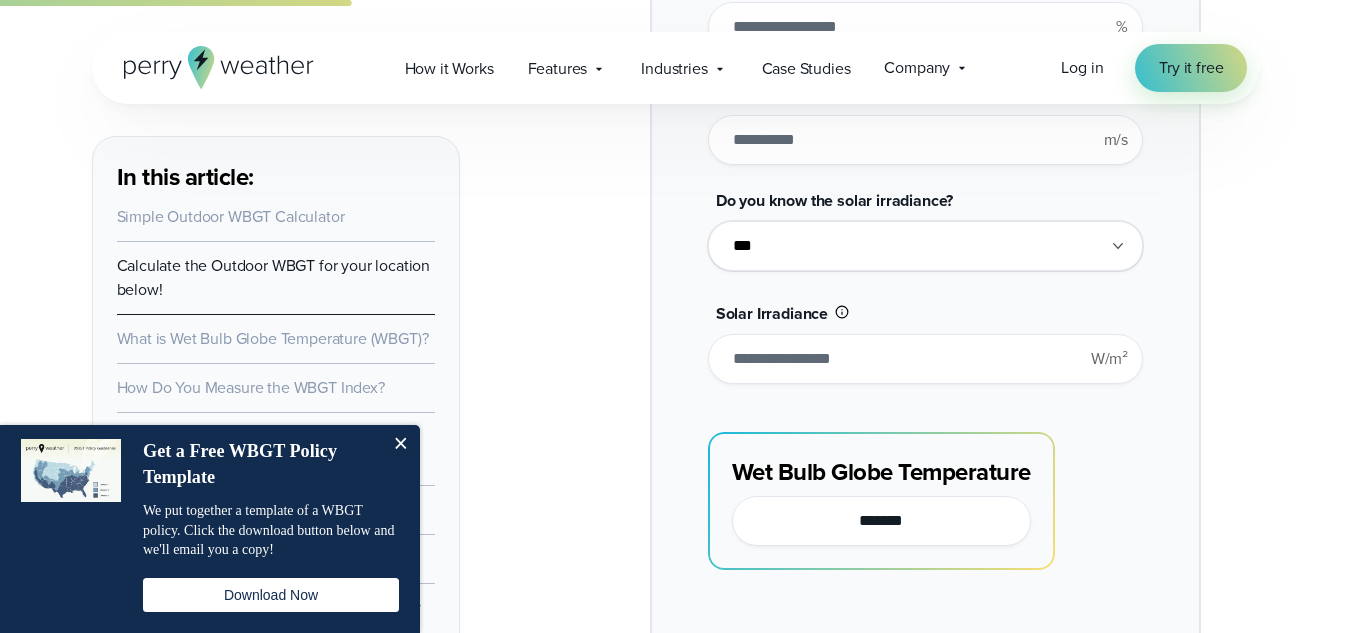 type on "*******" 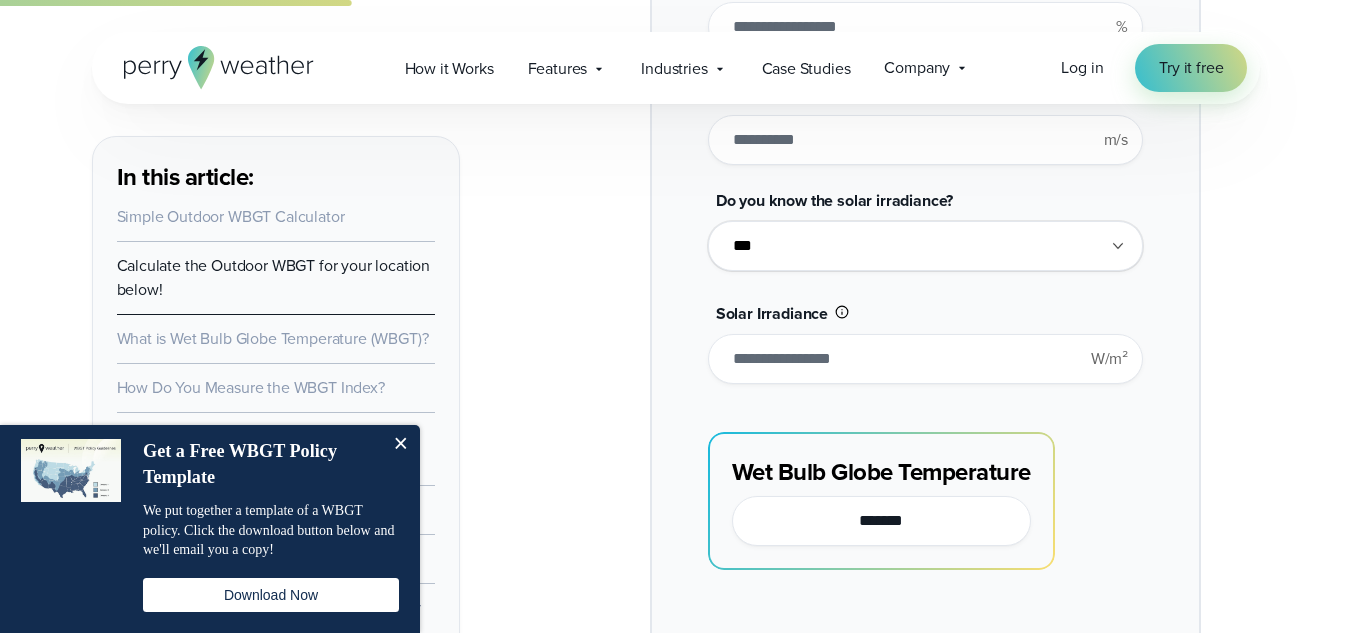 drag, startPoint x: 770, startPoint y: 362, endPoint x: 718, endPoint y: 366, distance: 52.153618 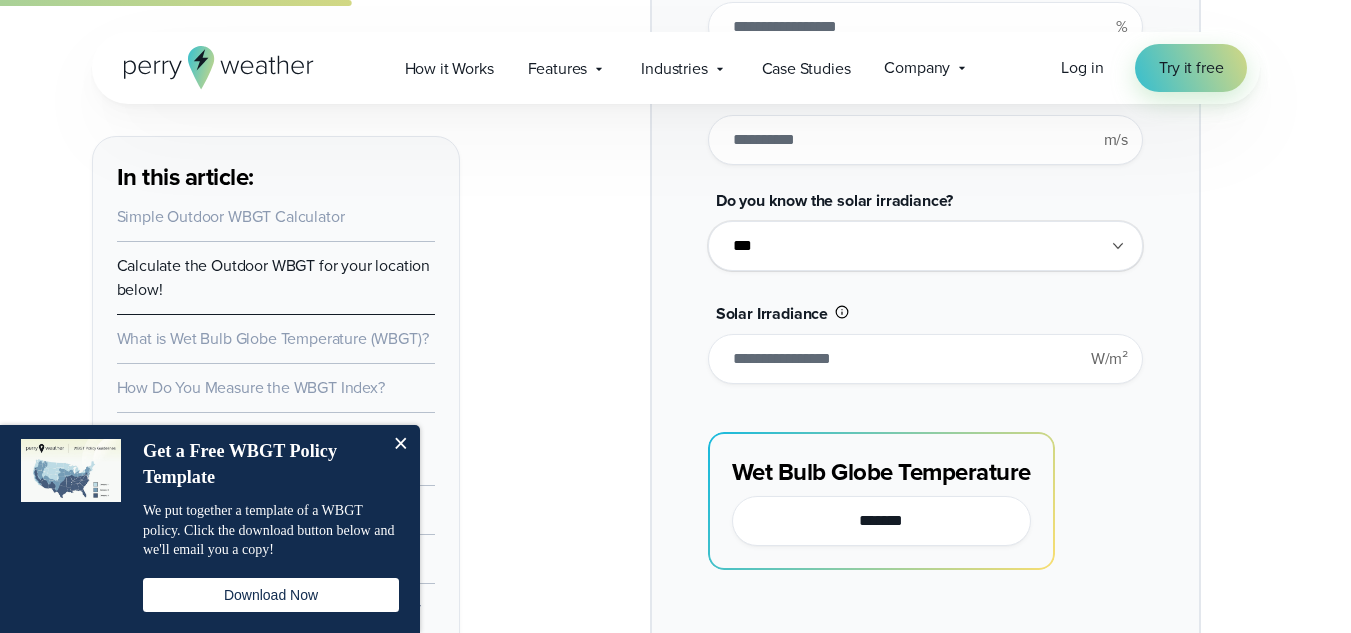 click on "****" at bounding box center (925, 359) 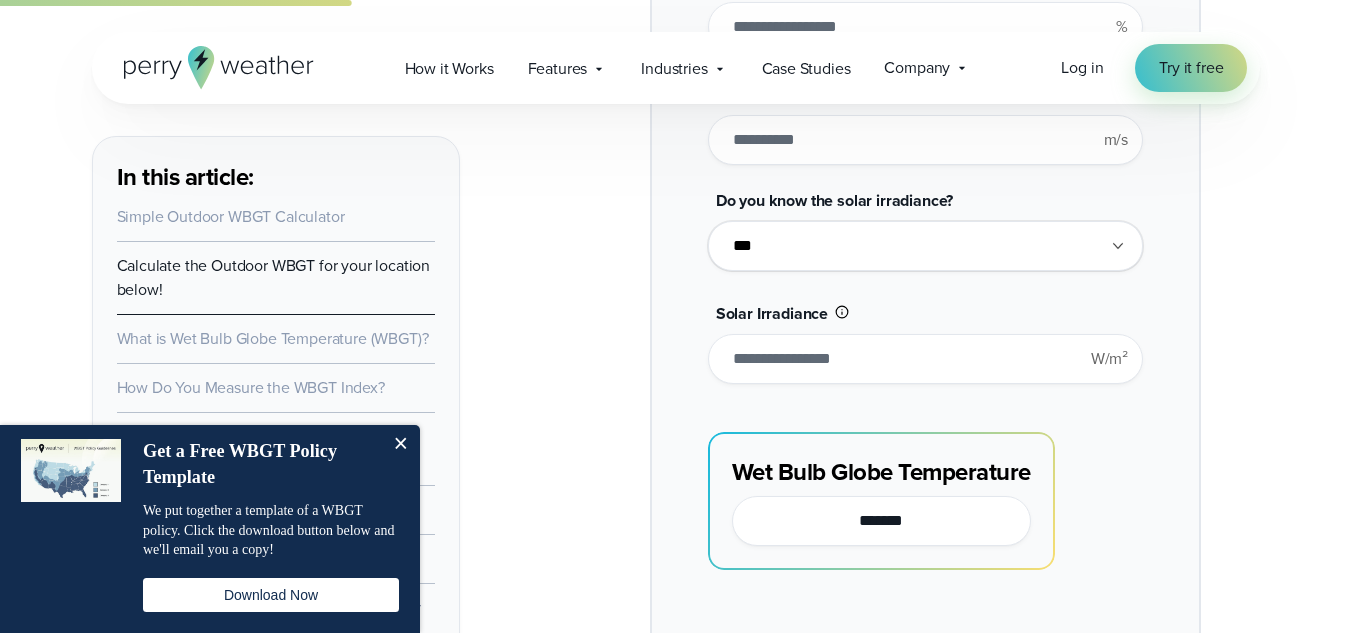 type on "*" 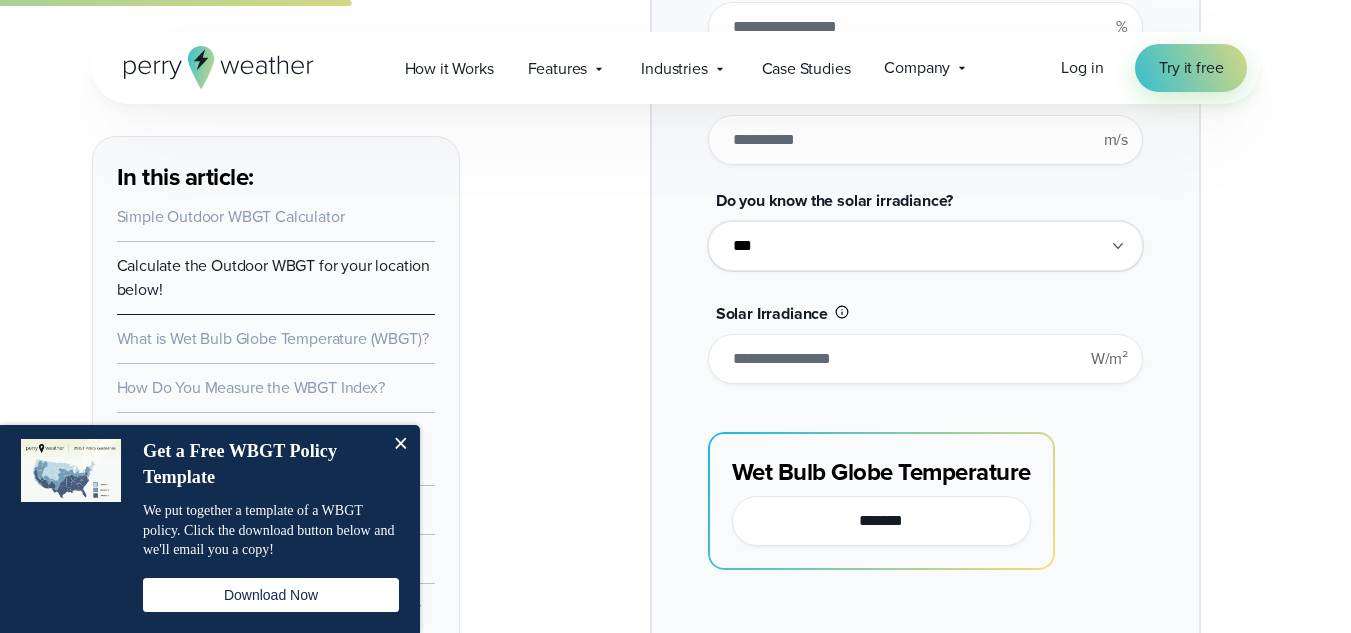 type on "*******" 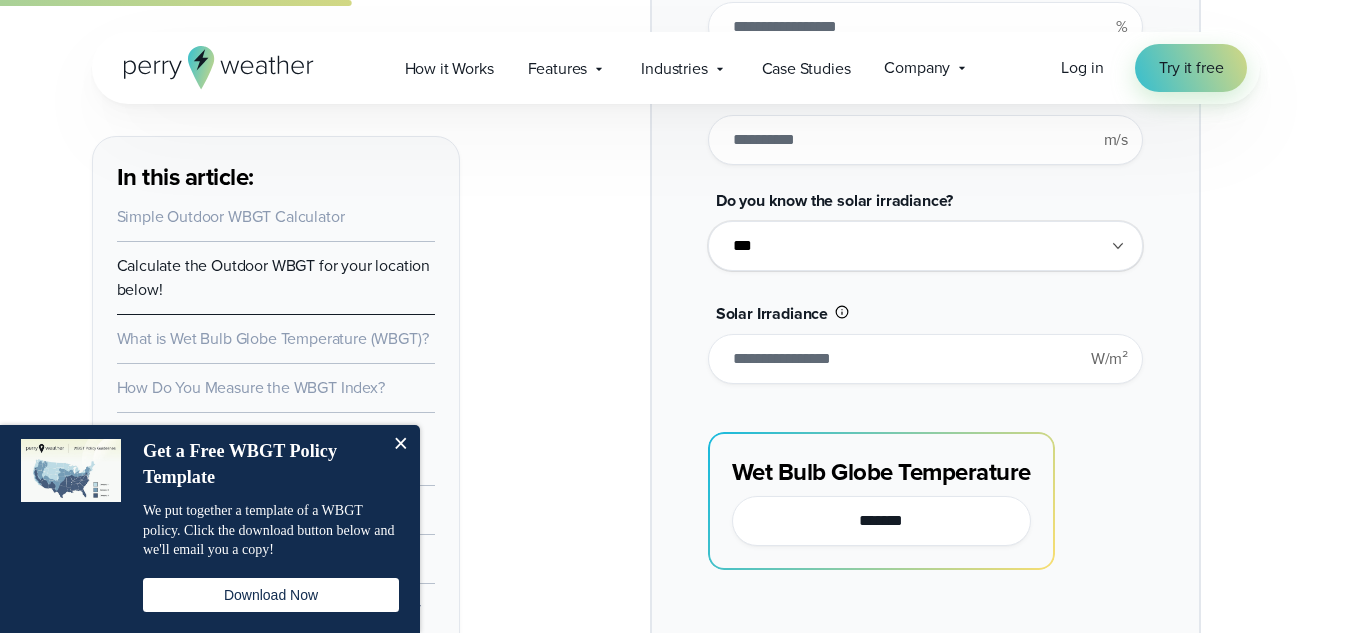 drag, startPoint x: 766, startPoint y: 363, endPoint x: 729, endPoint y: 372, distance: 38.078865 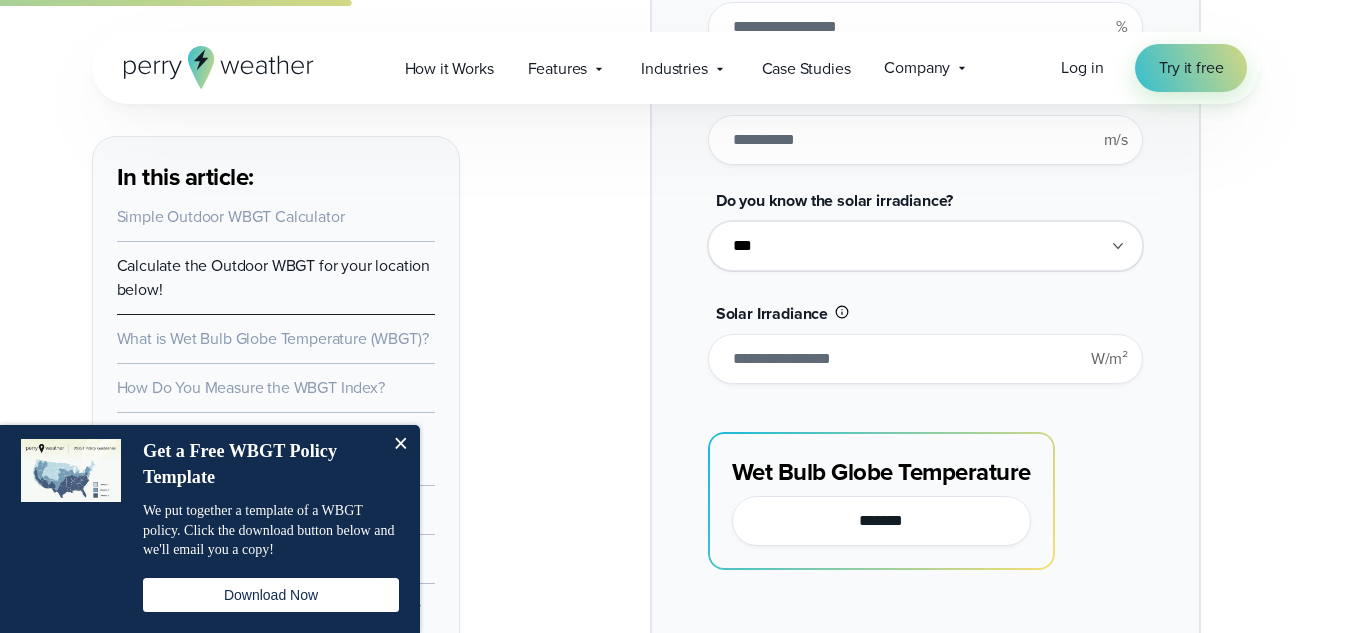 click on "***" at bounding box center (925, 359) 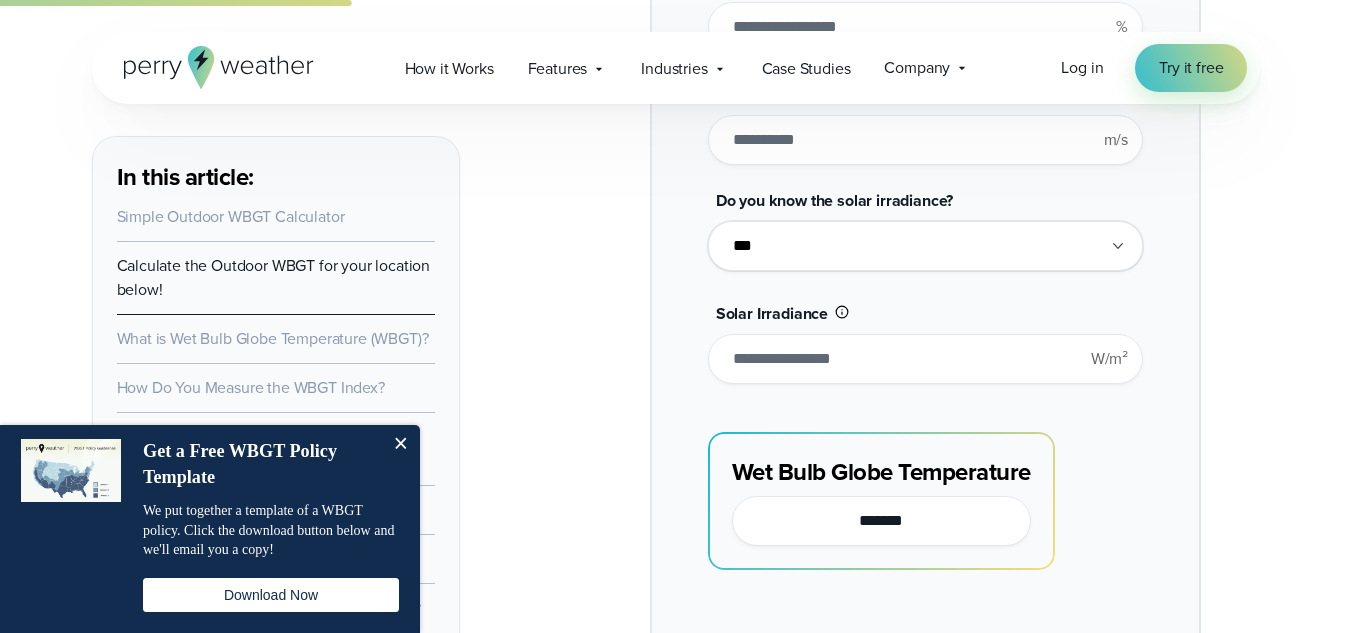 type on "*" 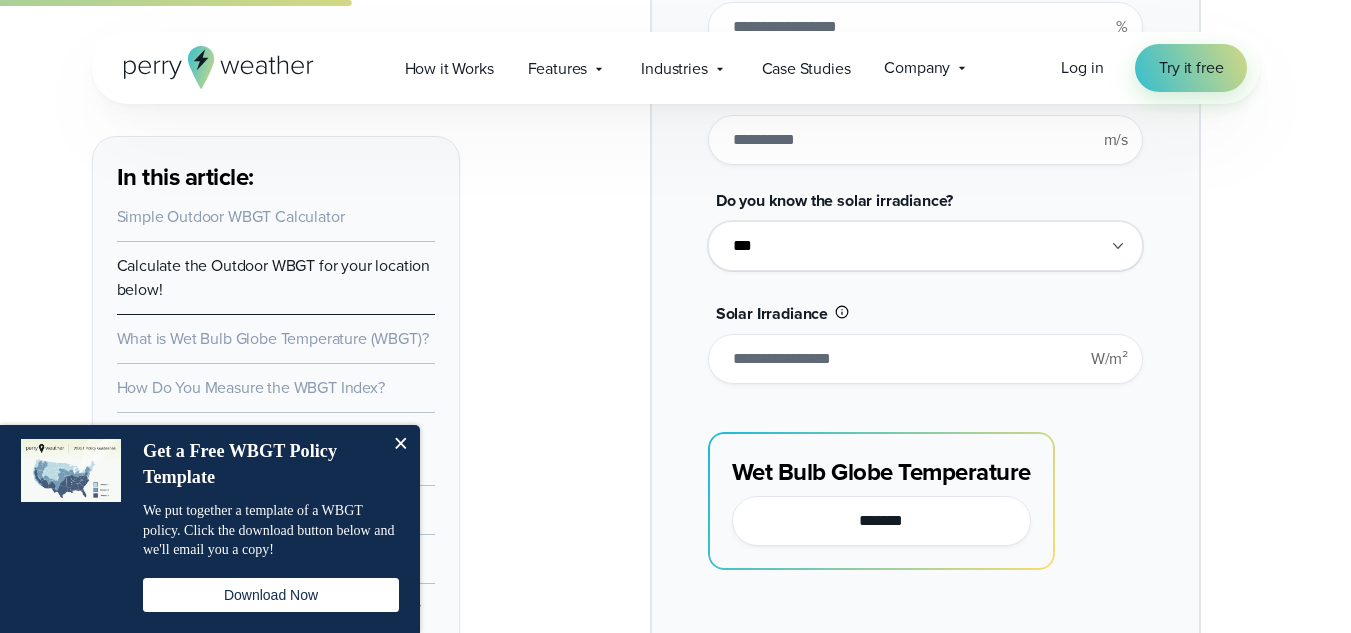 type on "*******" 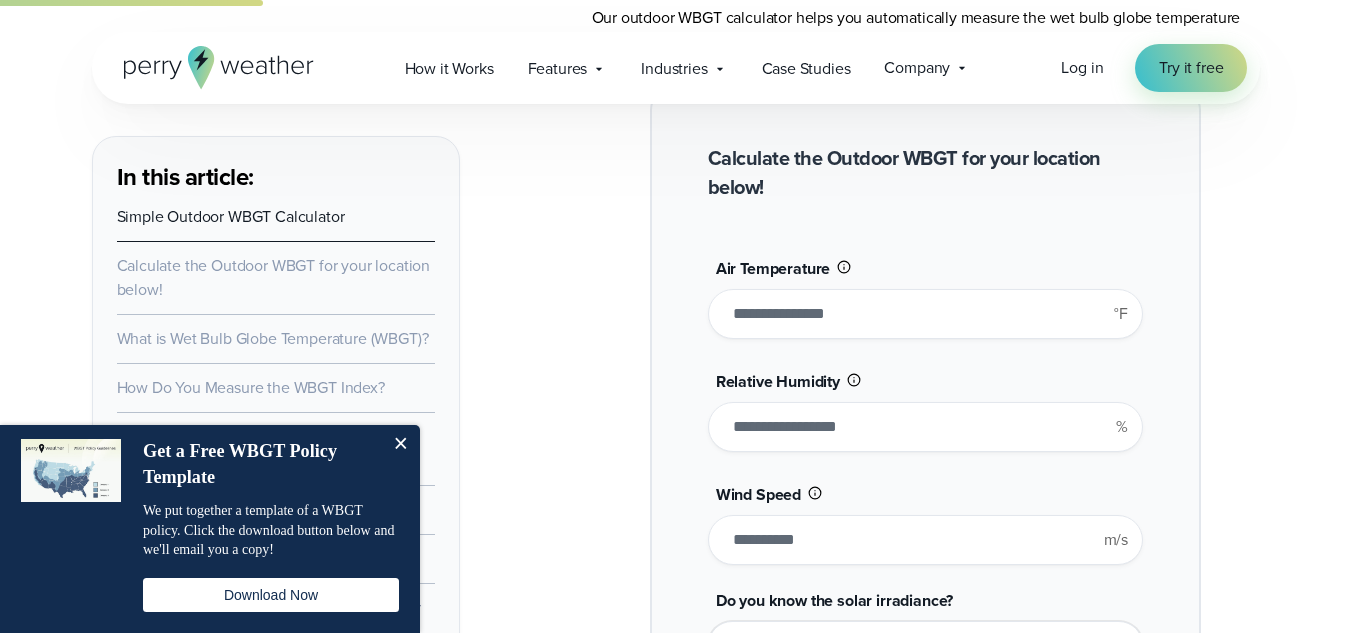 scroll, scrollTop: 1800, scrollLeft: 0, axis: vertical 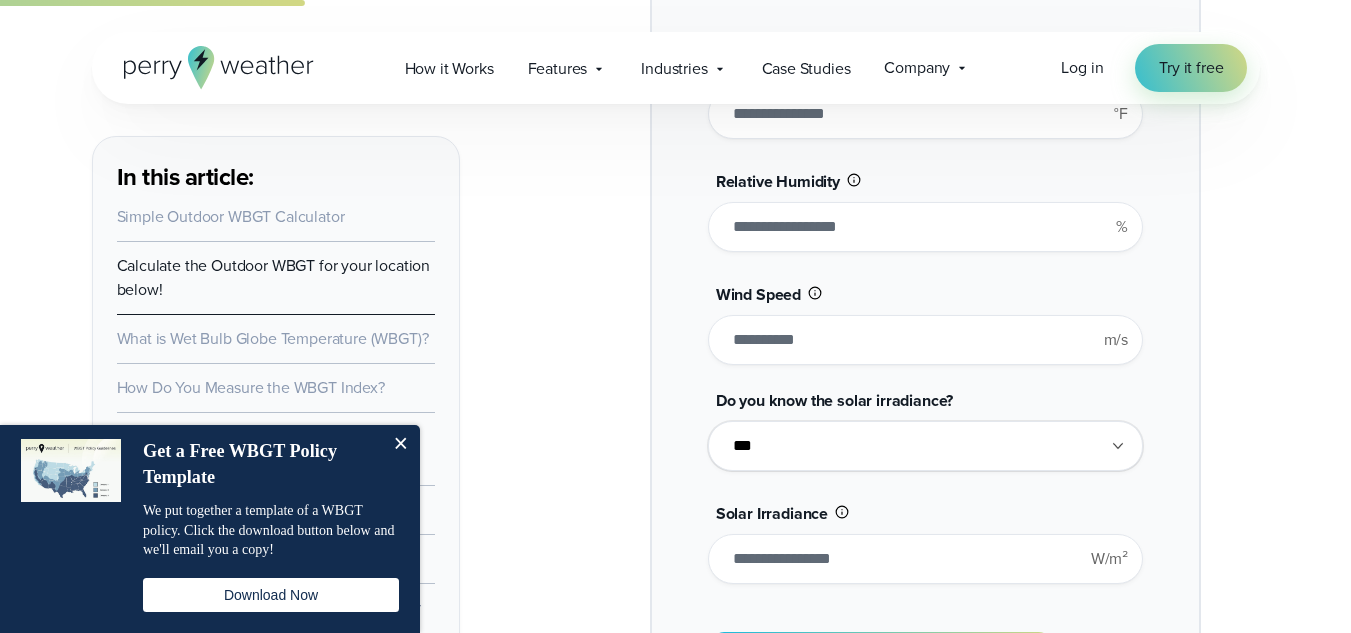 drag, startPoint x: 746, startPoint y: 343, endPoint x: 734, endPoint y: 347, distance: 12.649111 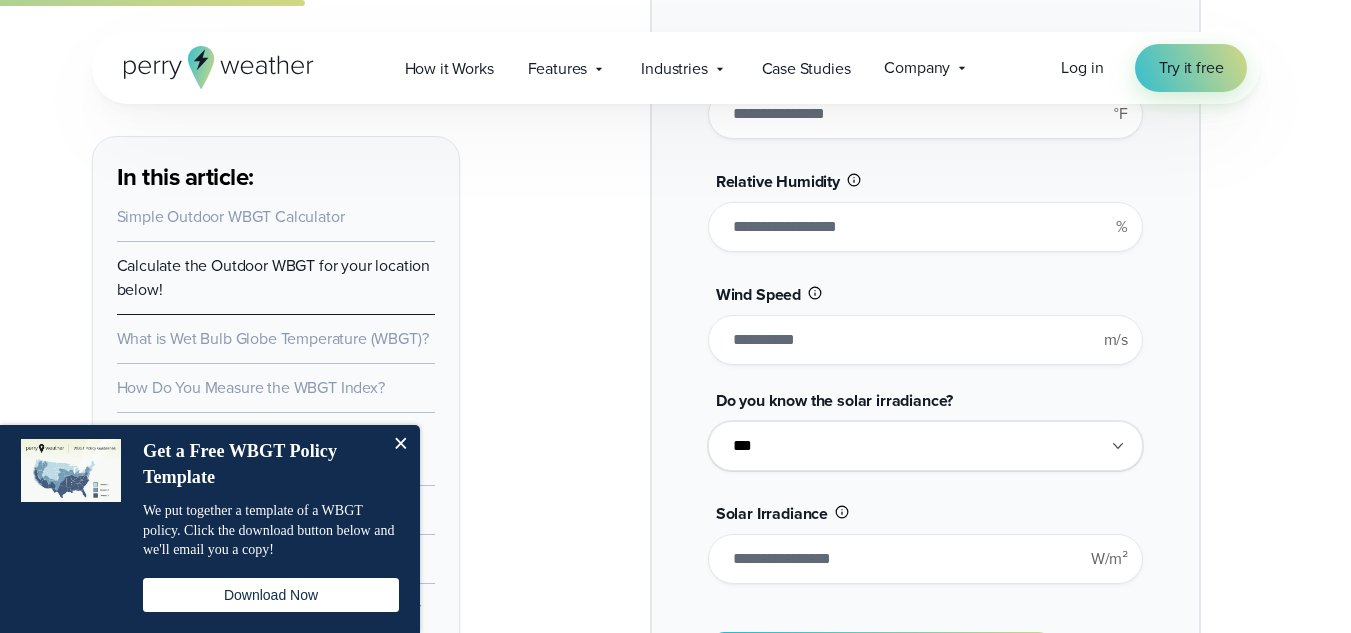 click on "*" at bounding box center [925, 340] 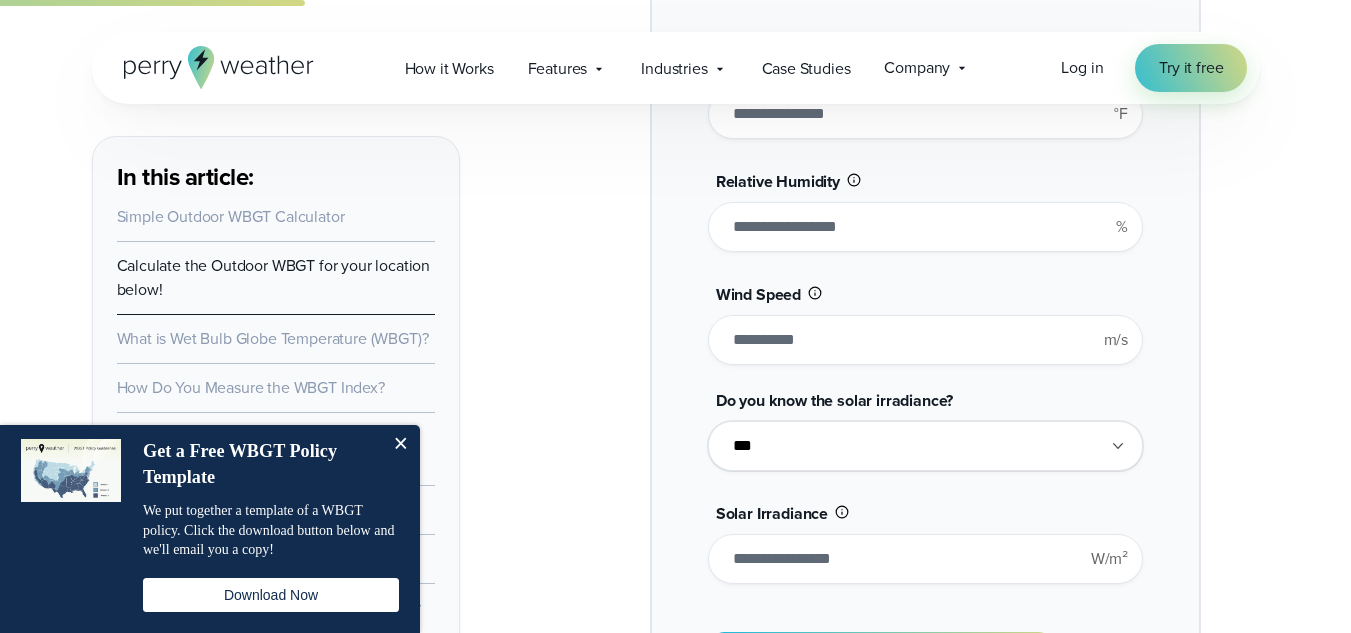 type on "*" 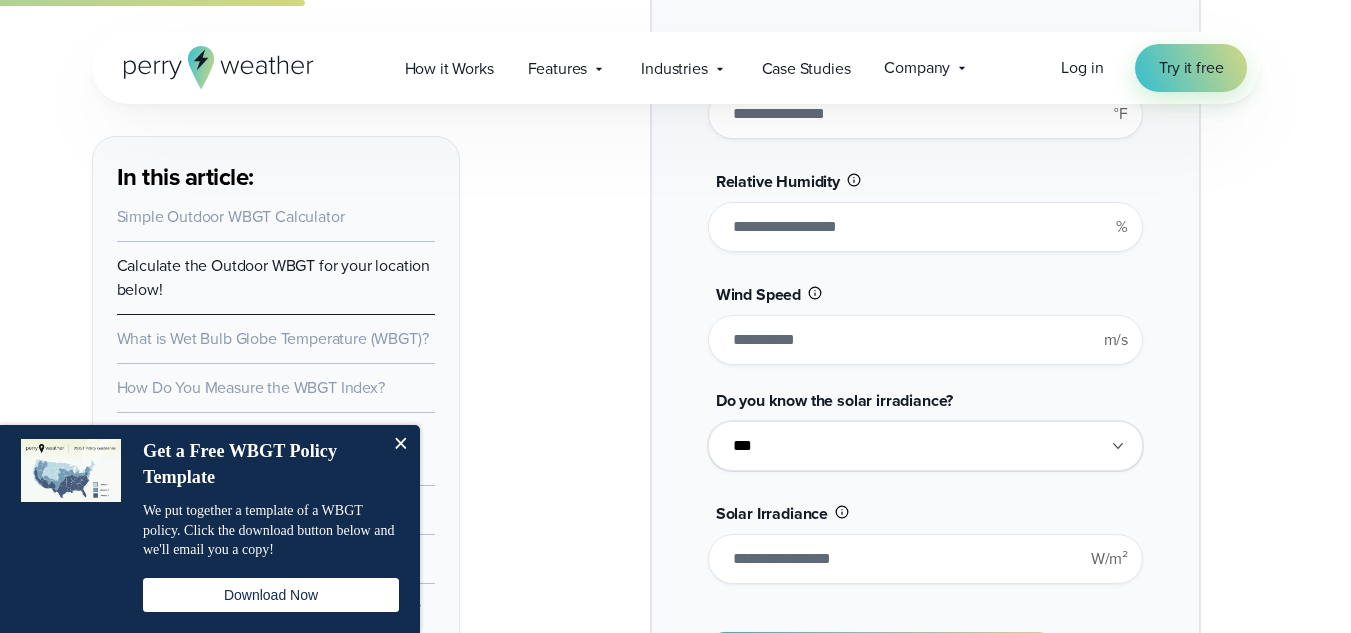 type on "******" 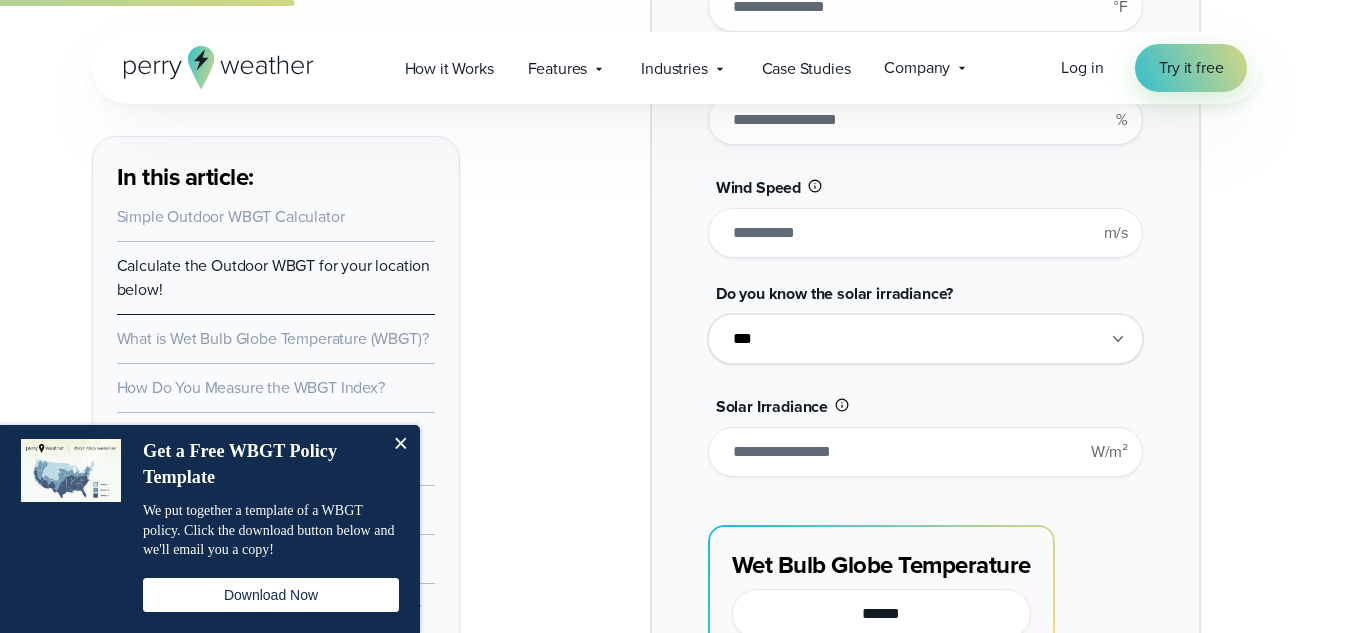 scroll, scrollTop: 1600, scrollLeft: 0, axis: vertical 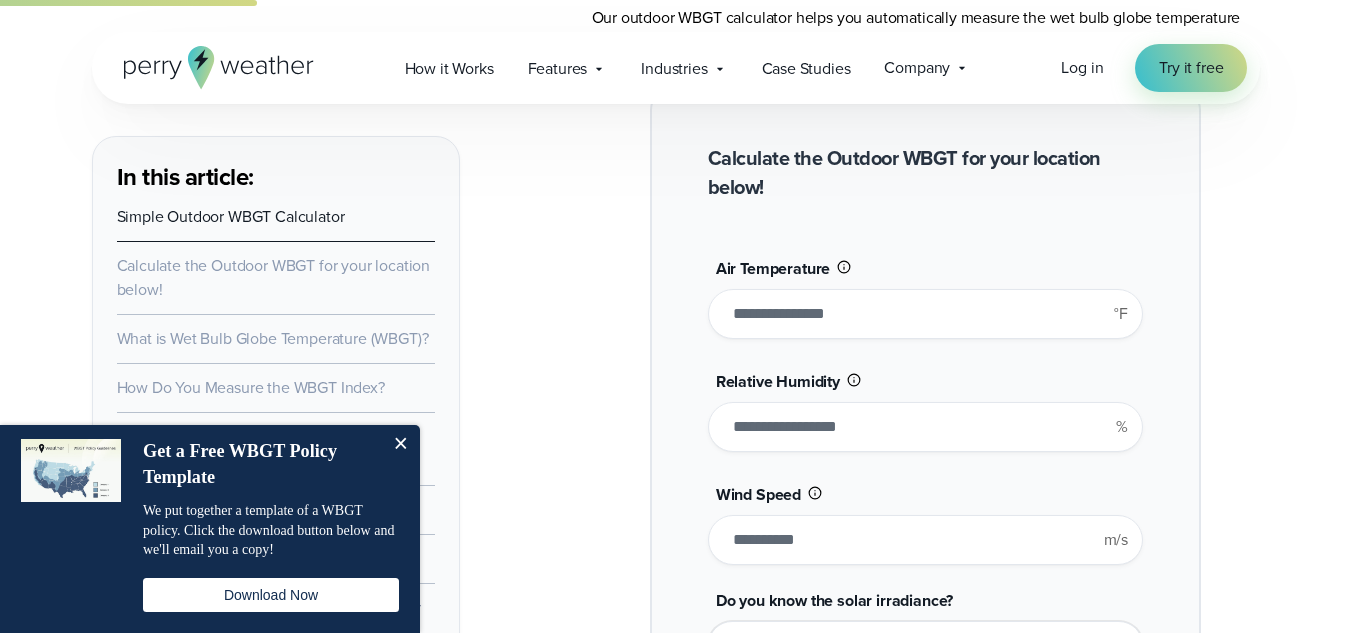 click on "*" at bounding box center (925, 540) 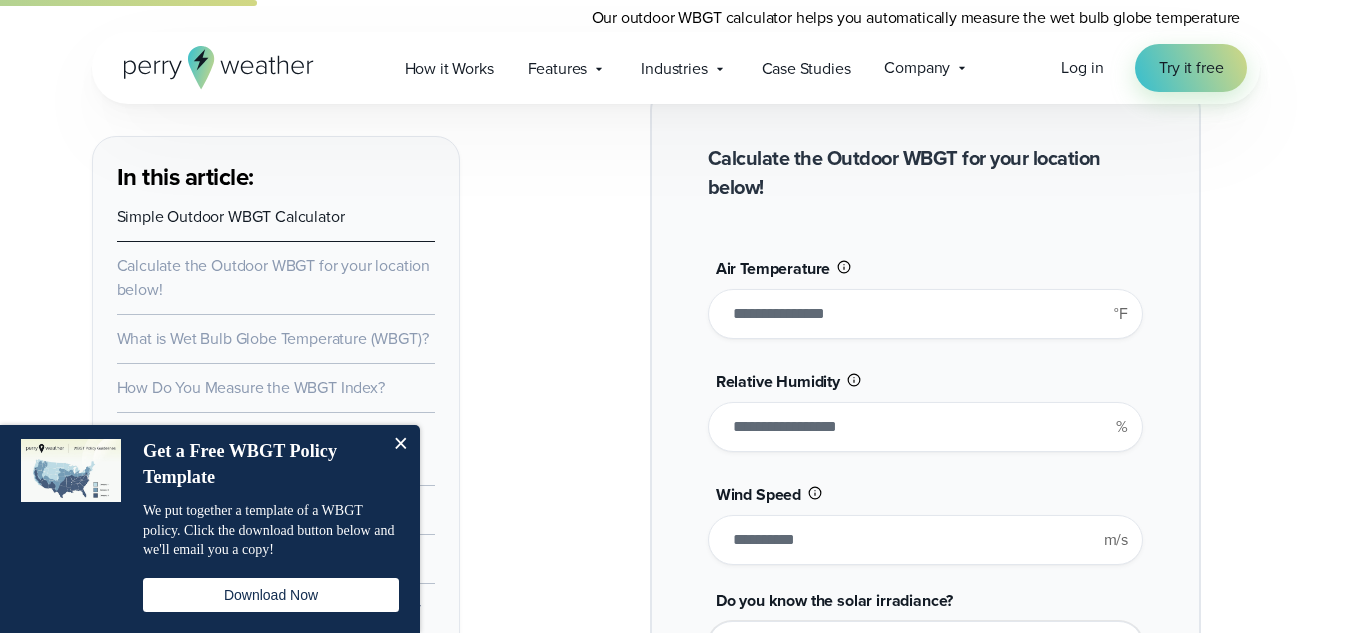 type on "*" 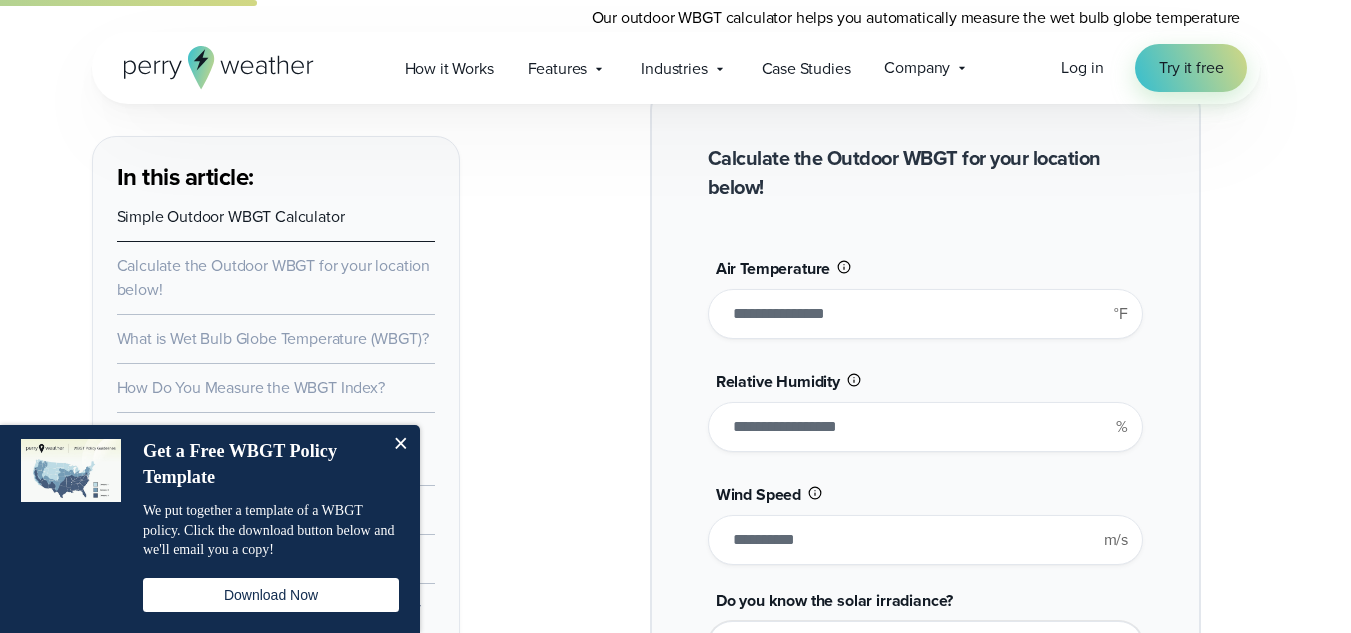 type on "*******" 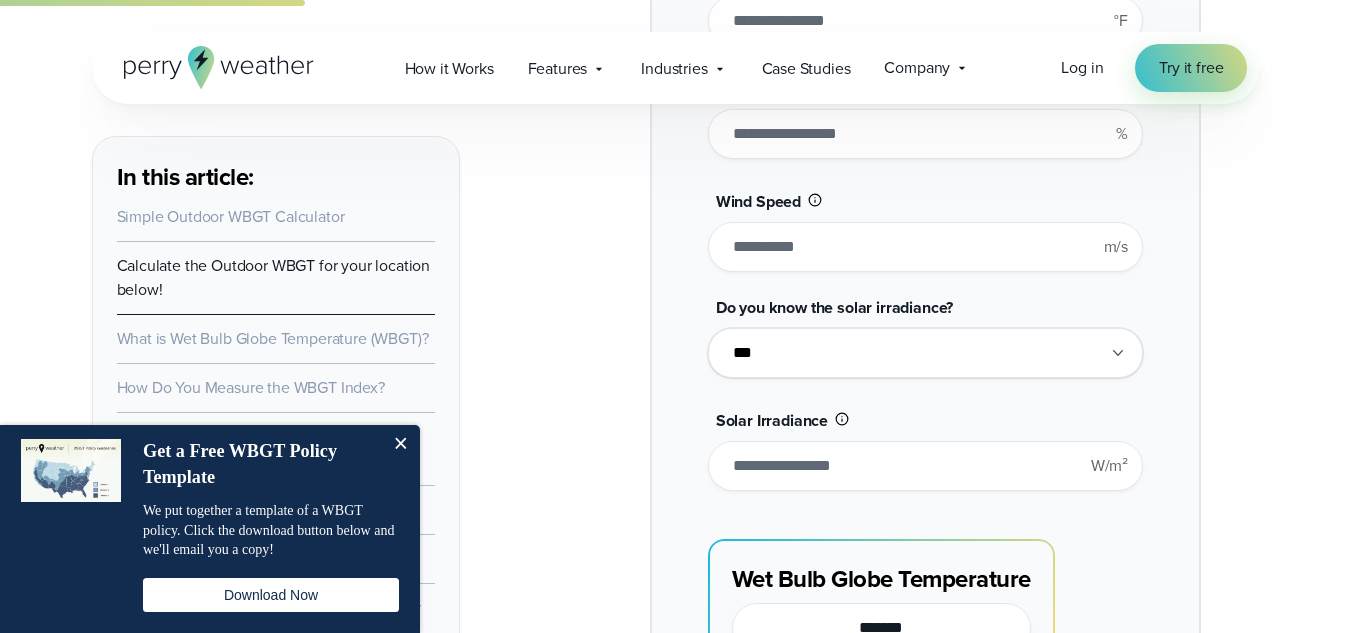 scroll, scrollTop: 2000, scrollLeft: 0, axis: vertical 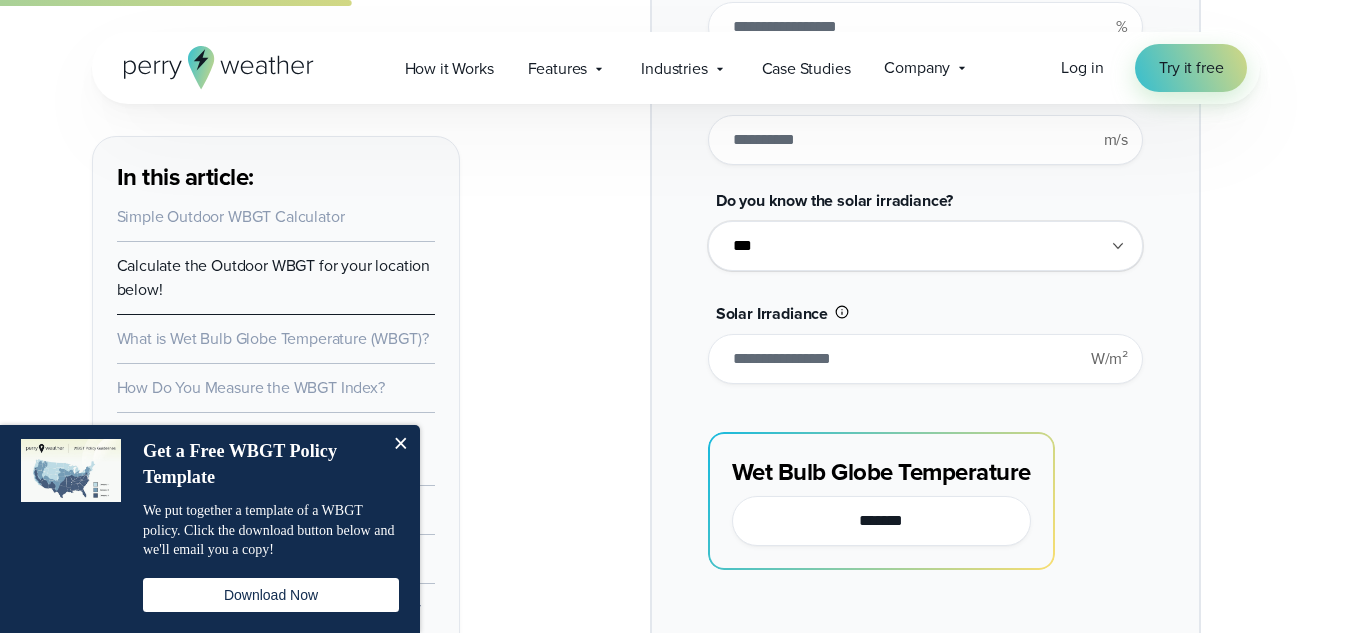 type on "*" 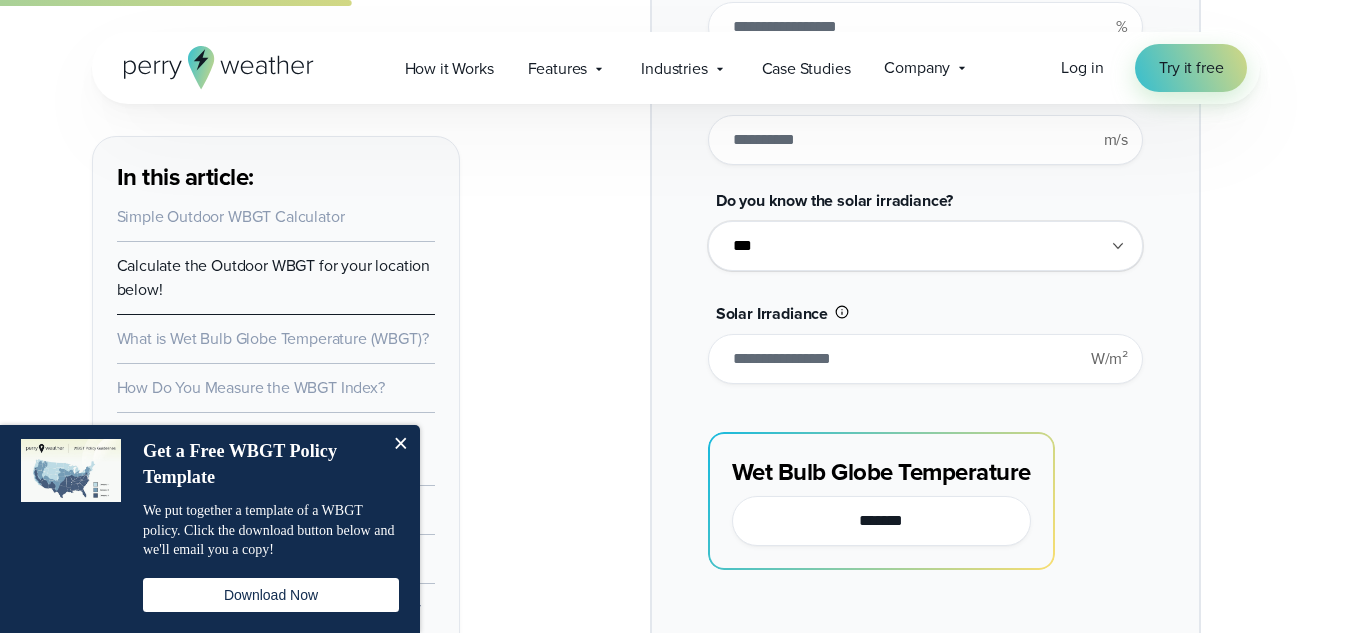 drag, startPoint x: 762, startPoint y: 357, endPoint x: 720, endPoint y: 370, distance: 43.965897 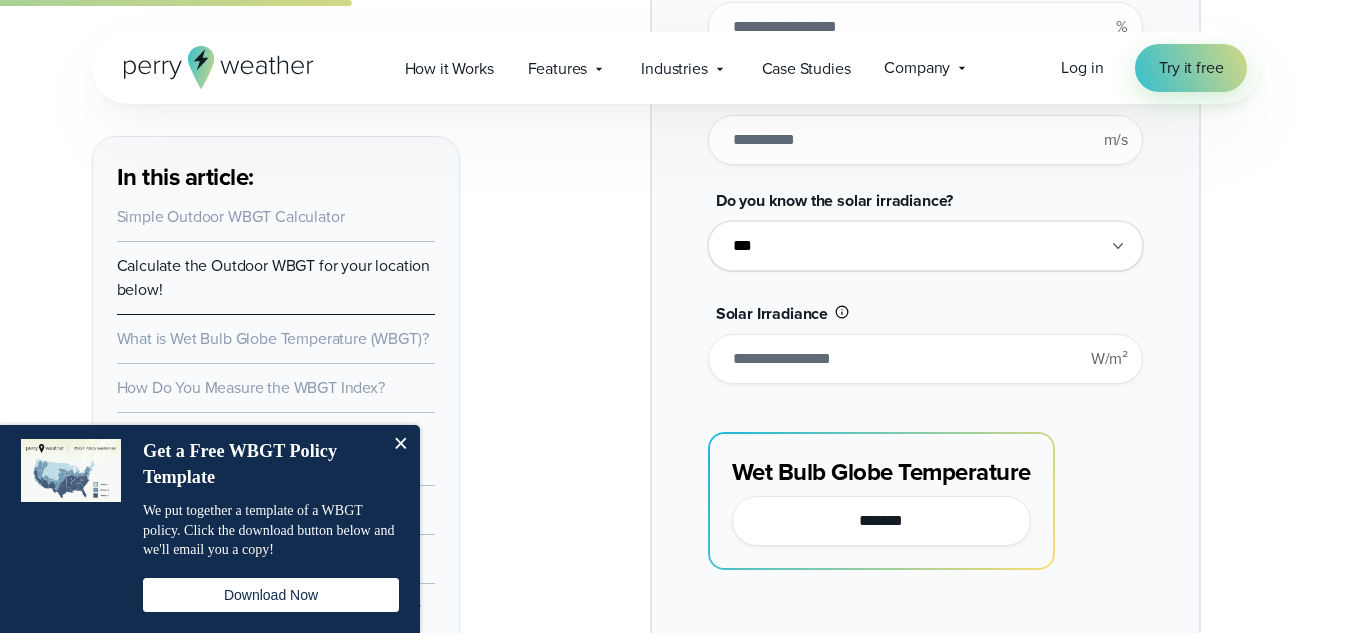 click on "***" at bounding box center (925, 359) 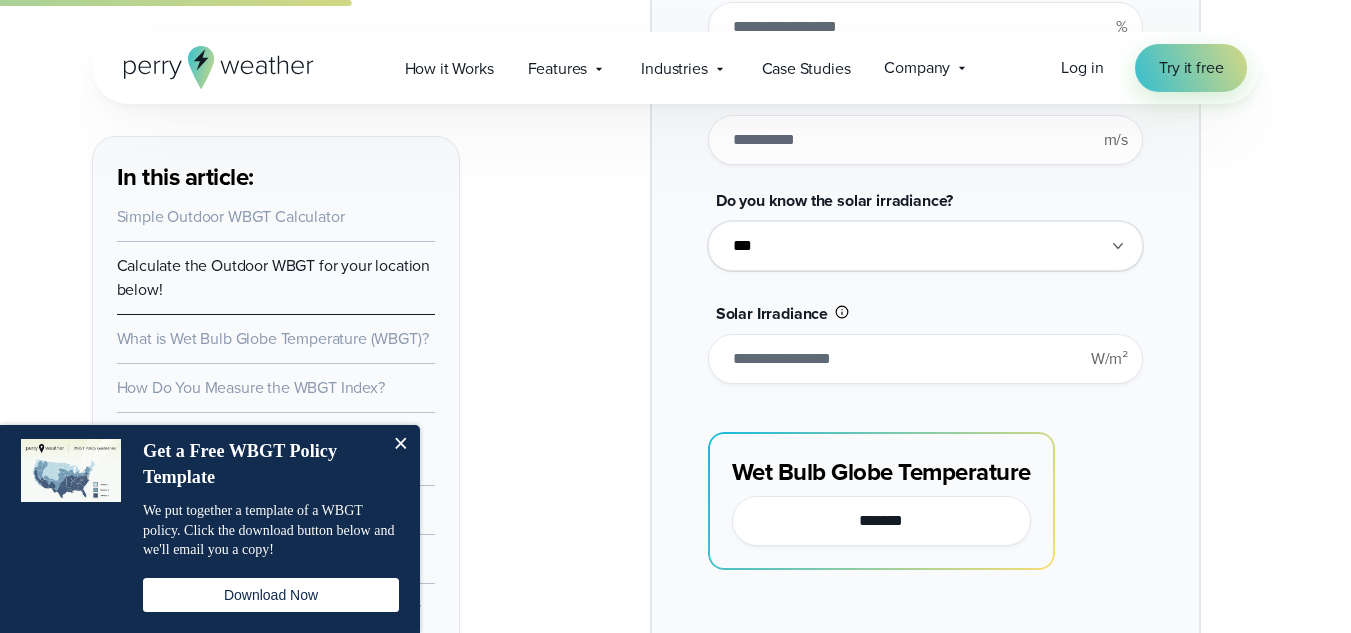 type on "*" 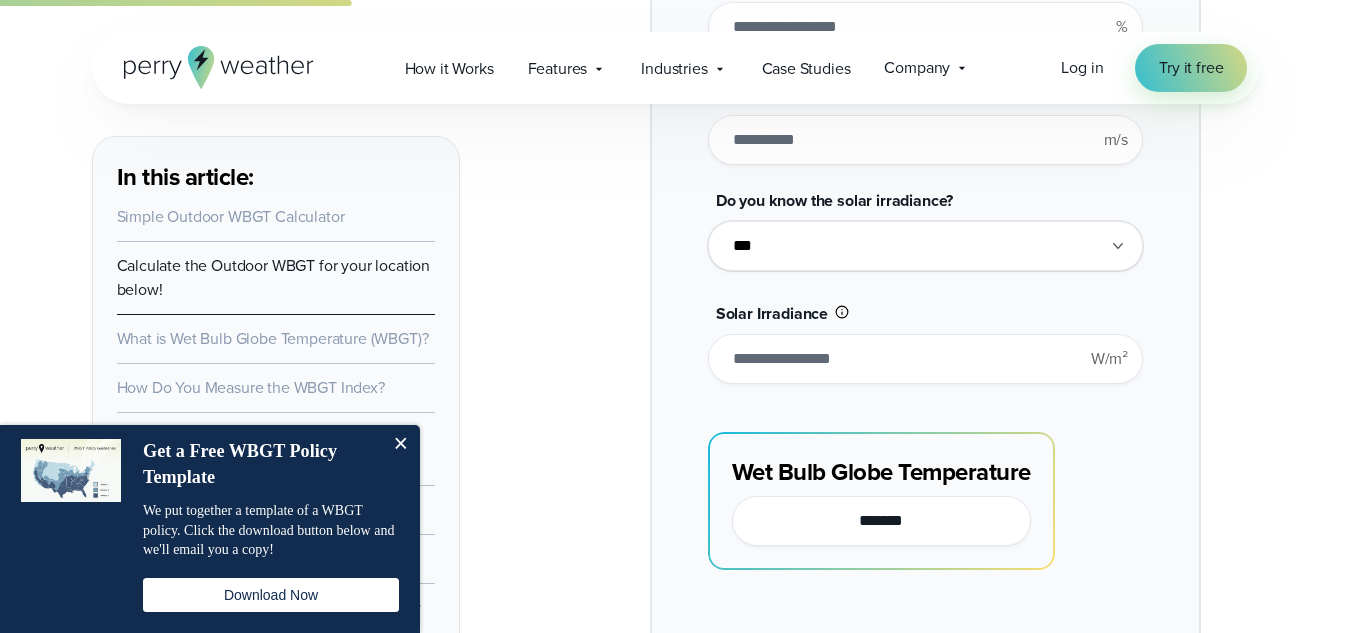 type on "*******" 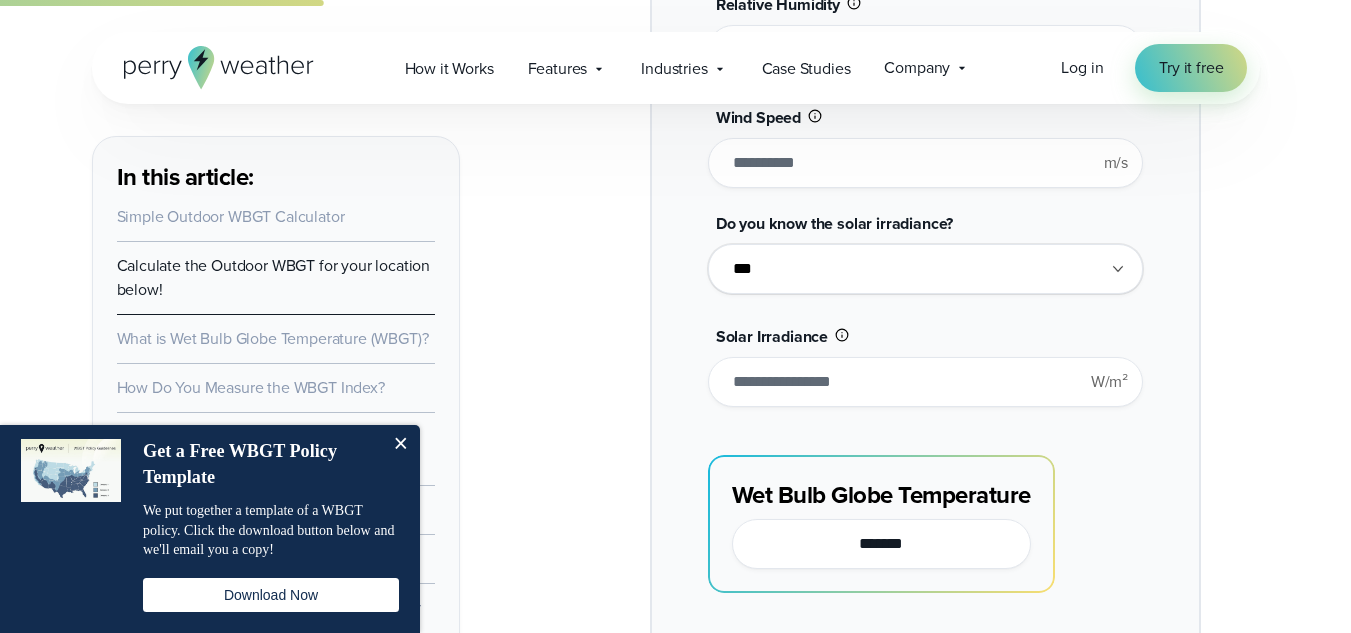 scroll, scrollTop: 2000, scrollLeft: 0, axis: vertical 